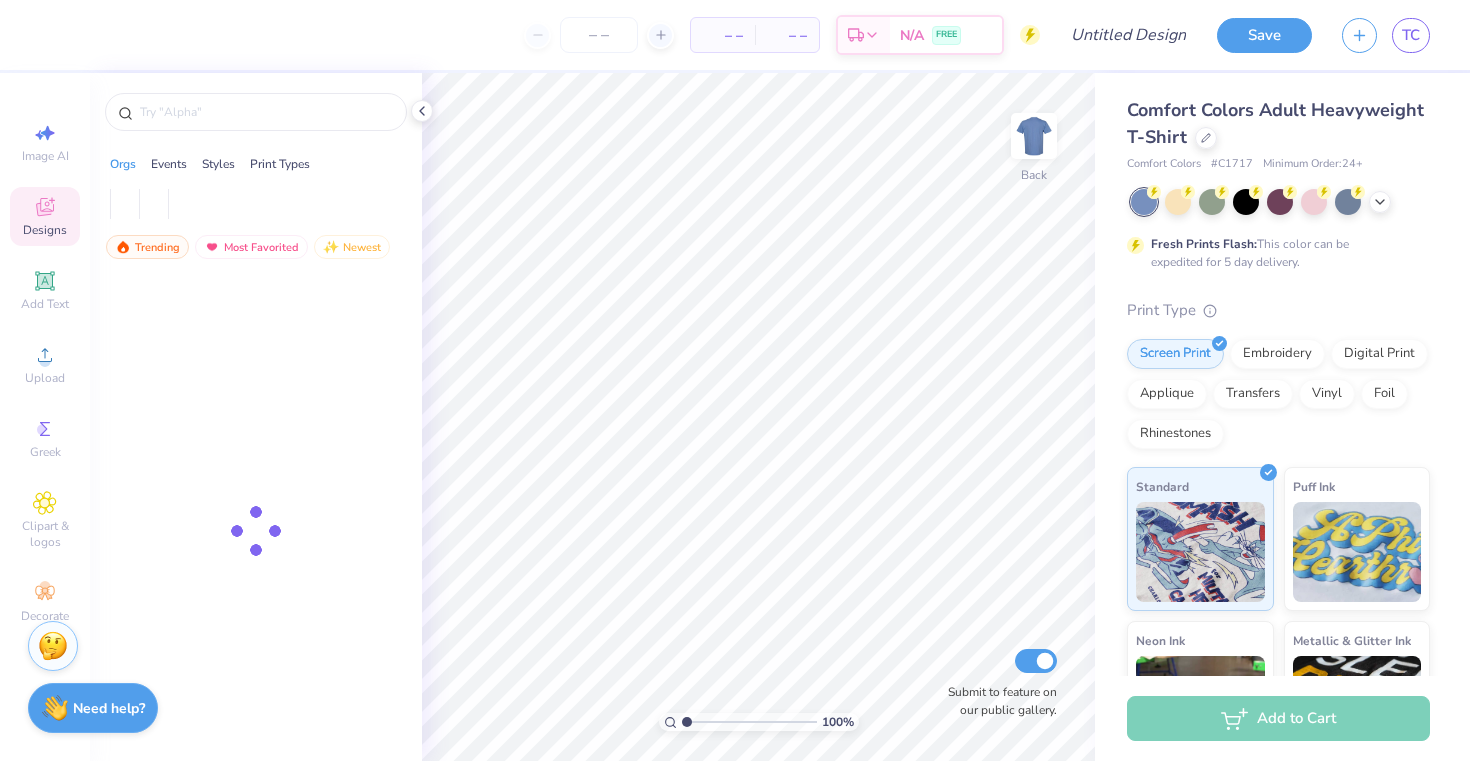scroll, scrollTop: 0, scrollLeft: 0, axis: both 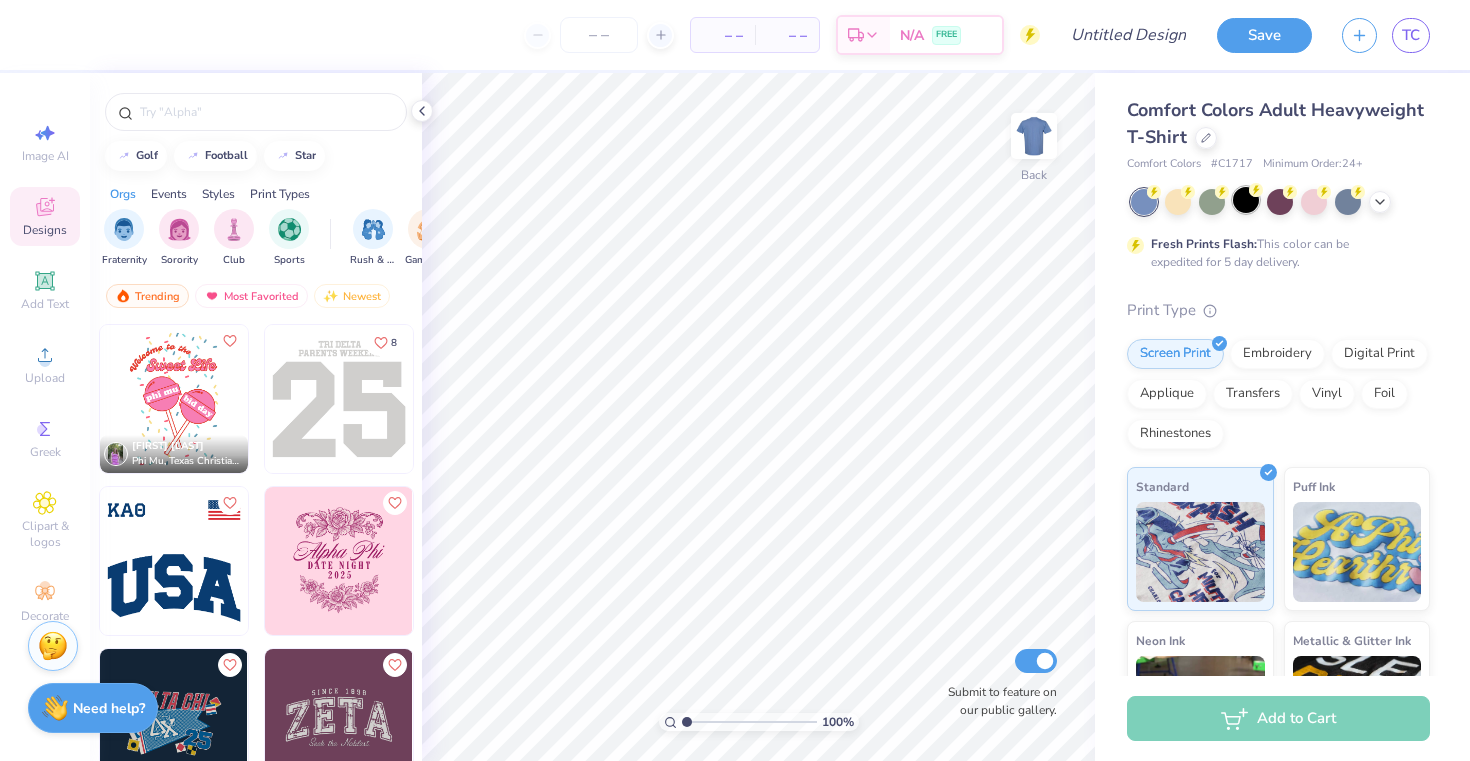 click at bounding box center [1246, 200] 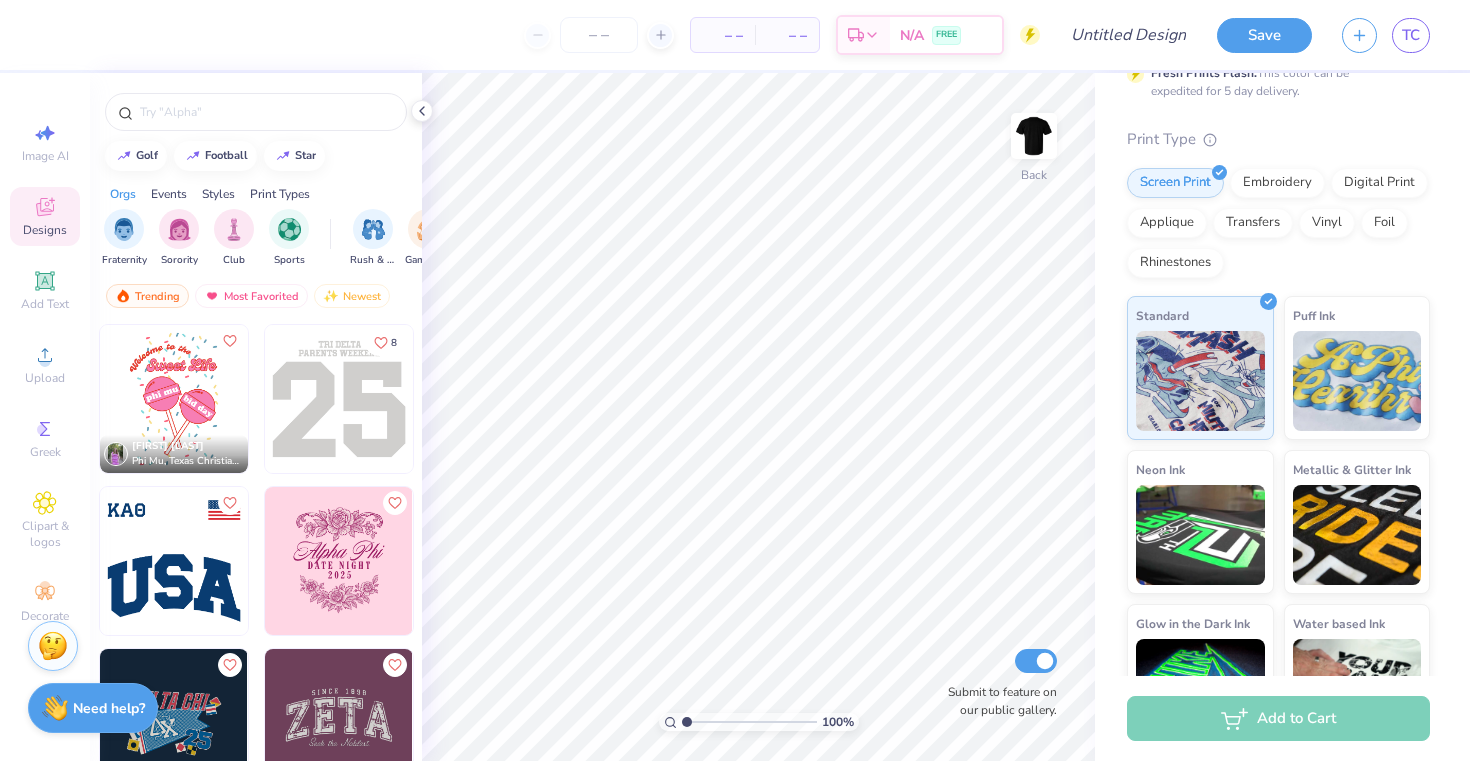 scroll, scrollTop: 0, scrollLeft: 0, axis: both 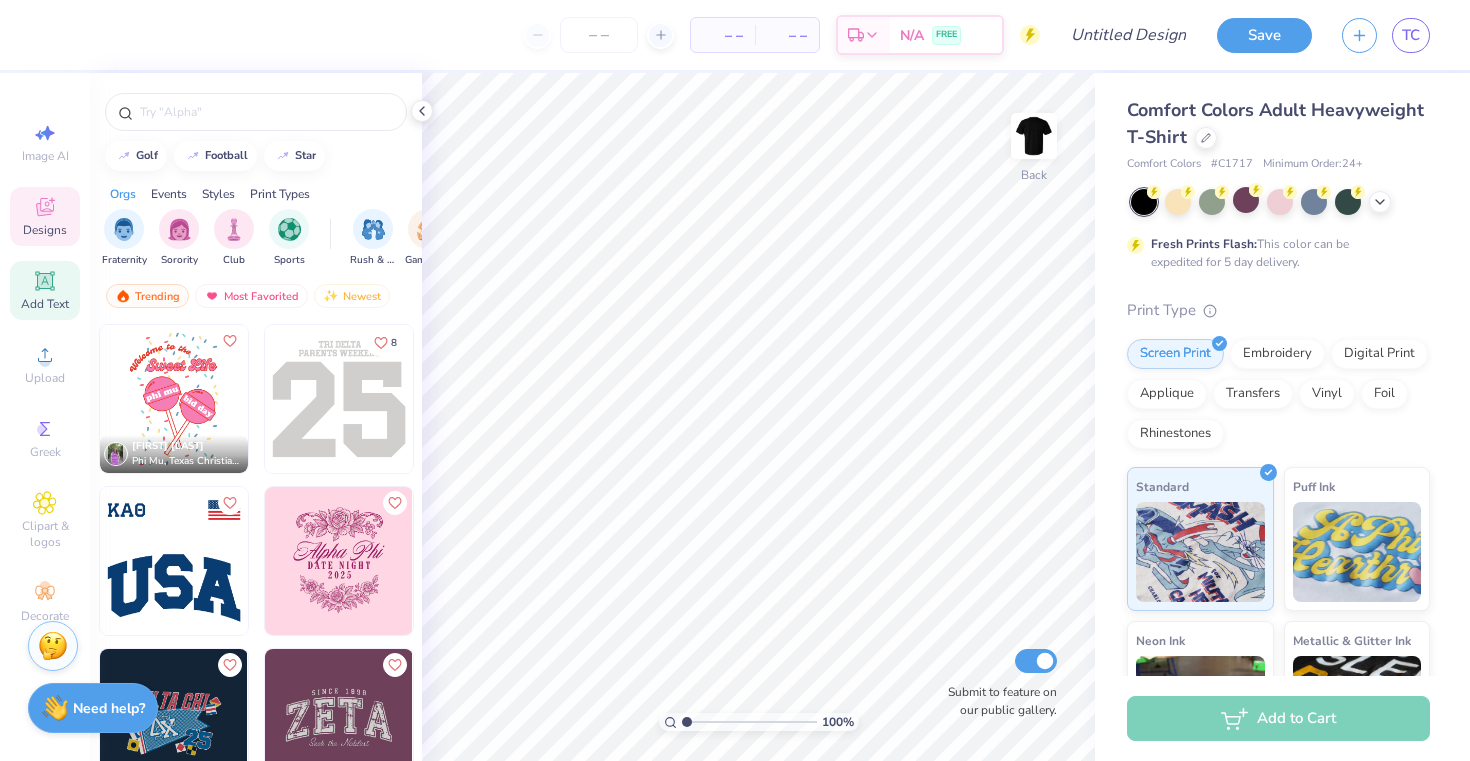 click on "Add Text" at bounding box center [45, 304] 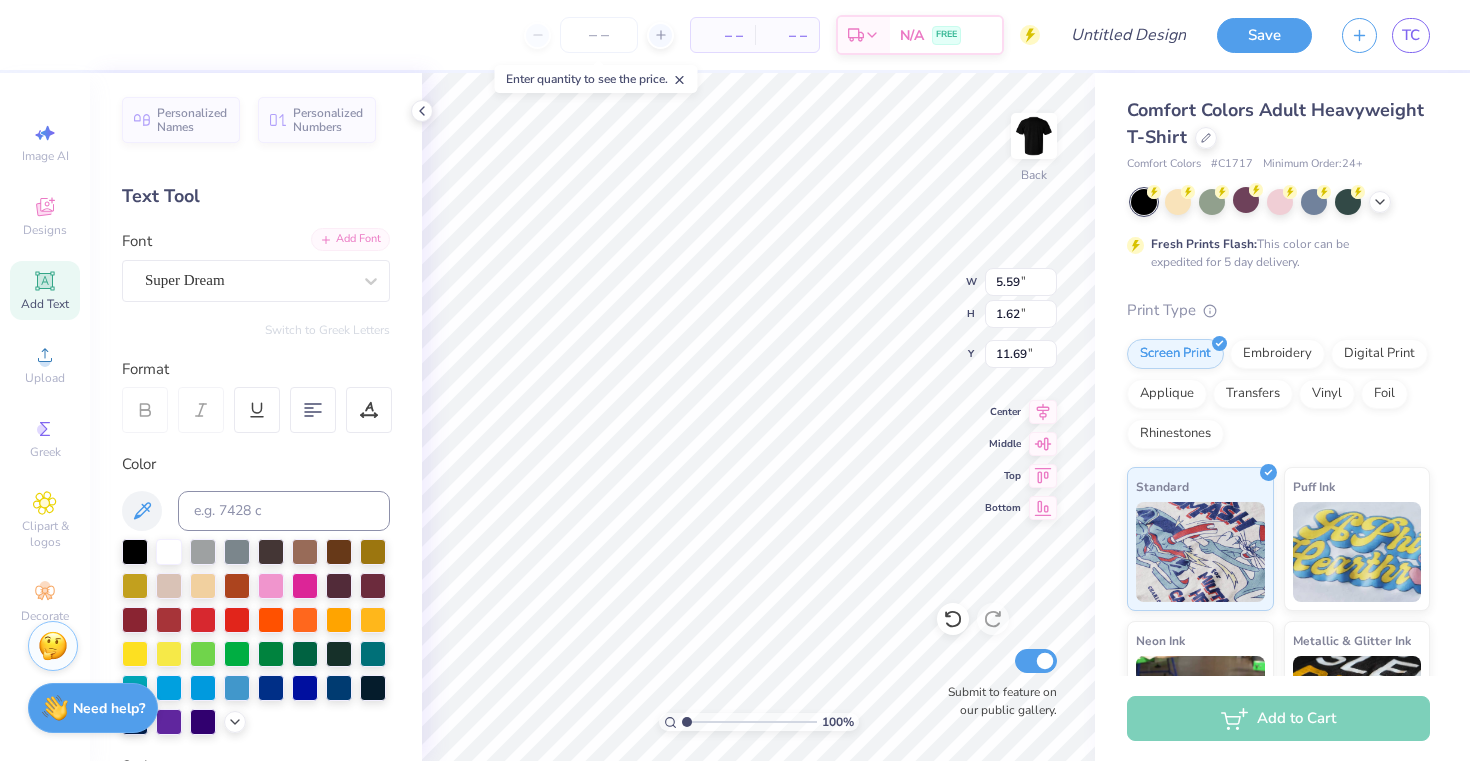 type on "X" 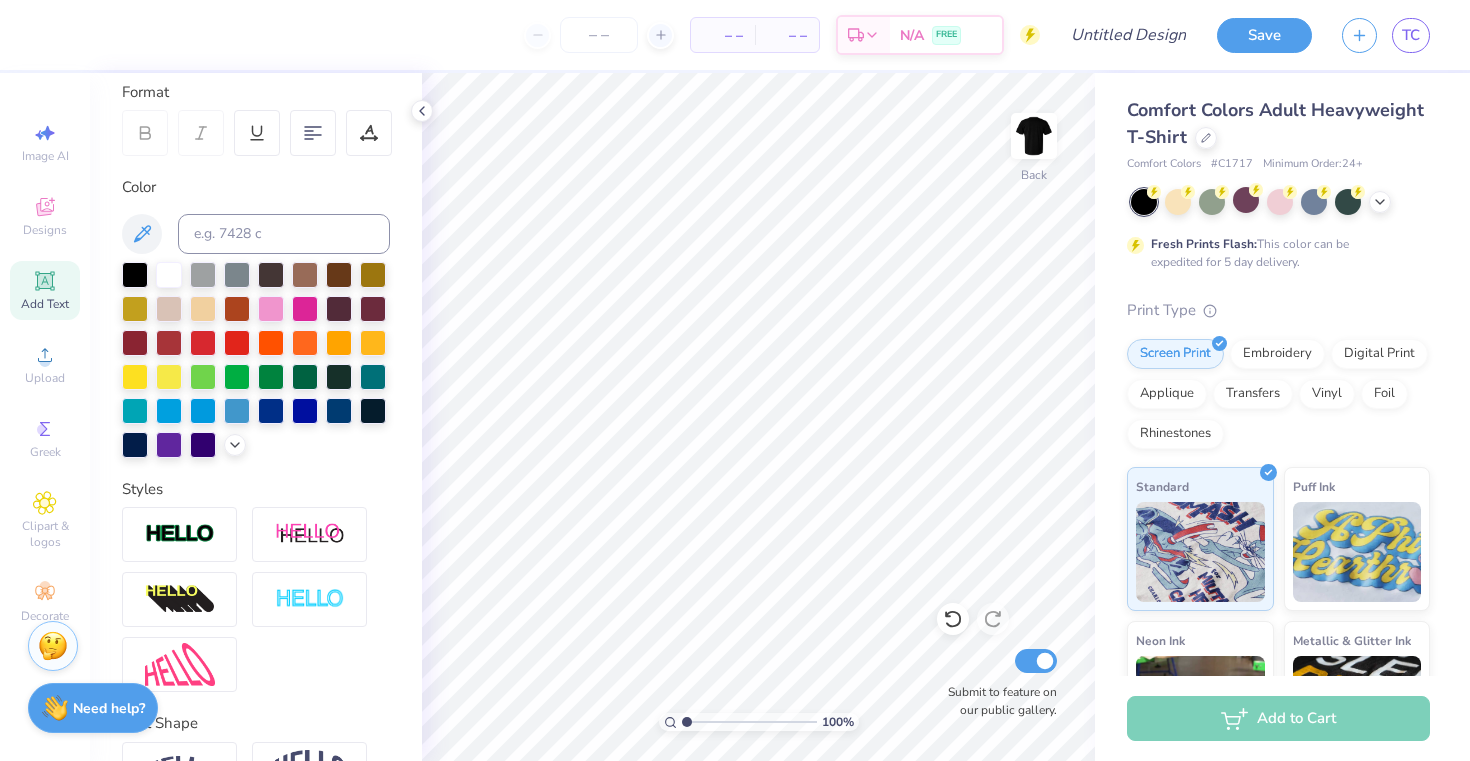 scroll, scrollTop: 267, scrollLeft: 0, axis: vertical 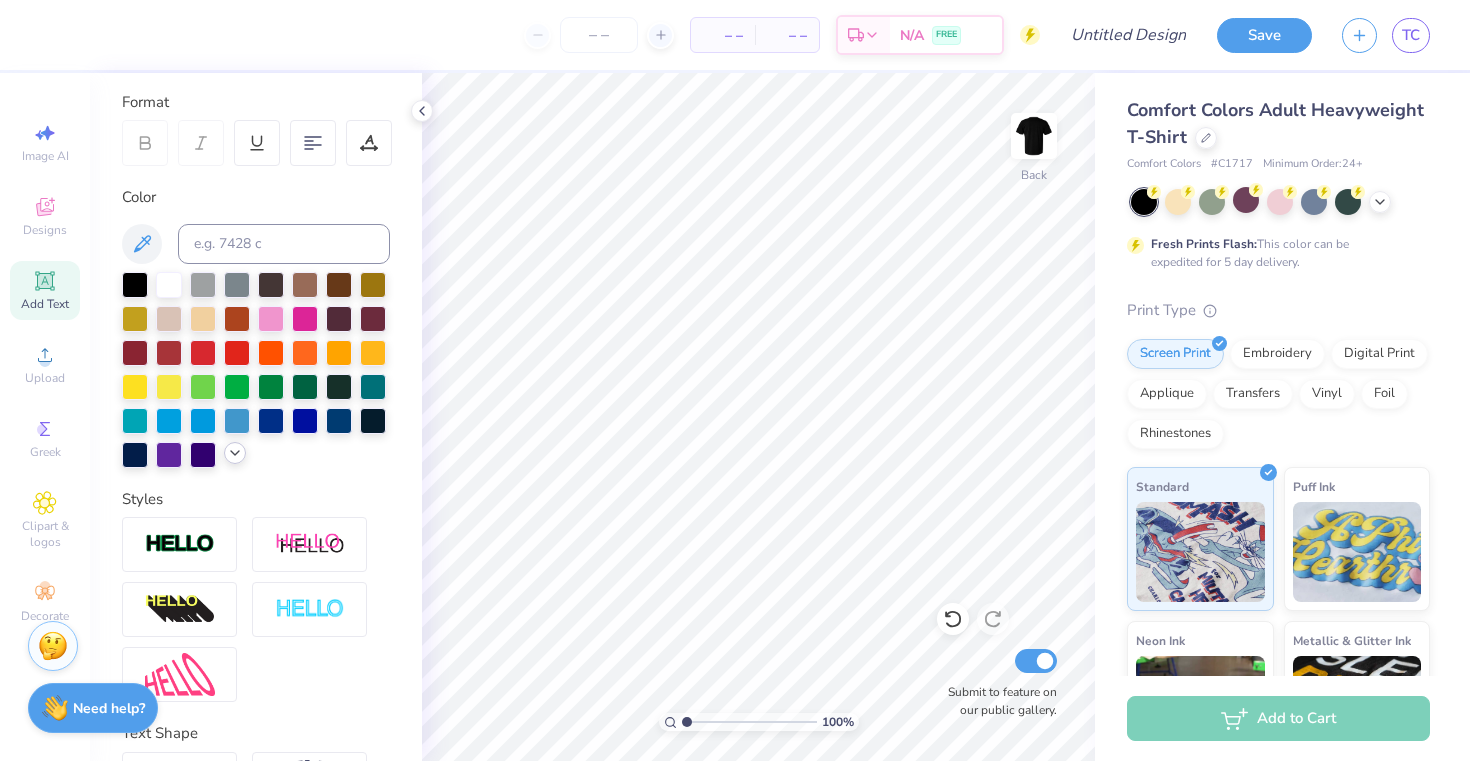 click at bounding box center (235, 453) 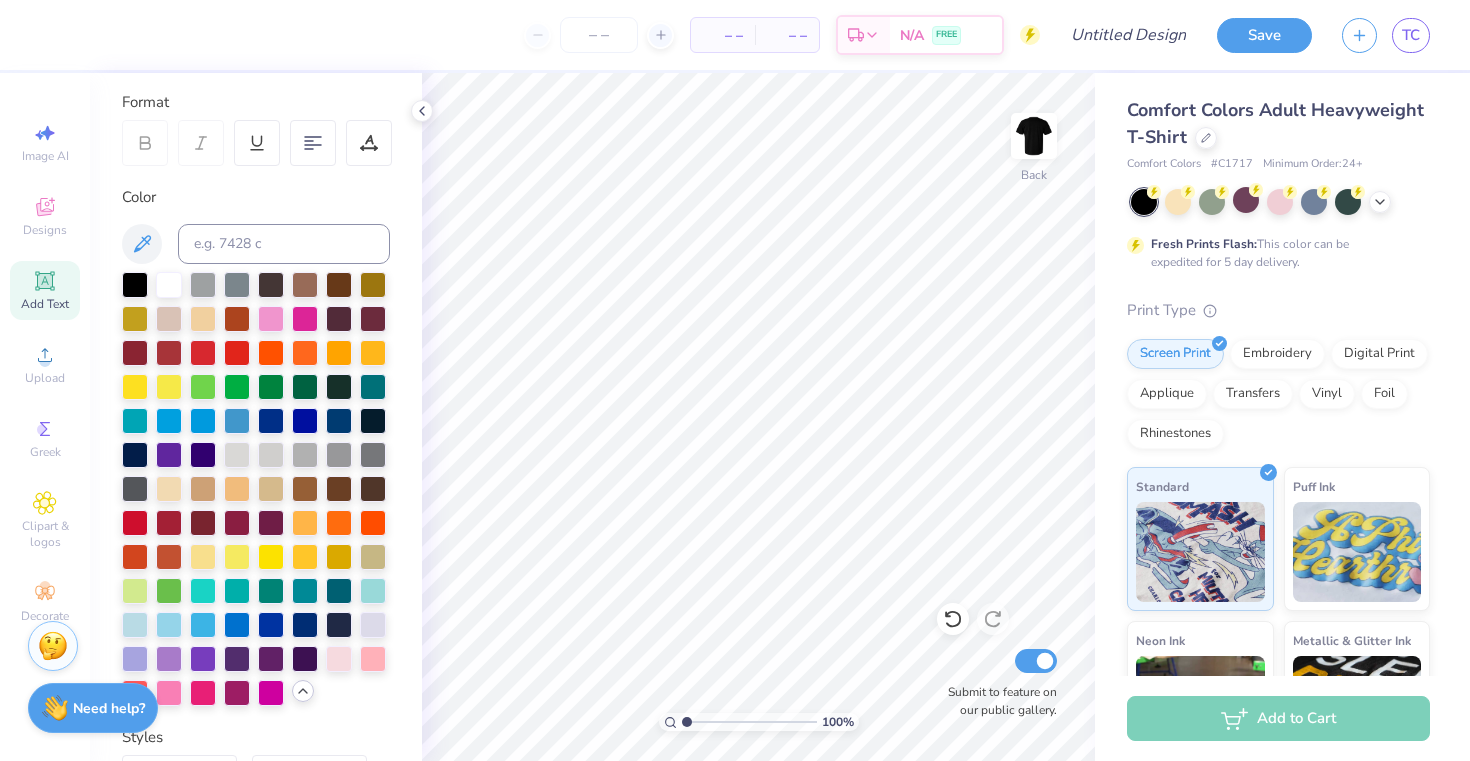 click 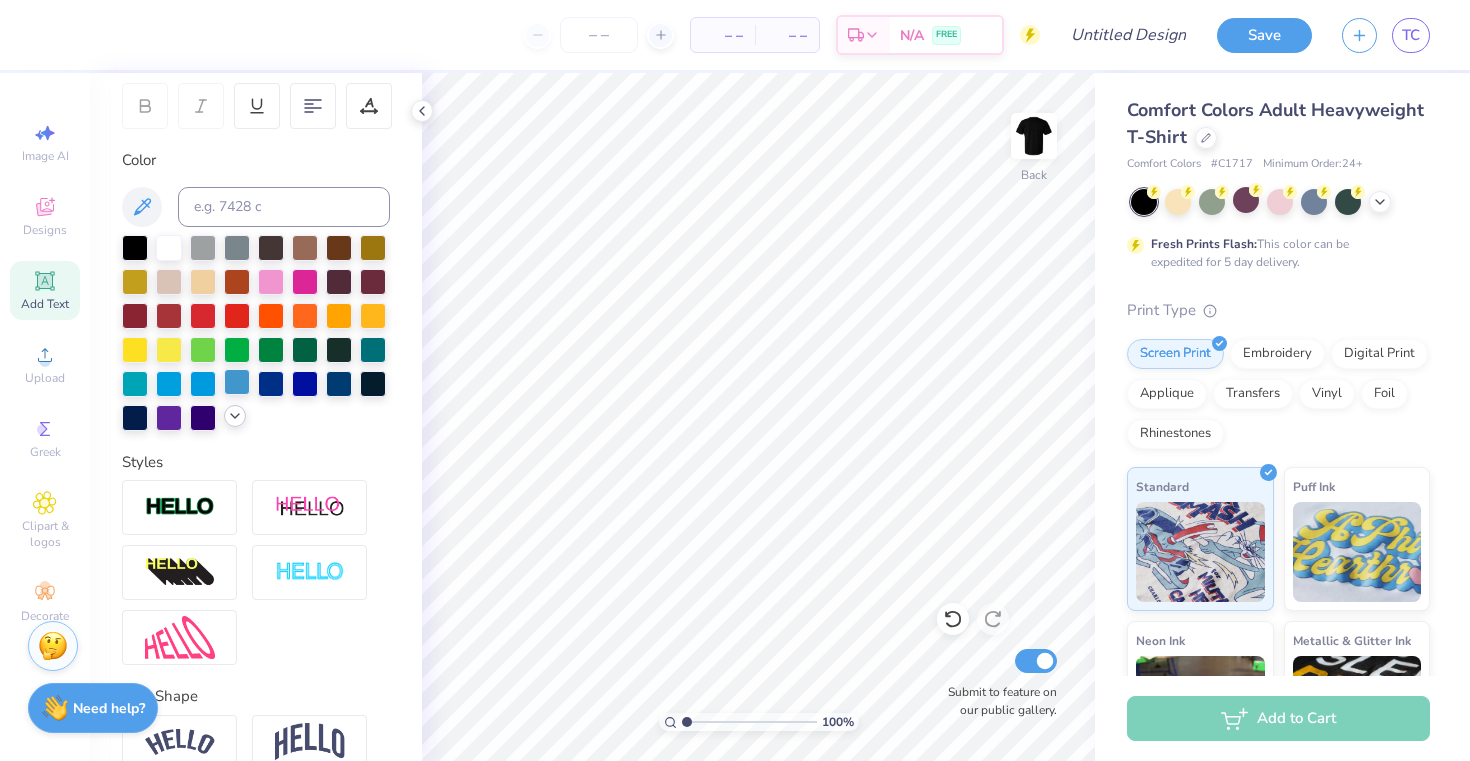 scroll, scrollTop: 302, scrollLeft: 0, axis: vertical 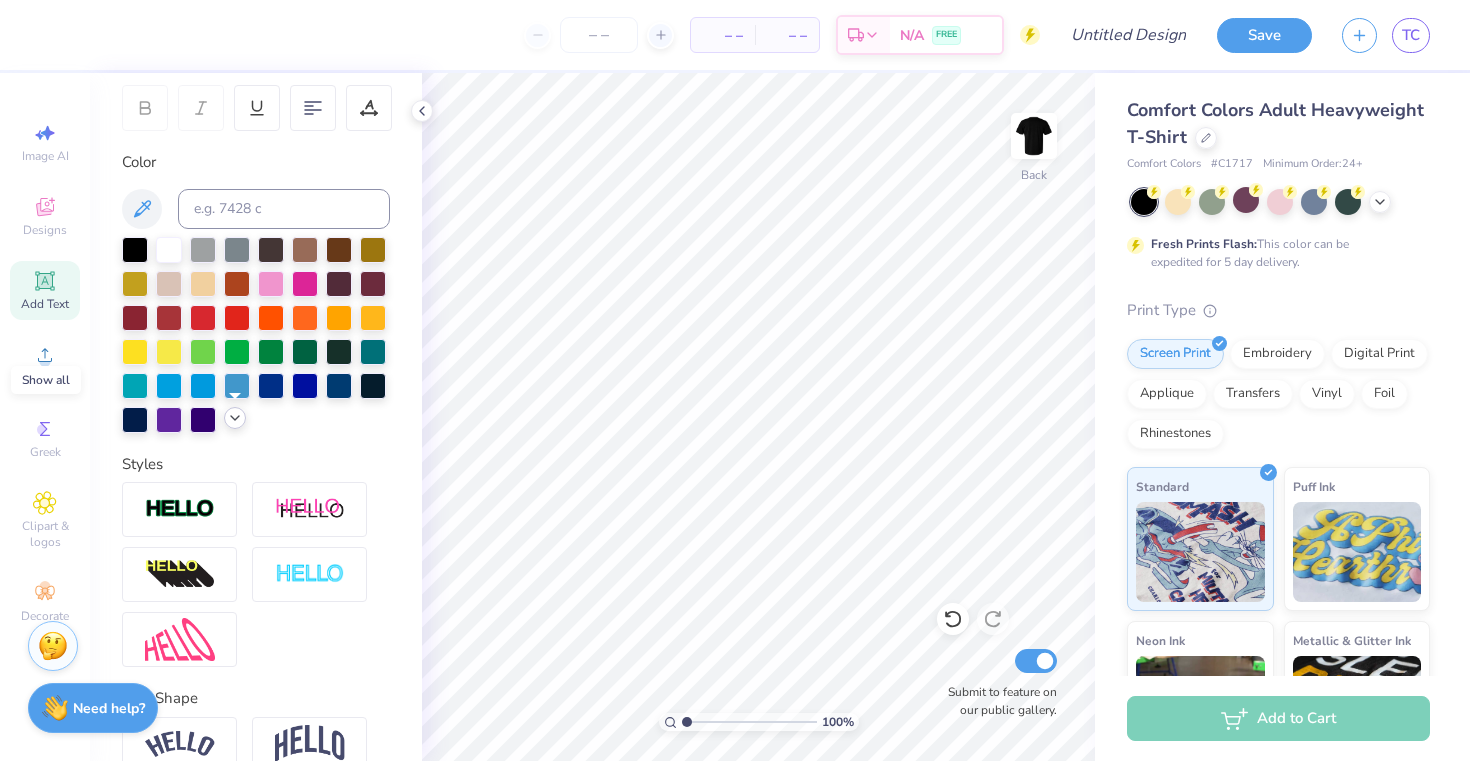 click 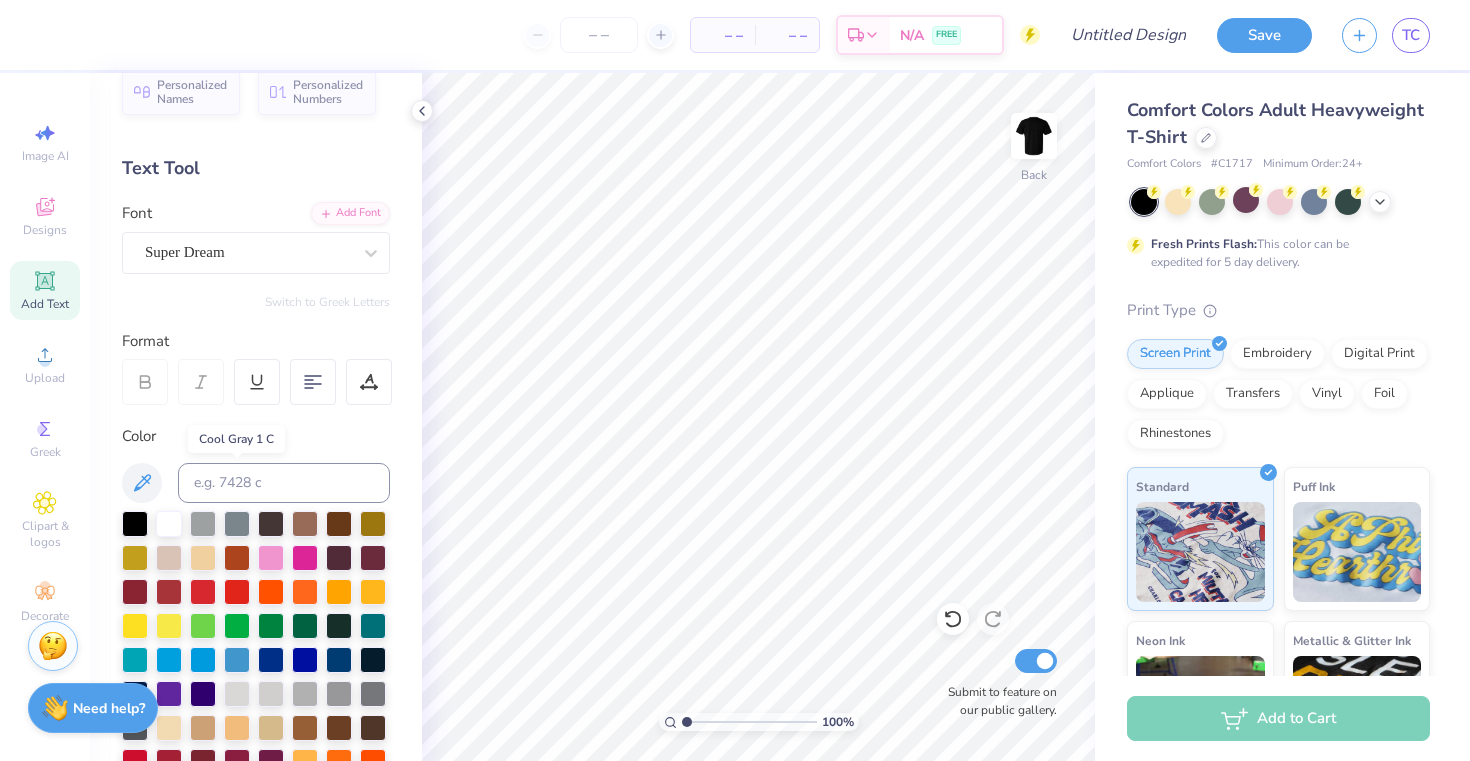 scroll, scrollTop: 0, scrollLeft: 0, axis: both 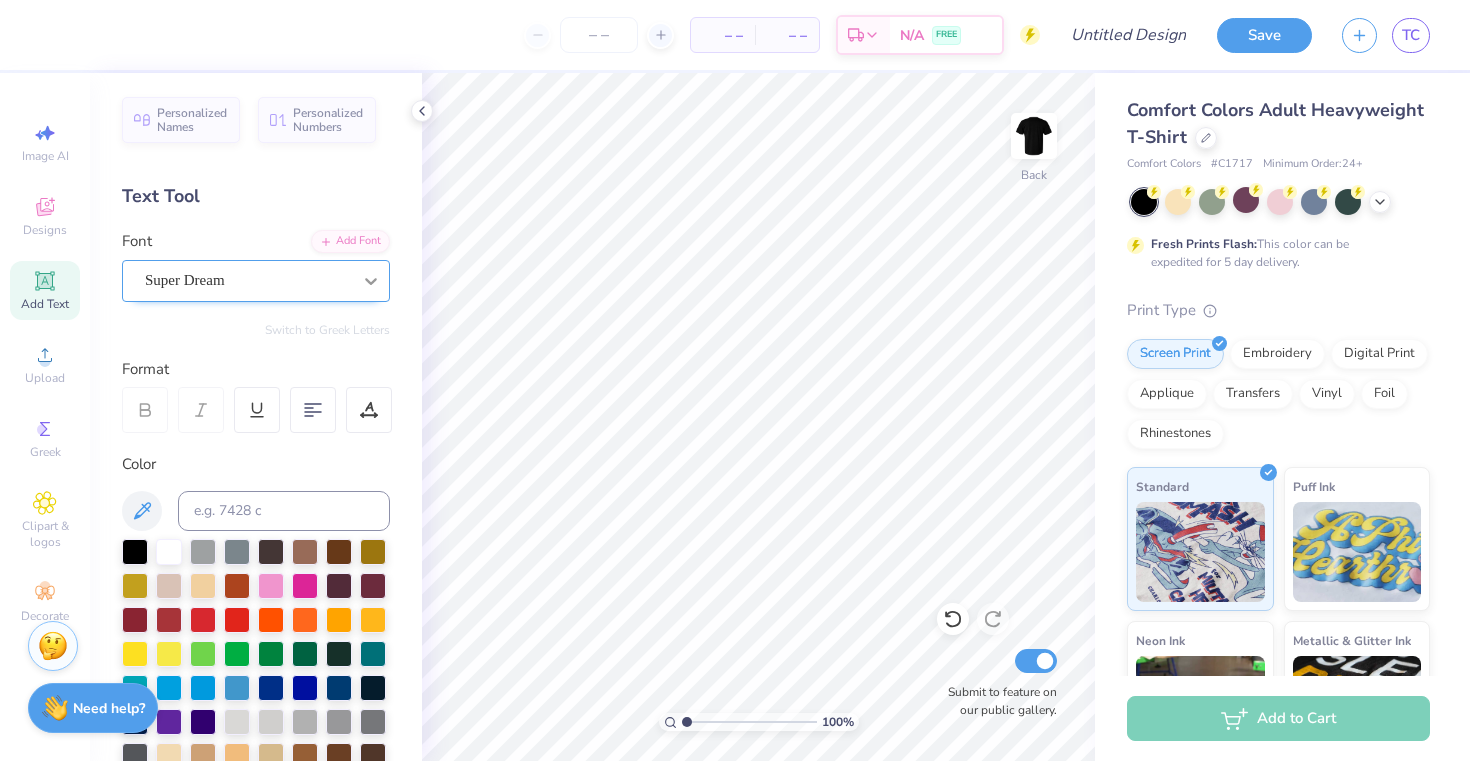 click 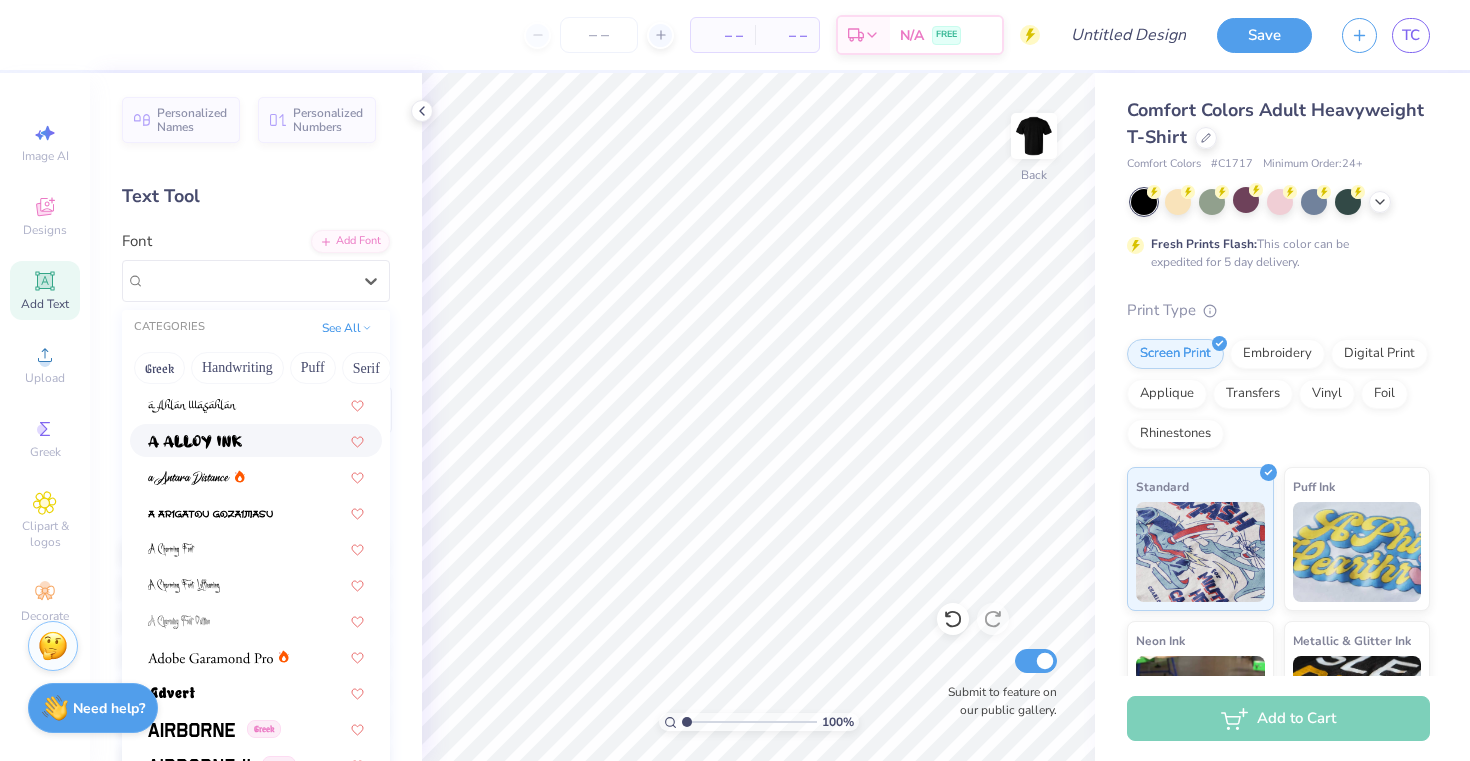 scroll, scrollTop: 0, scrollLeft: 0, axis: both 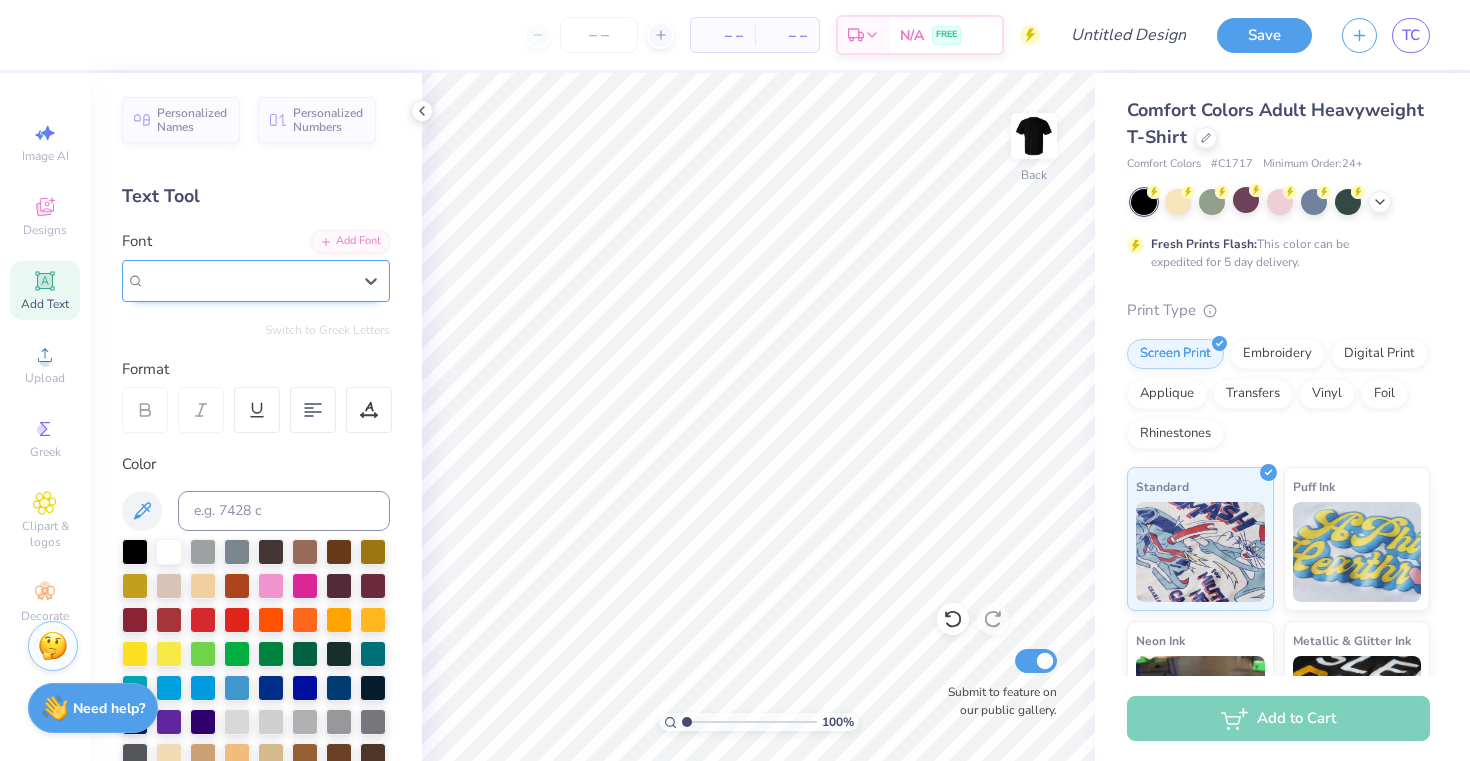 click on "Super Dream" at bounding box center (185, 280) 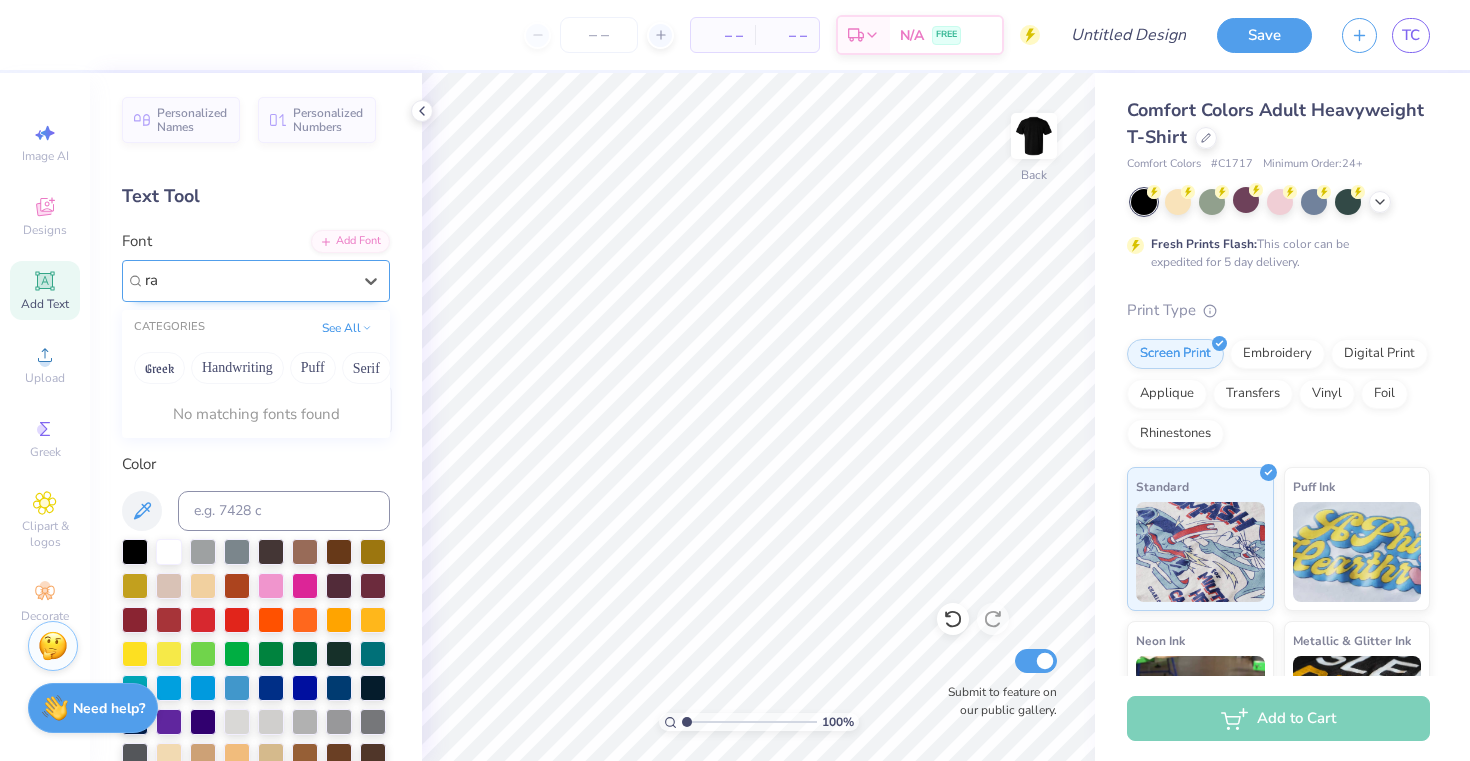 type on "r" 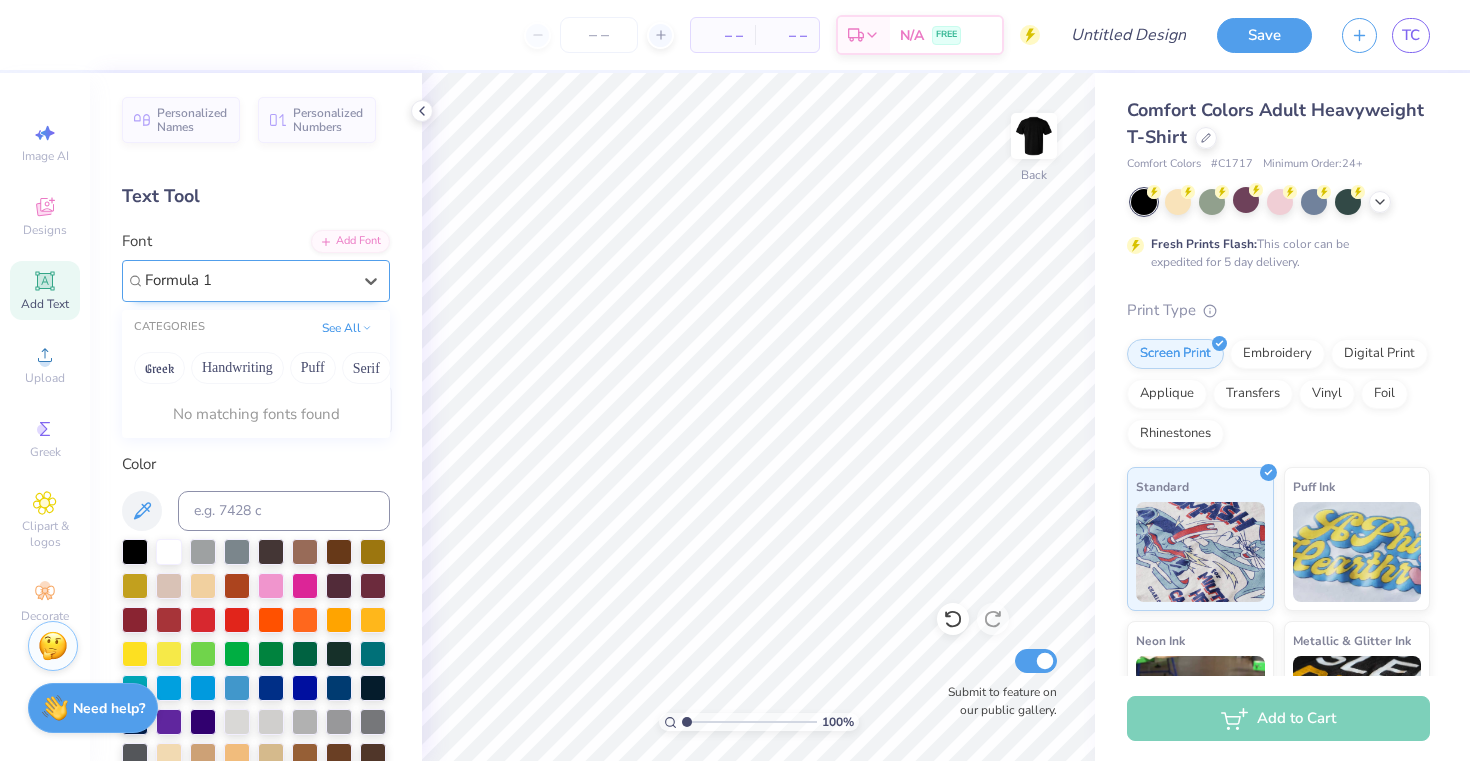 type on "Formula 1" 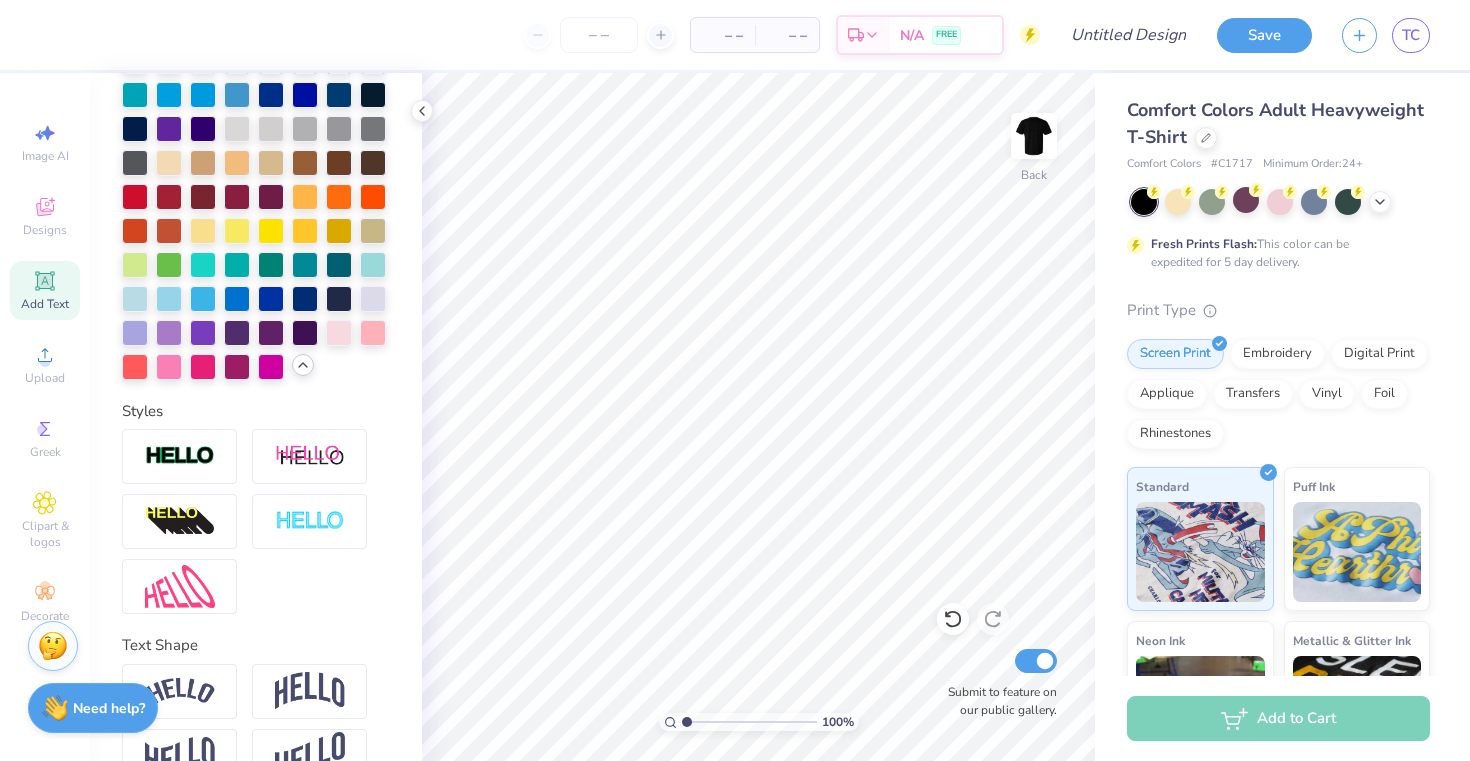 scroll, scrollTop: 639, scrollLeft: 0, axis: vertical 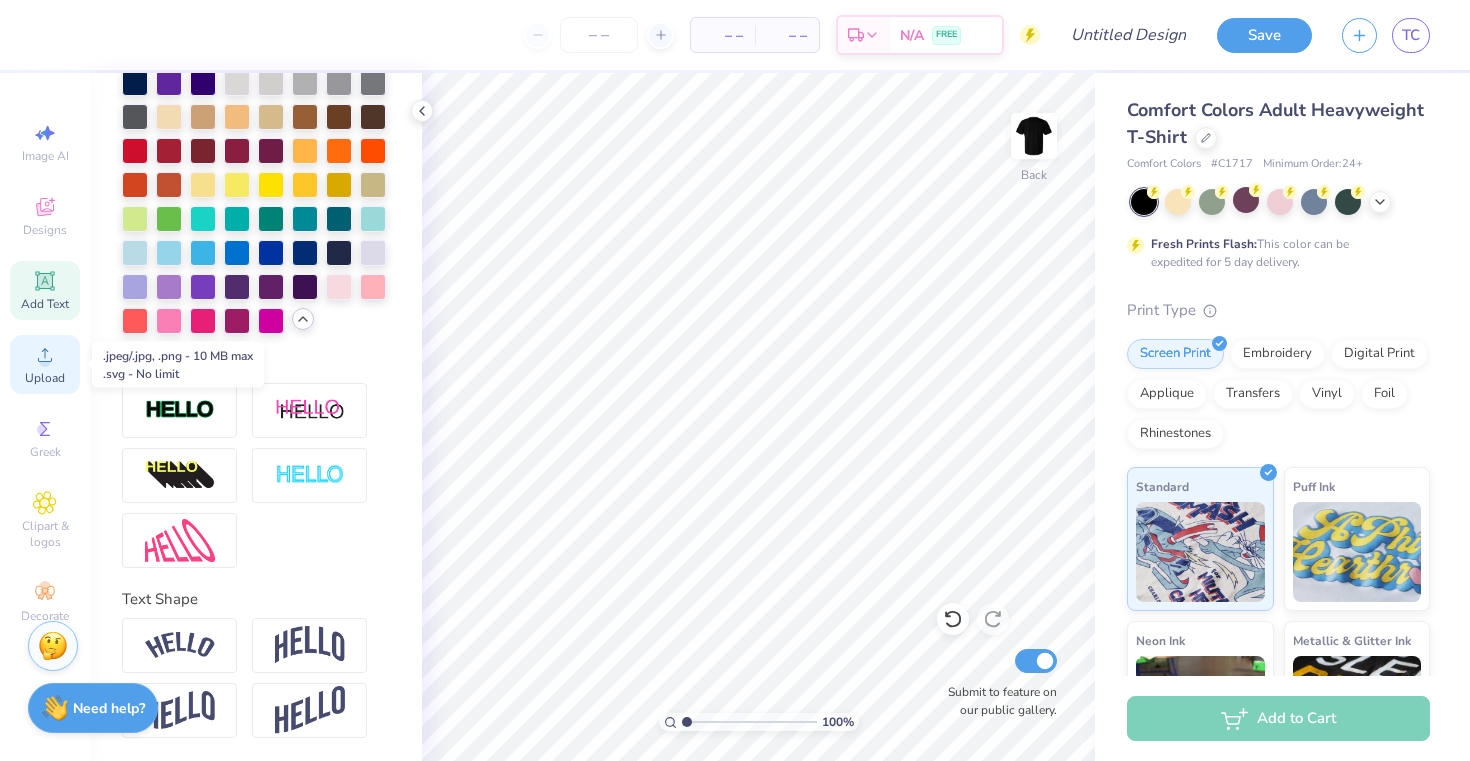 type 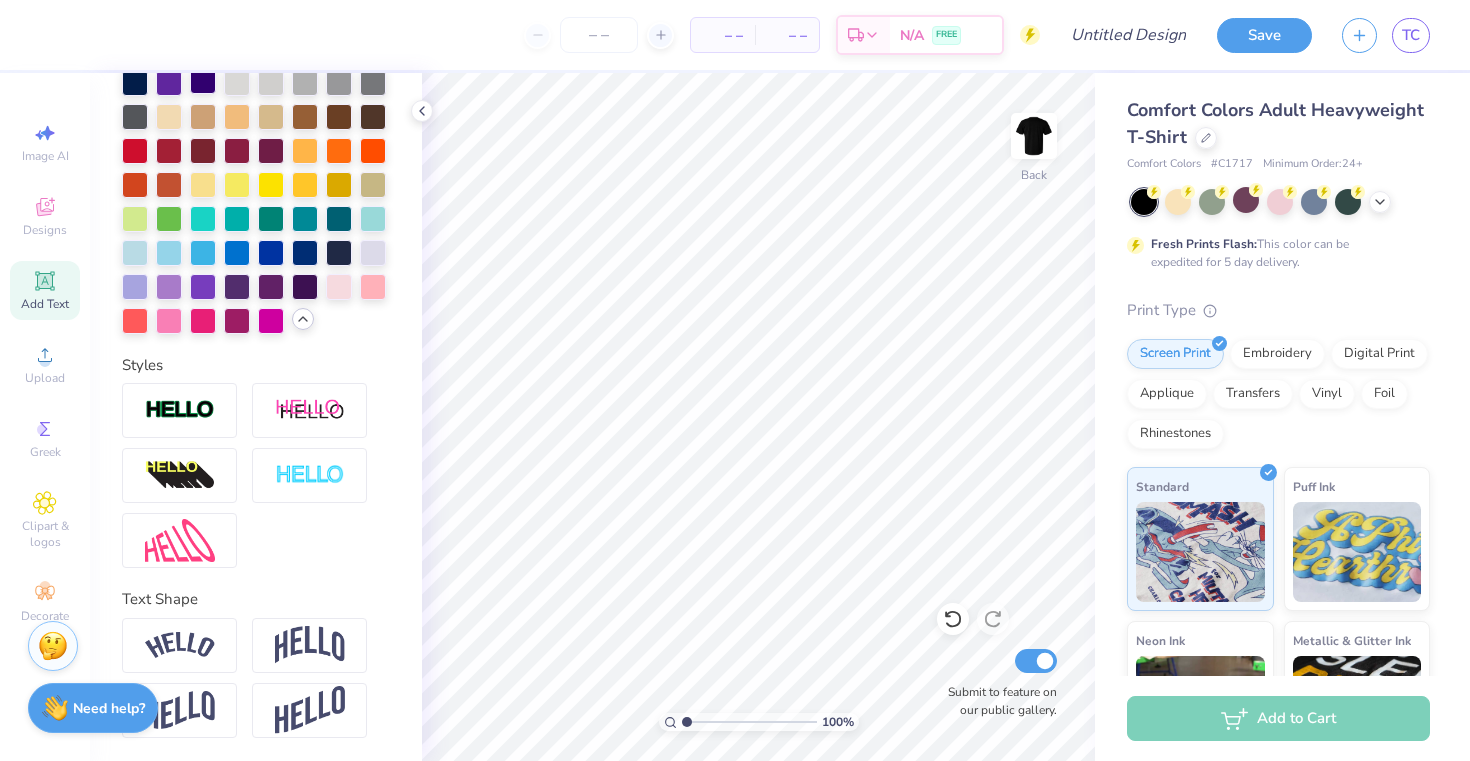 scroll, scrollTop: 0, scrollLeft: 0, axis: both 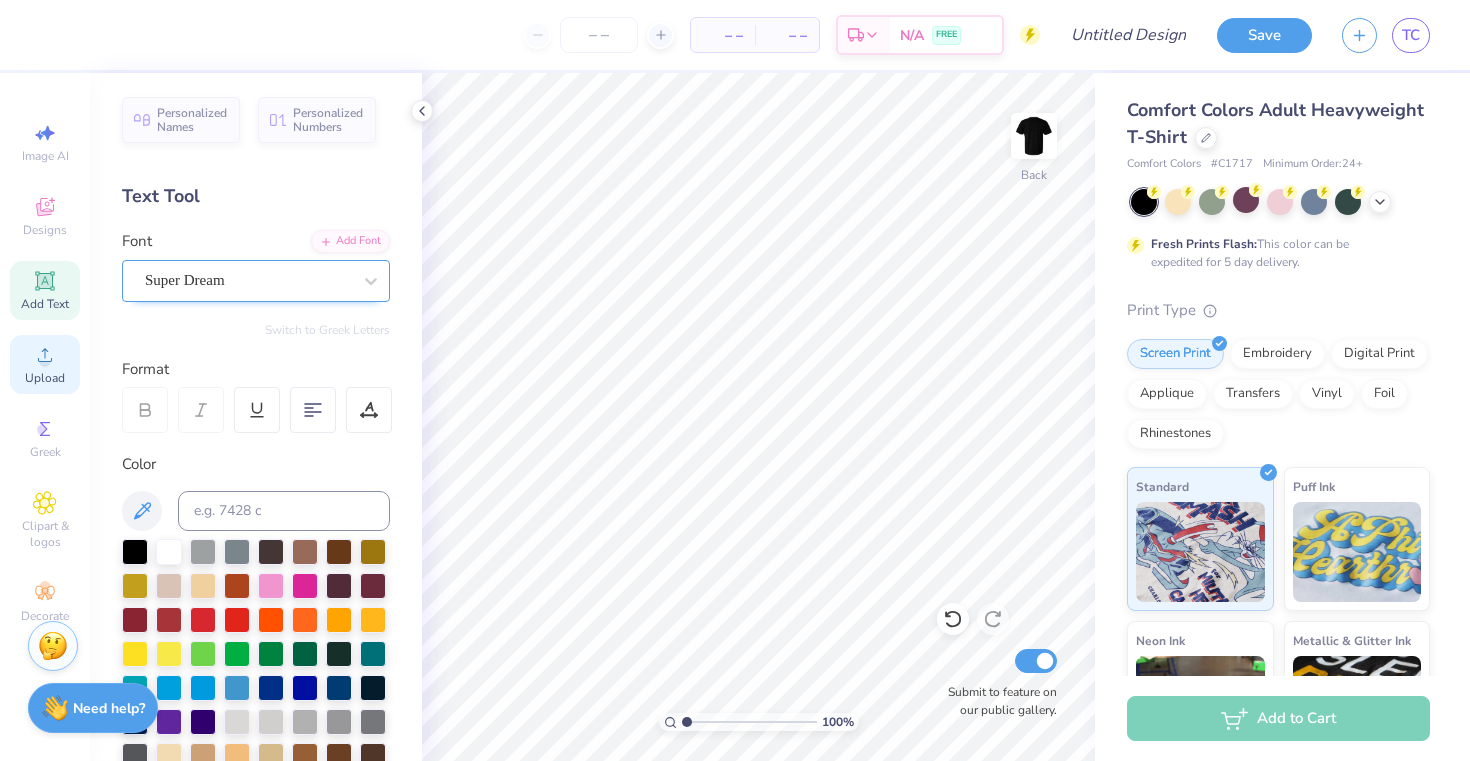 click on "Upload" at bounding box center (45, 378) 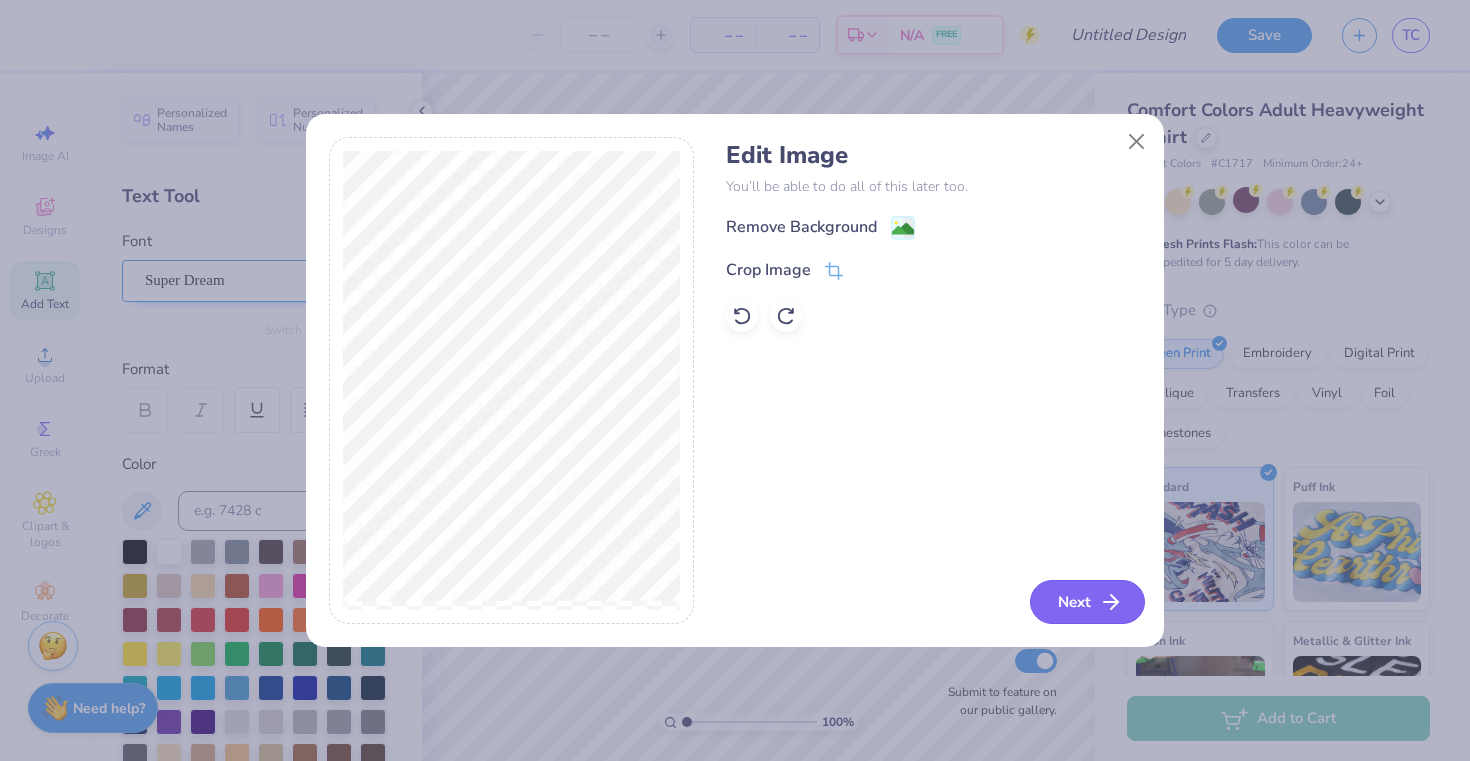 click on "Next" at bounding box center [1087, 602] 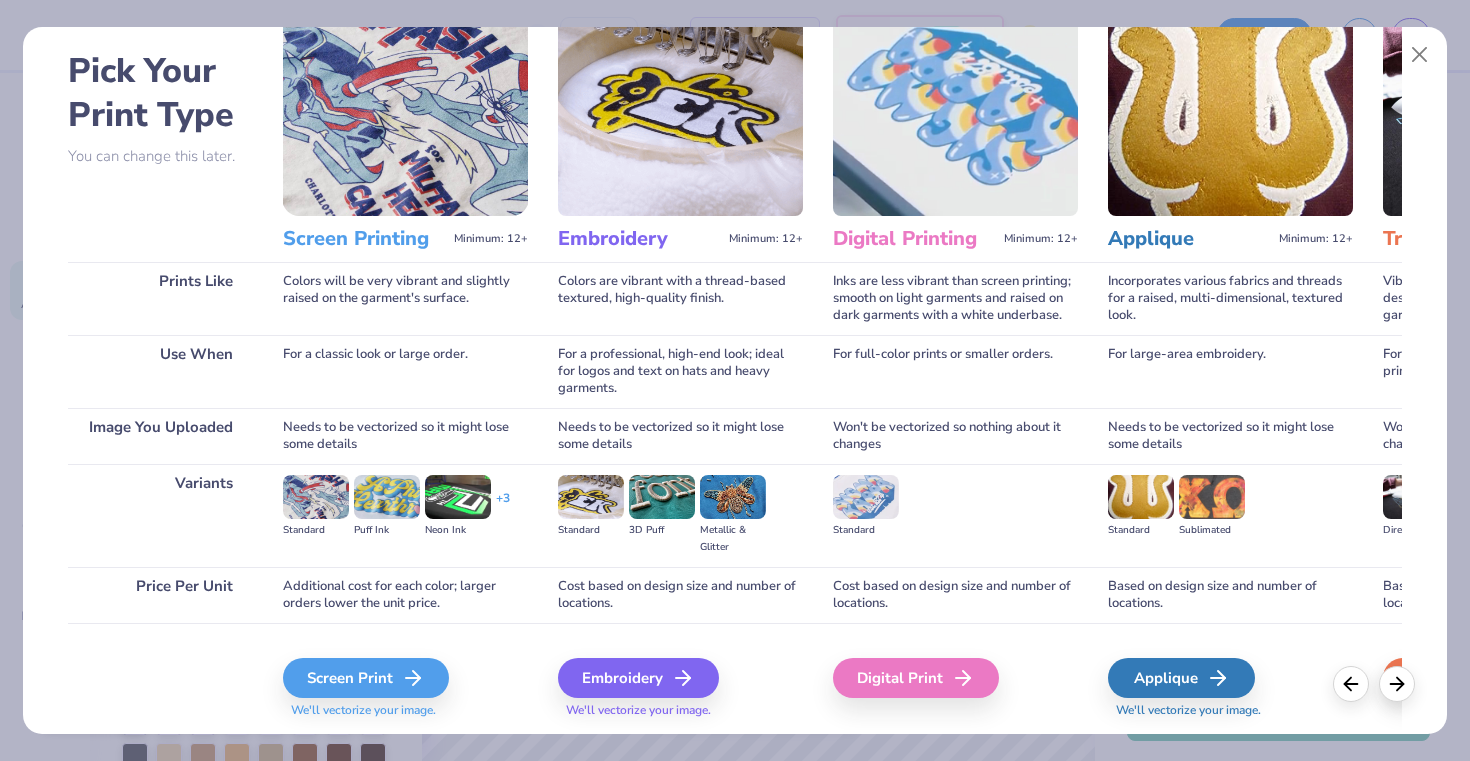 scroll, scrollTop: 136, scrollLeft: 0, axis: vertical 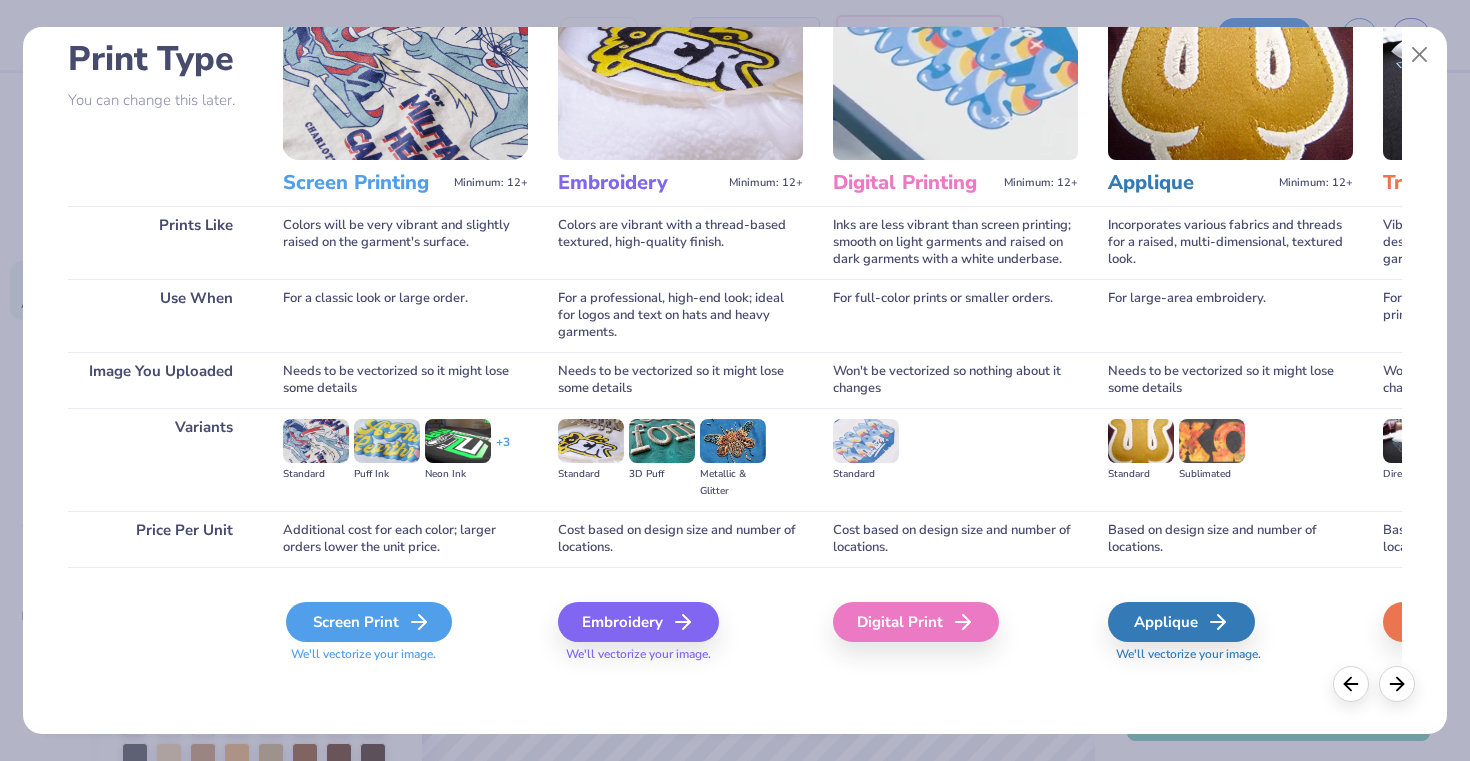click 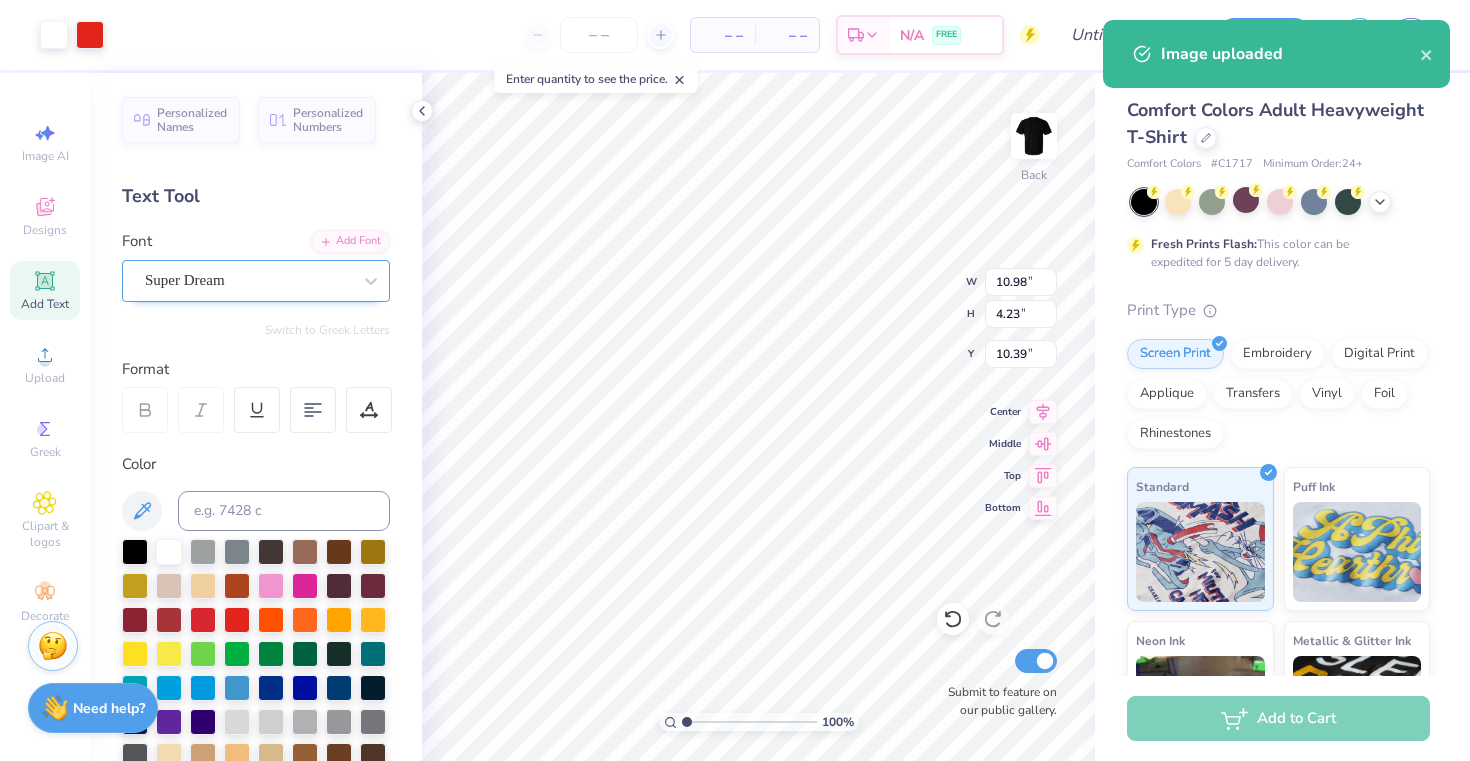 type on "9.79" 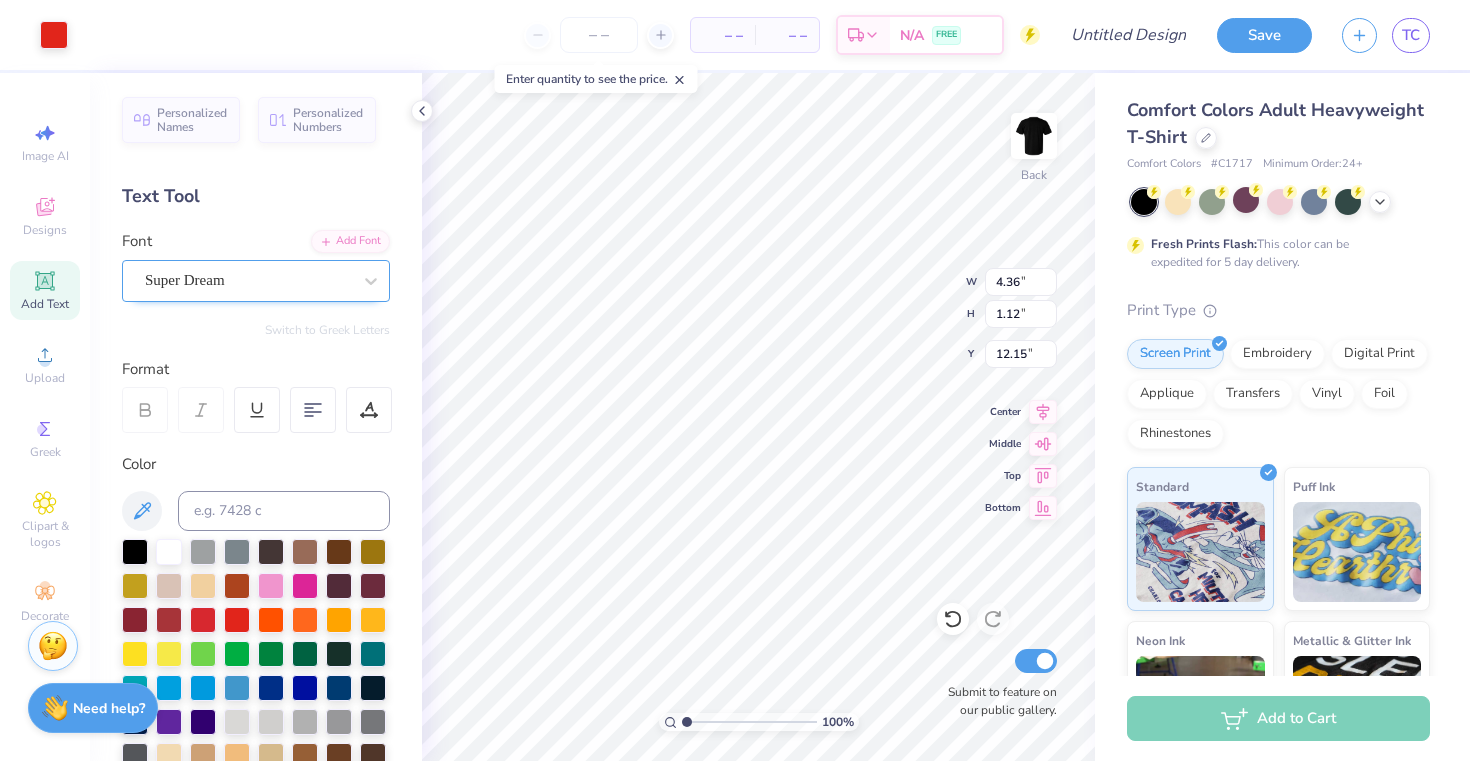 type on "12.28" 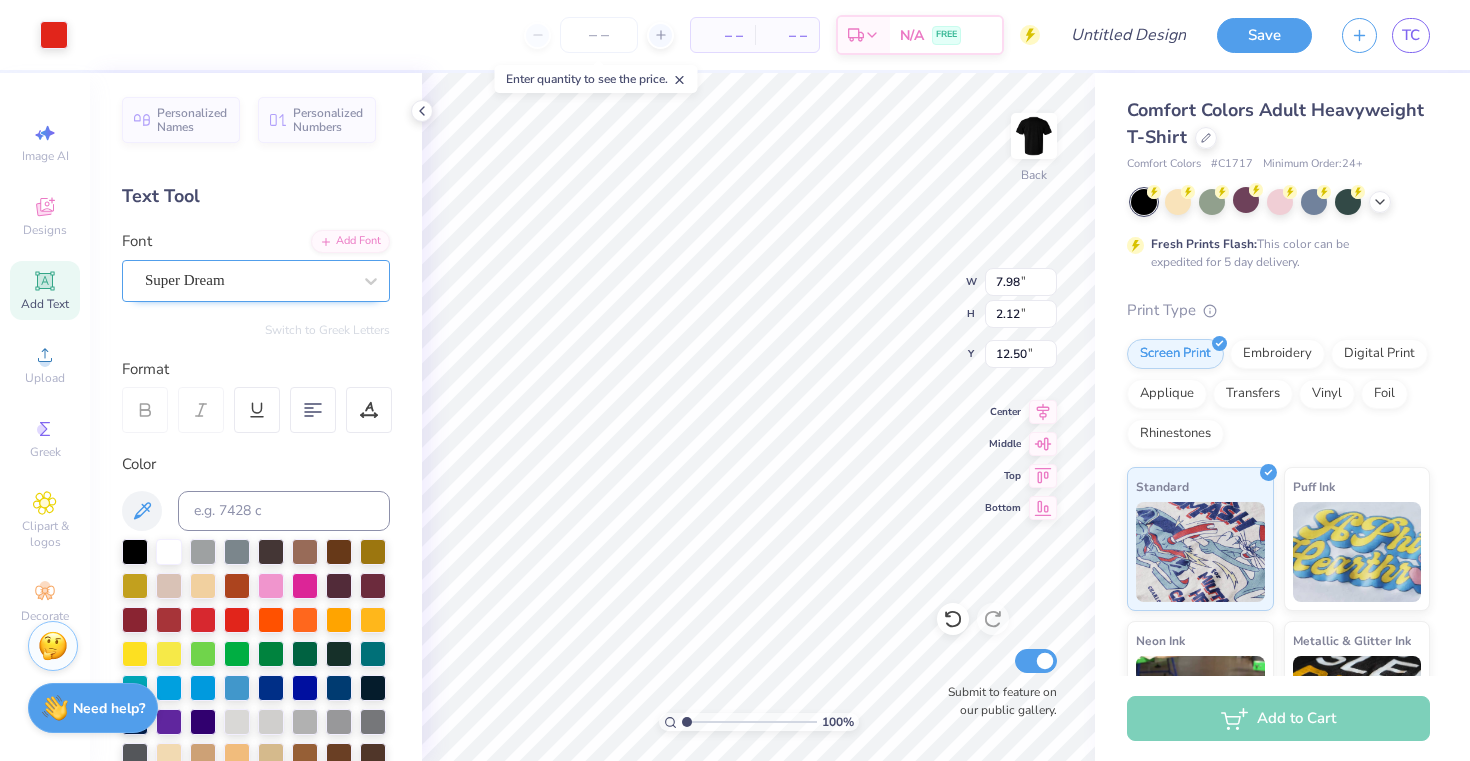 type on "12.50" 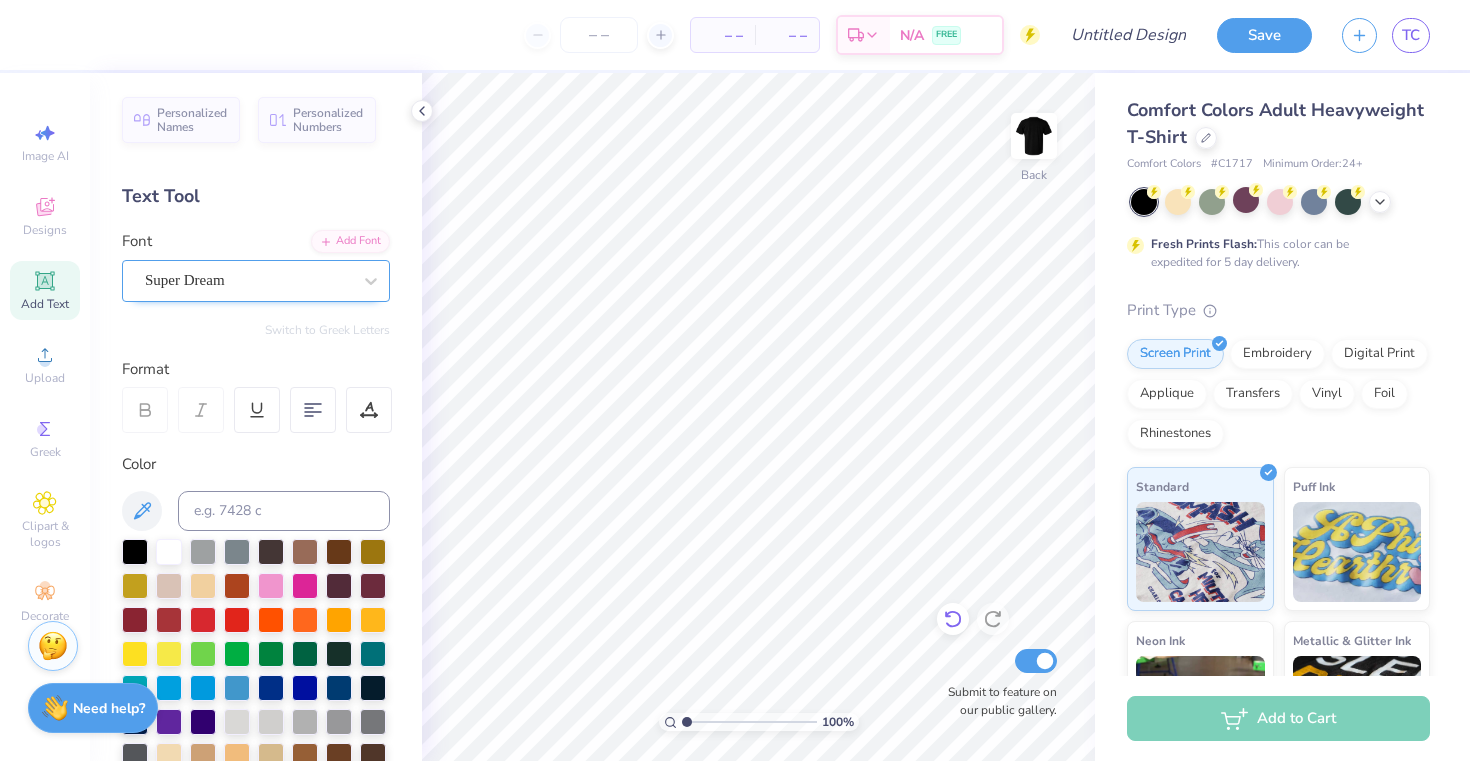 click 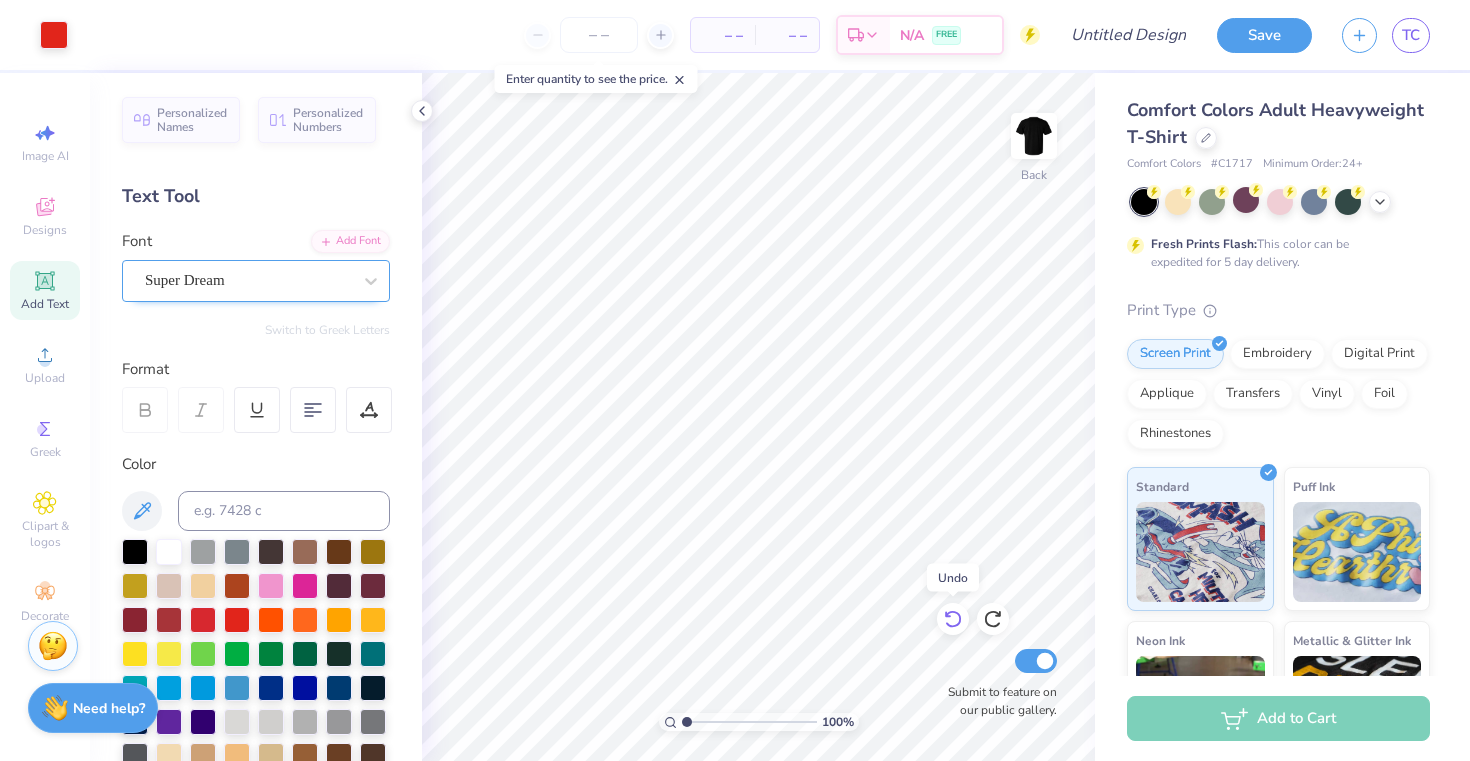 click 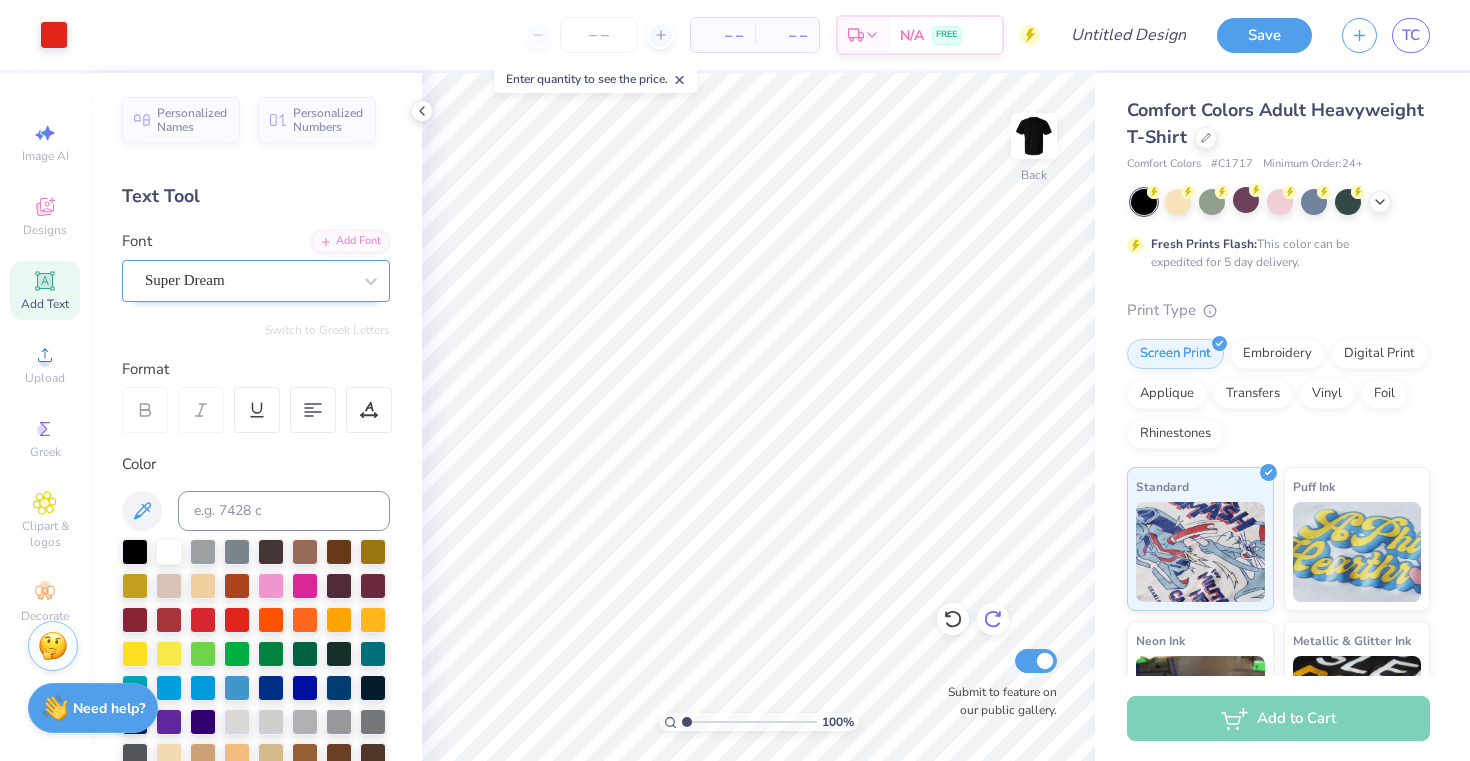 click 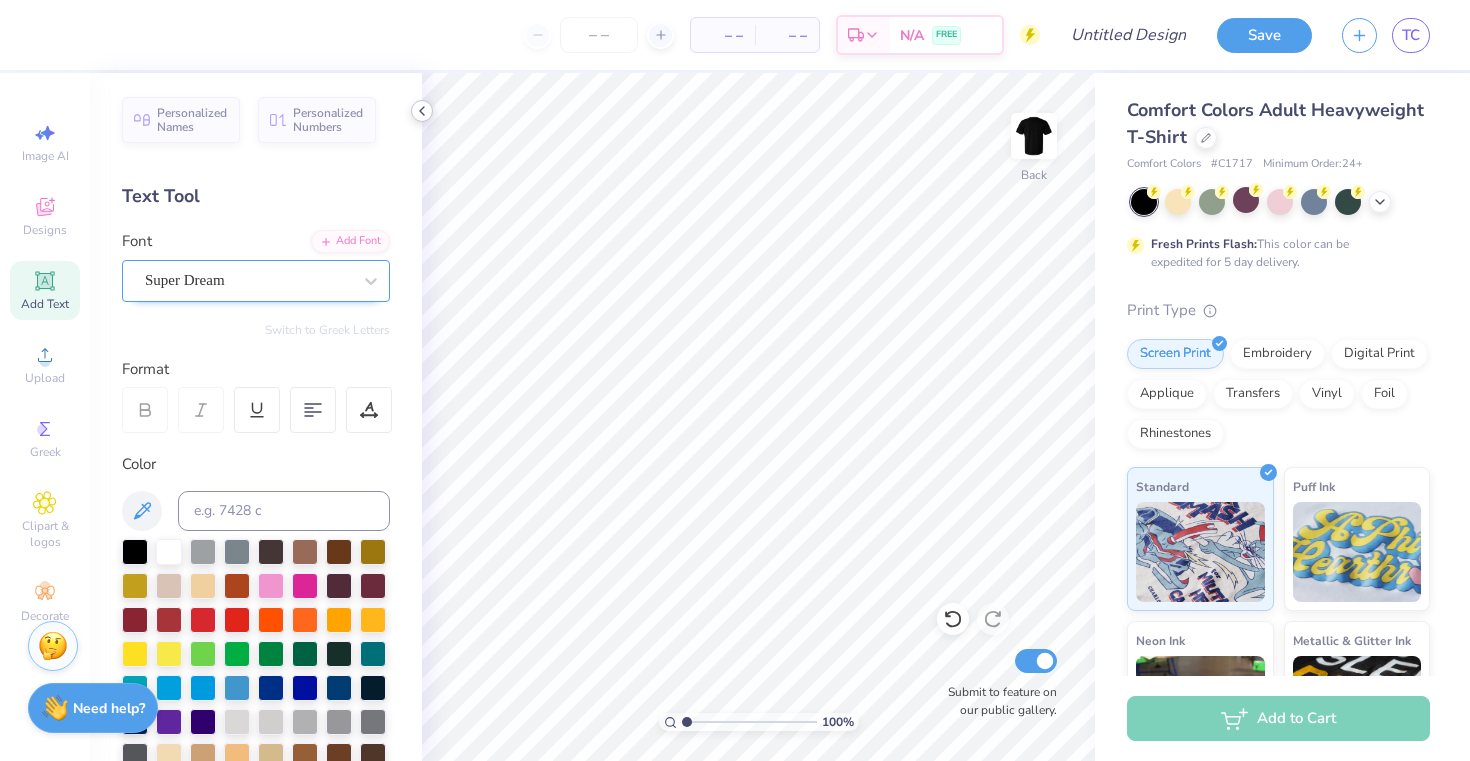 click 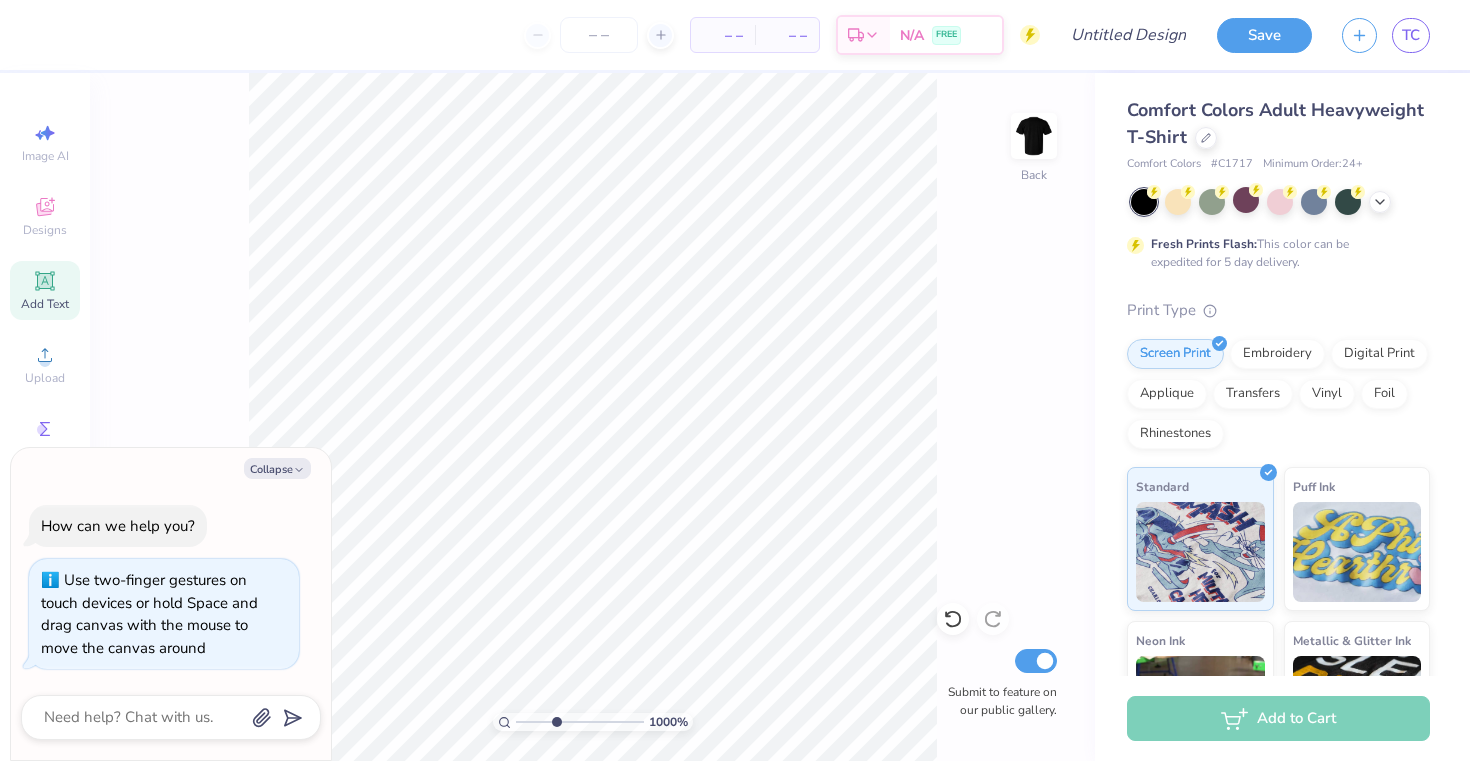 type on "1" 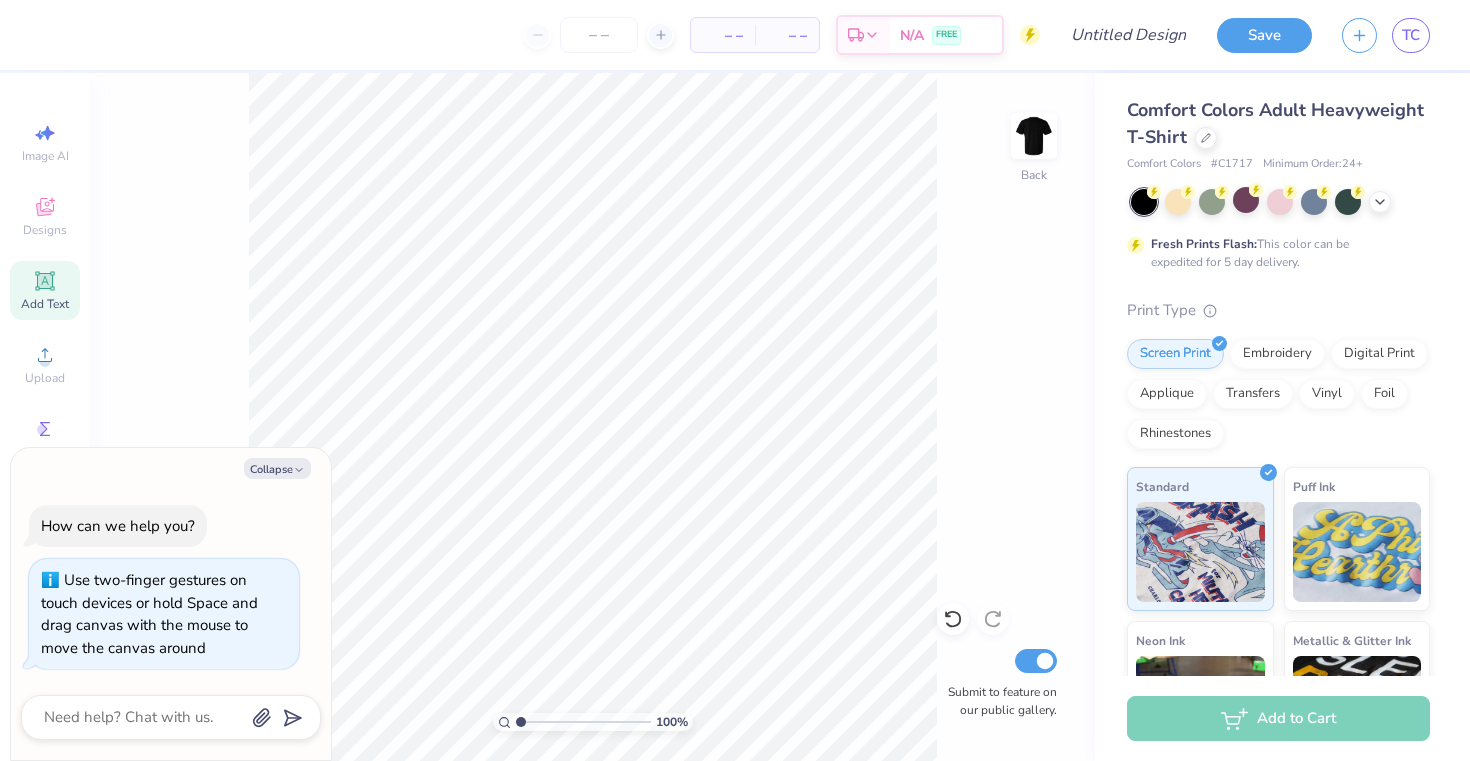 drag, startPoint x: 518, startPoint y: 723, endPoint x: 354, endPoint y: 693, distance: 166.72133 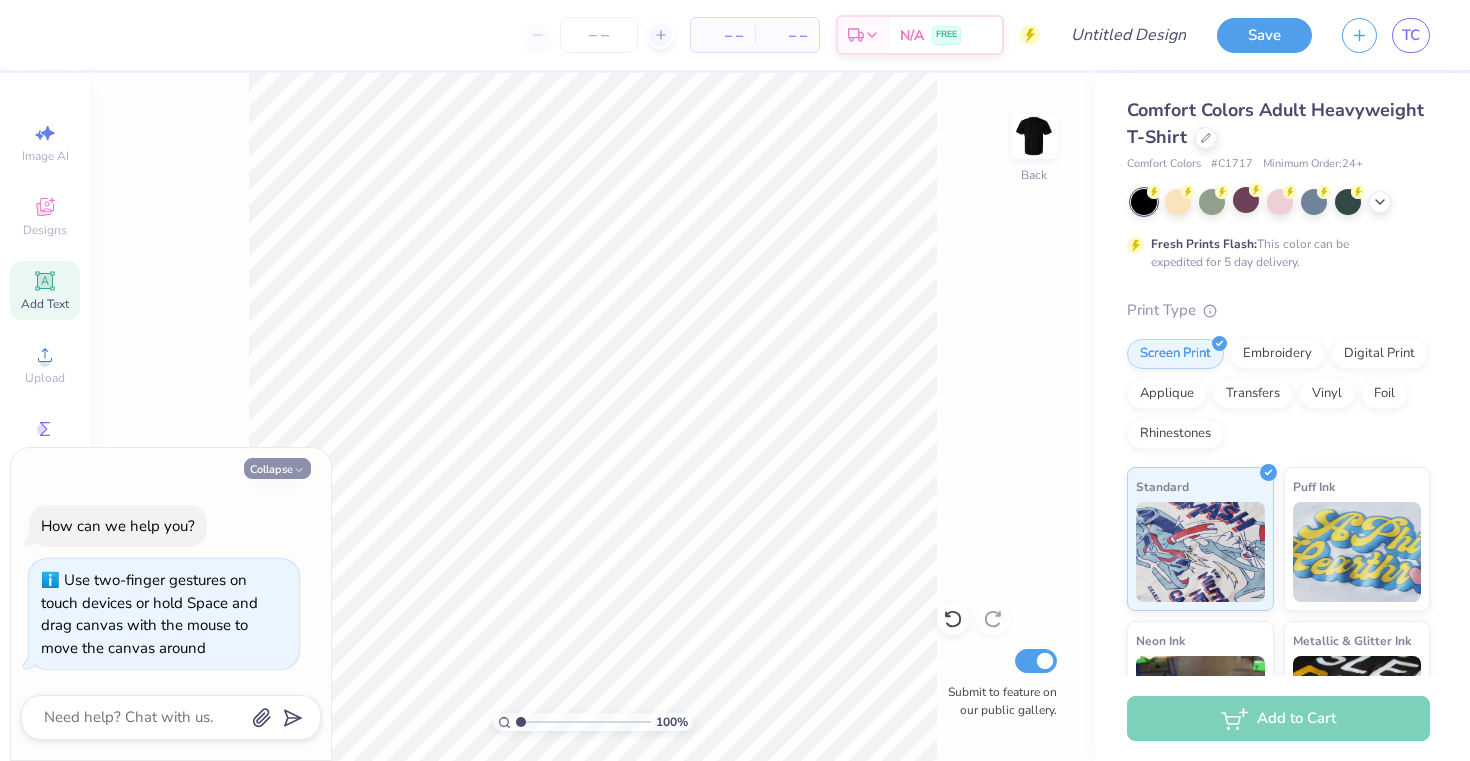 click on "Collapse" at bounding box center [277, 468] 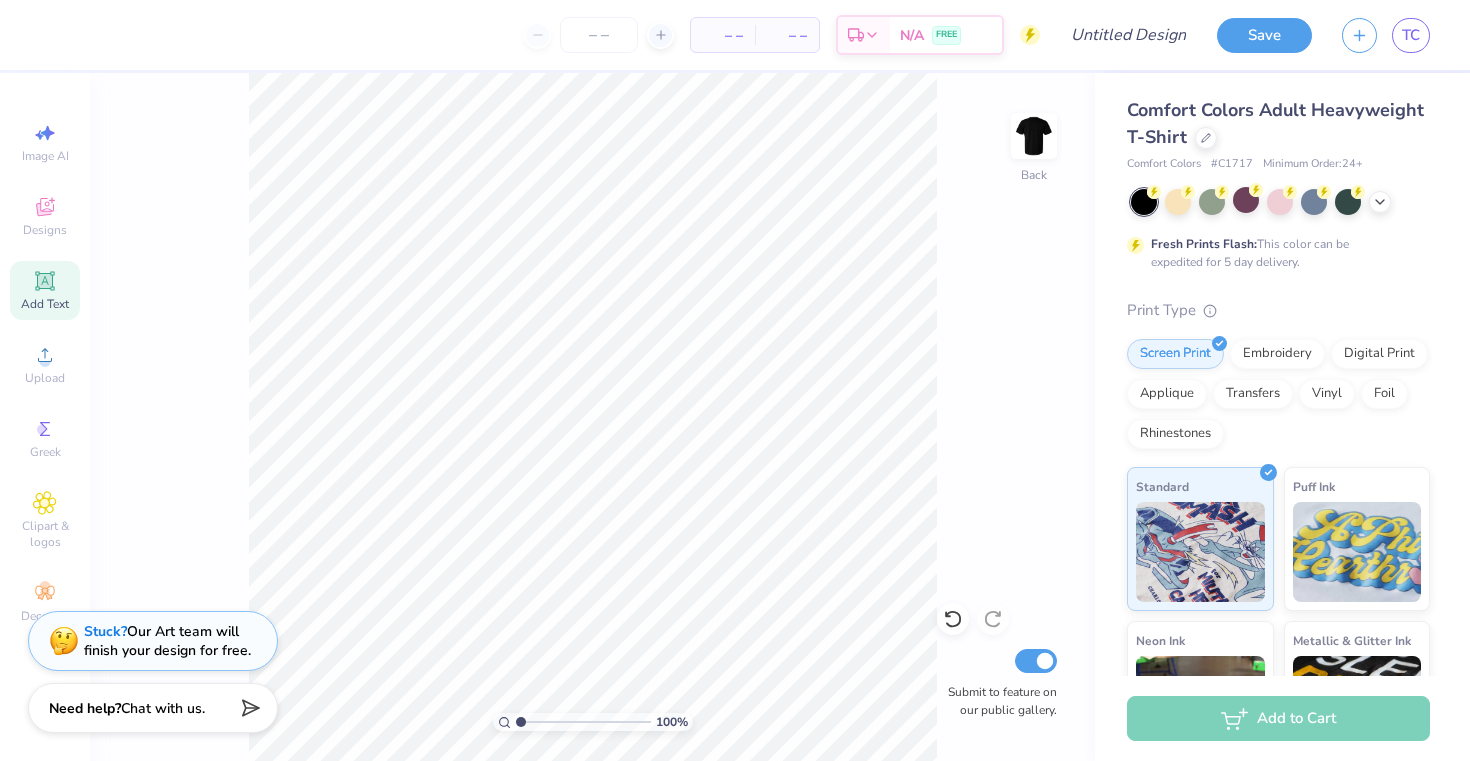 click on "100  % Back Submit to feature on our public gallery." at bounding box center (592, 417) 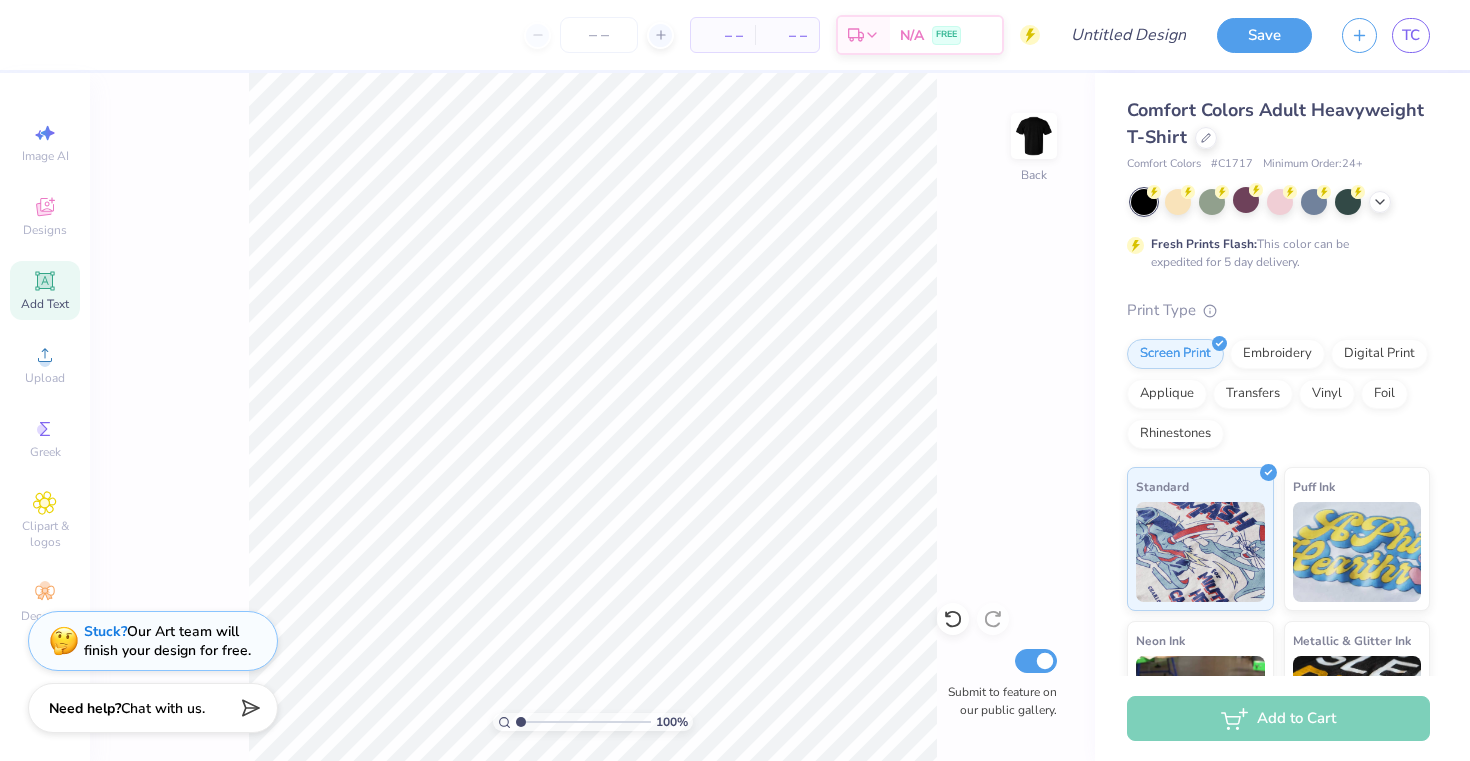 click on "100  % Back Submit to feature on our public gallery." at bounding box center (592, 417) 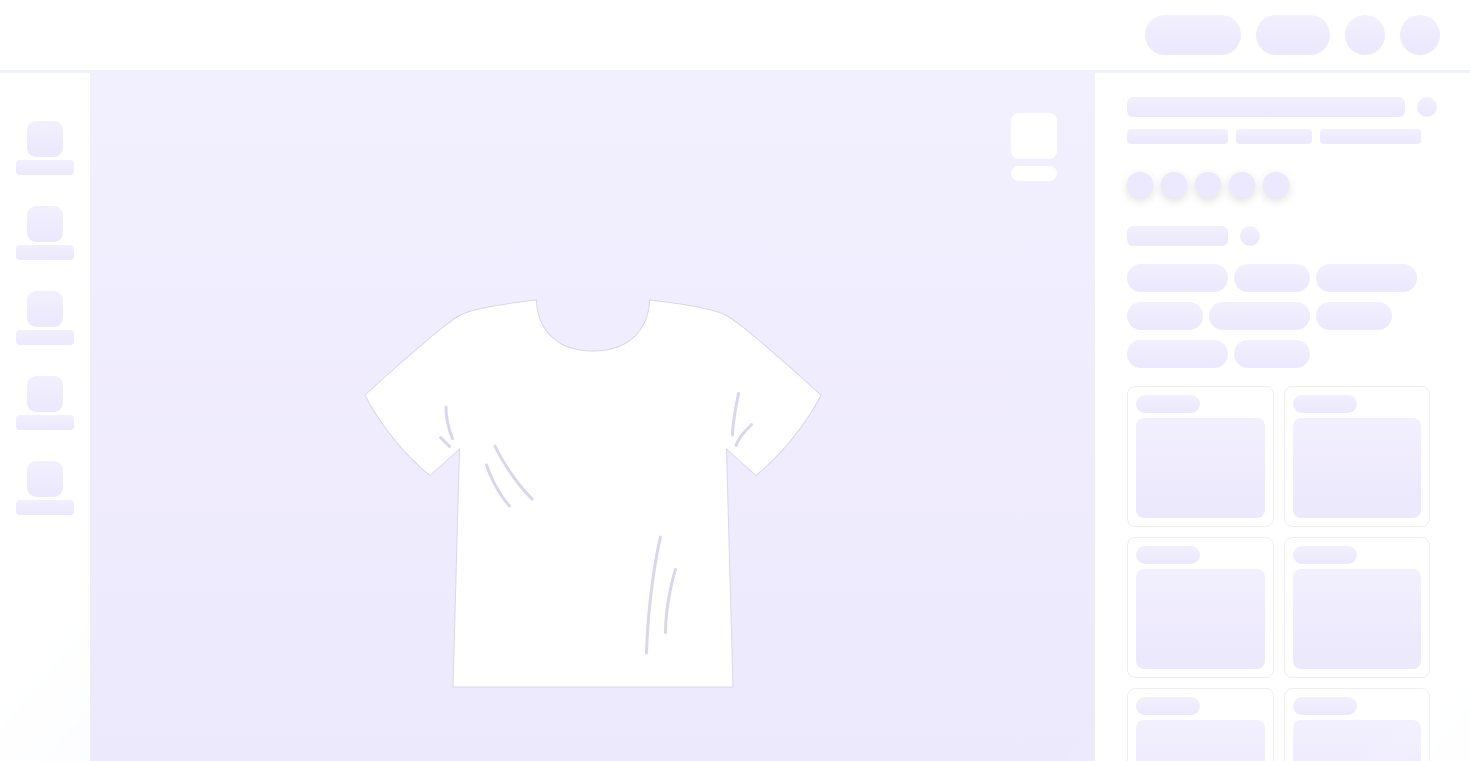 scroll, scrollTop: 0, scrollLeft: 0, axis: both 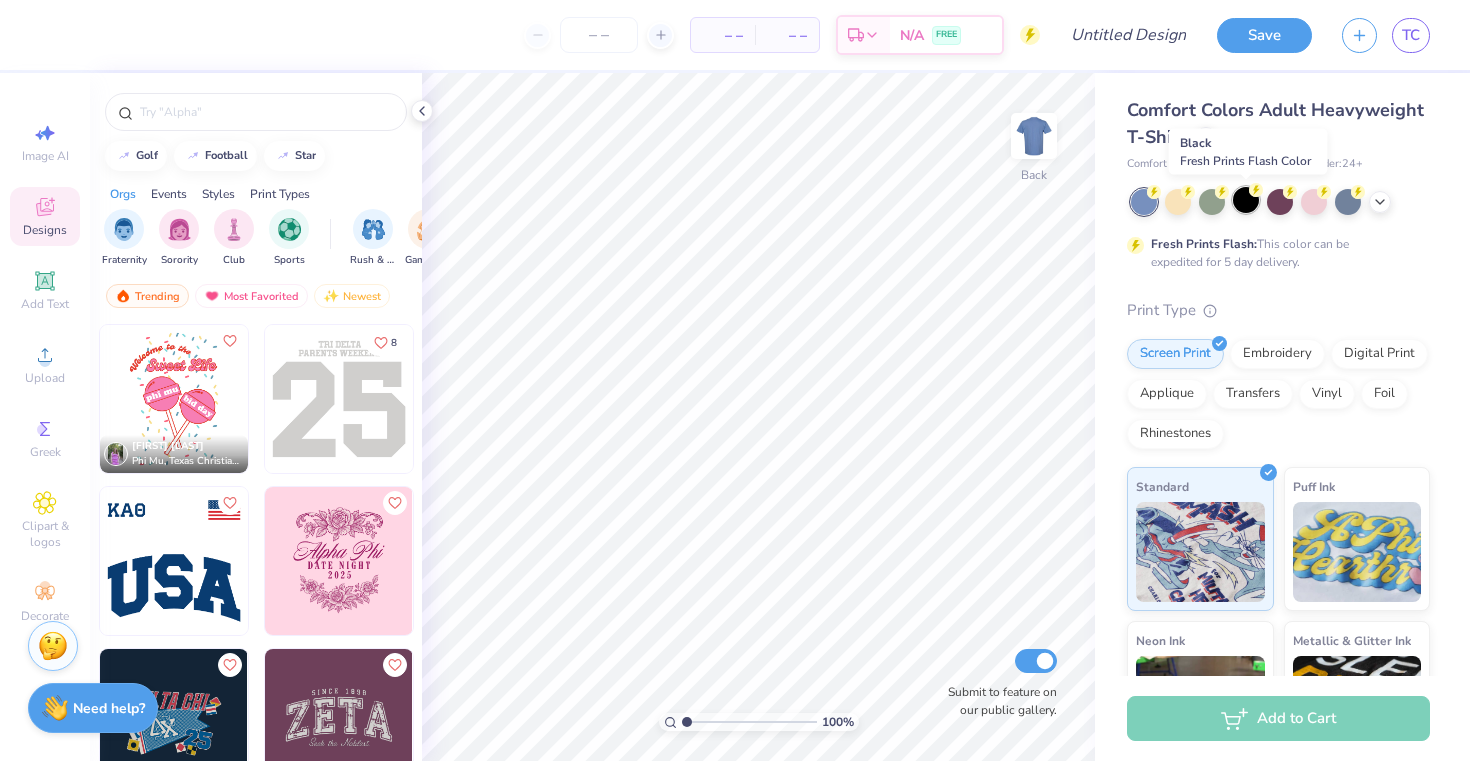 click at bounding box center (1246, 200) 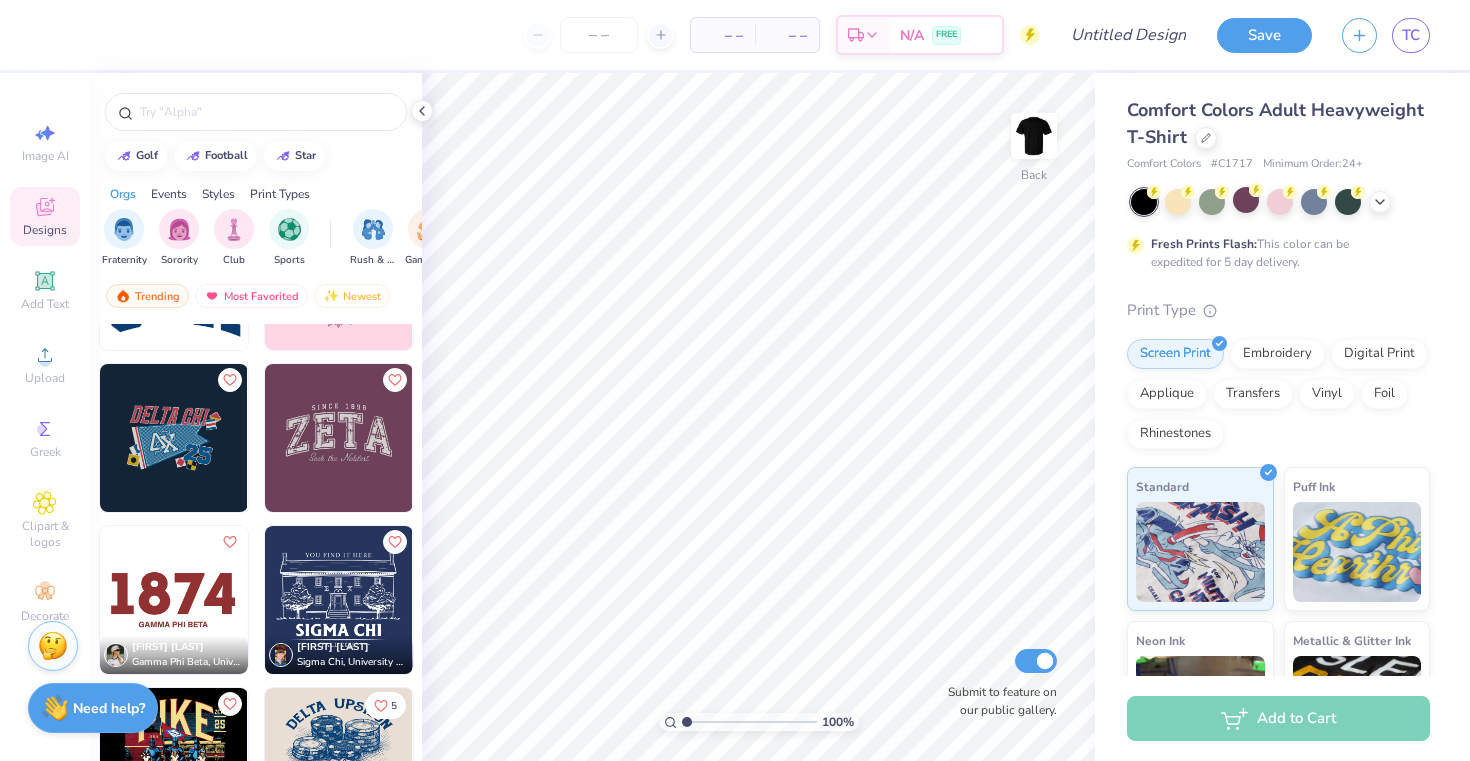 scroll, scrollTop: 395, scrollLeft: 0, axis: vertical 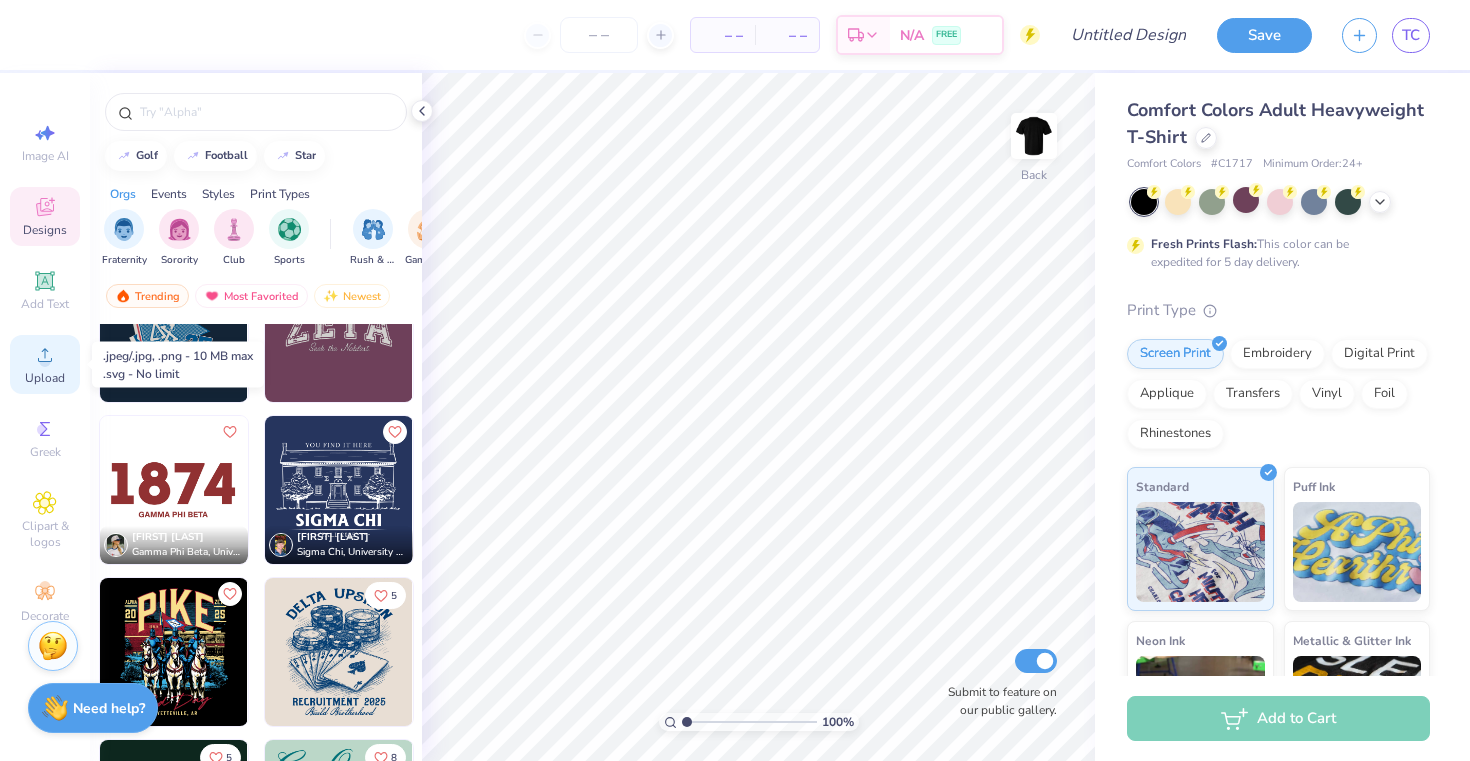click on "Upload" at bounding box center (45, 378) 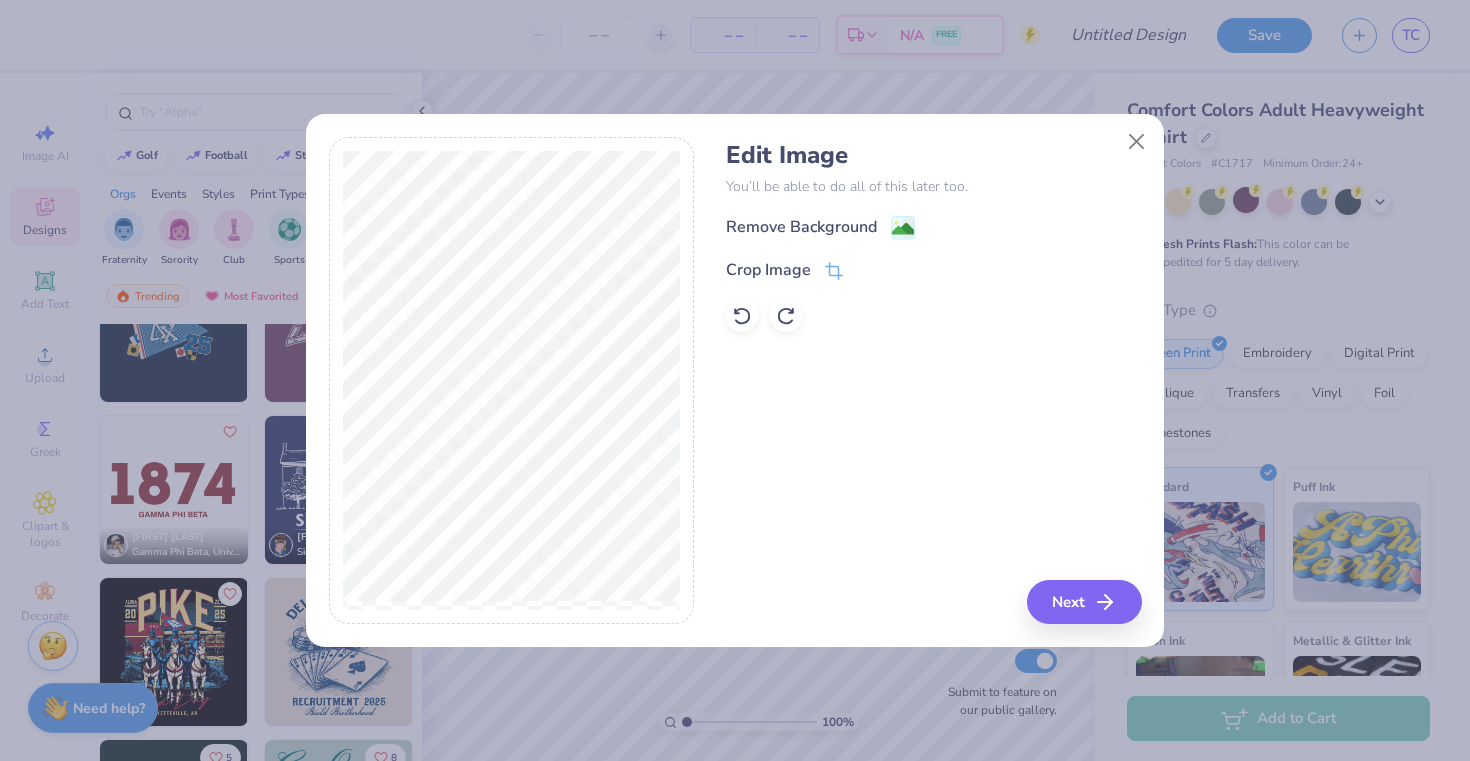 click on "Edit Image You’ll be able to do all of this later too. Remove Background Crop Image Next" at bounding box center [735, 392] 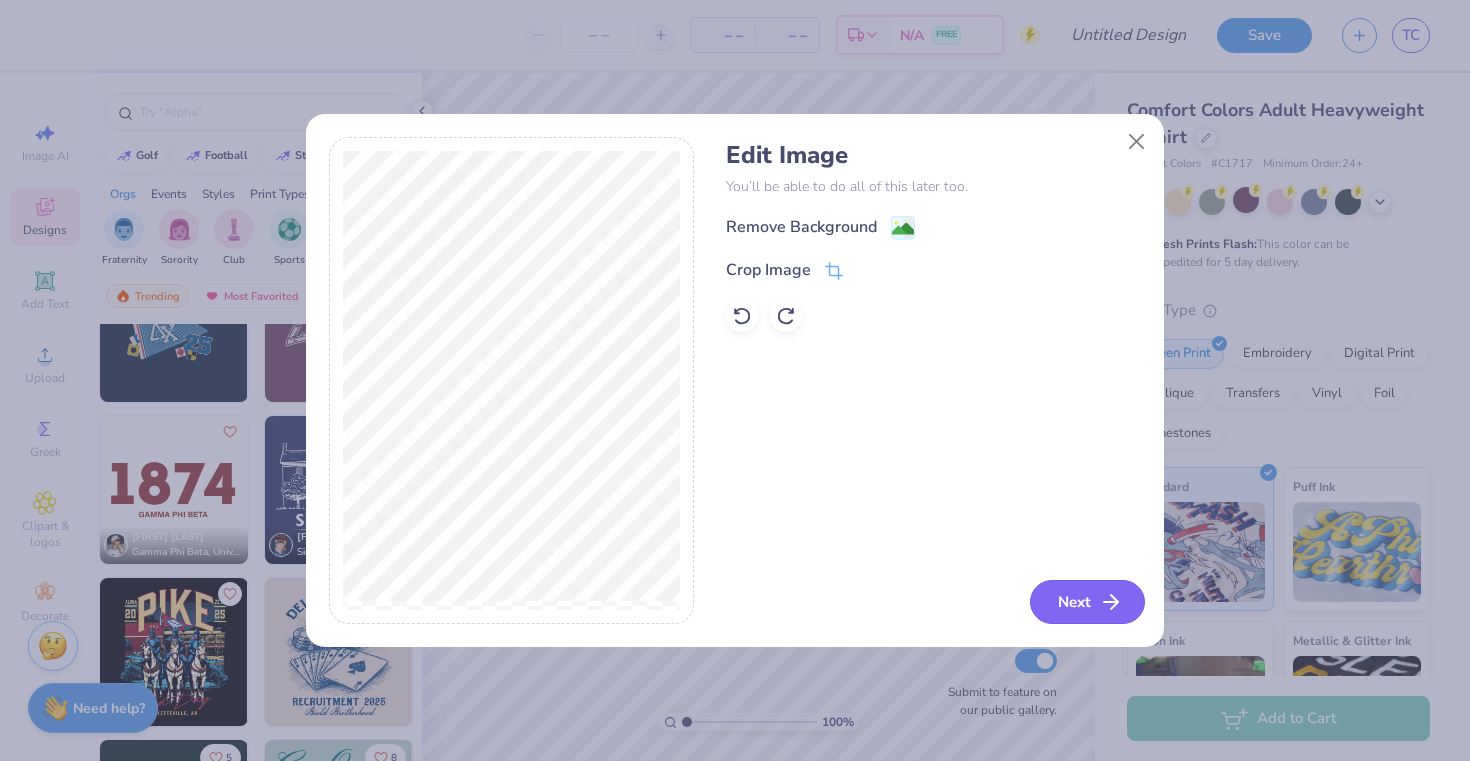 click on "Next" at bounding box center [1087, 602] 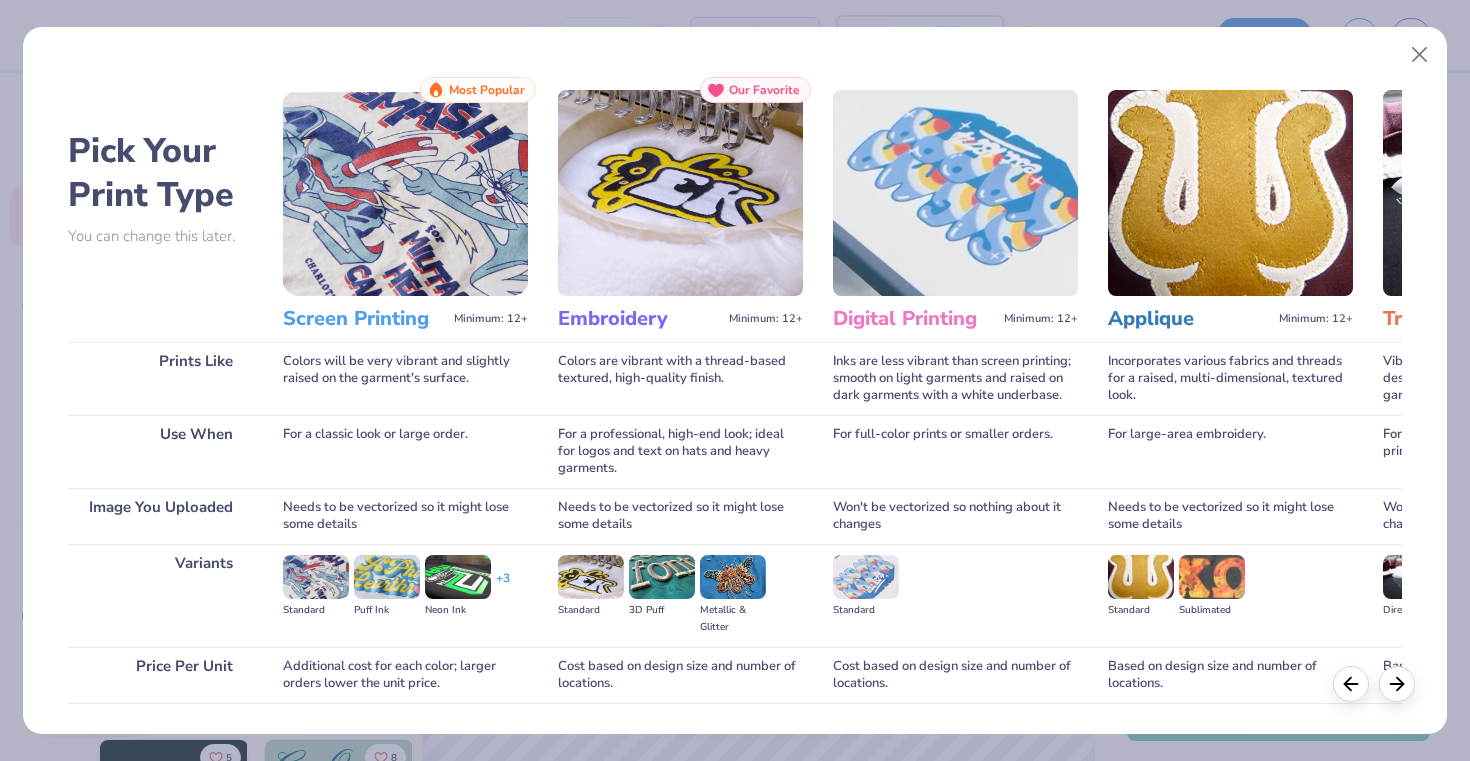 scroll, scrollTop: 136, scrollLeft: 0, axis: vertical 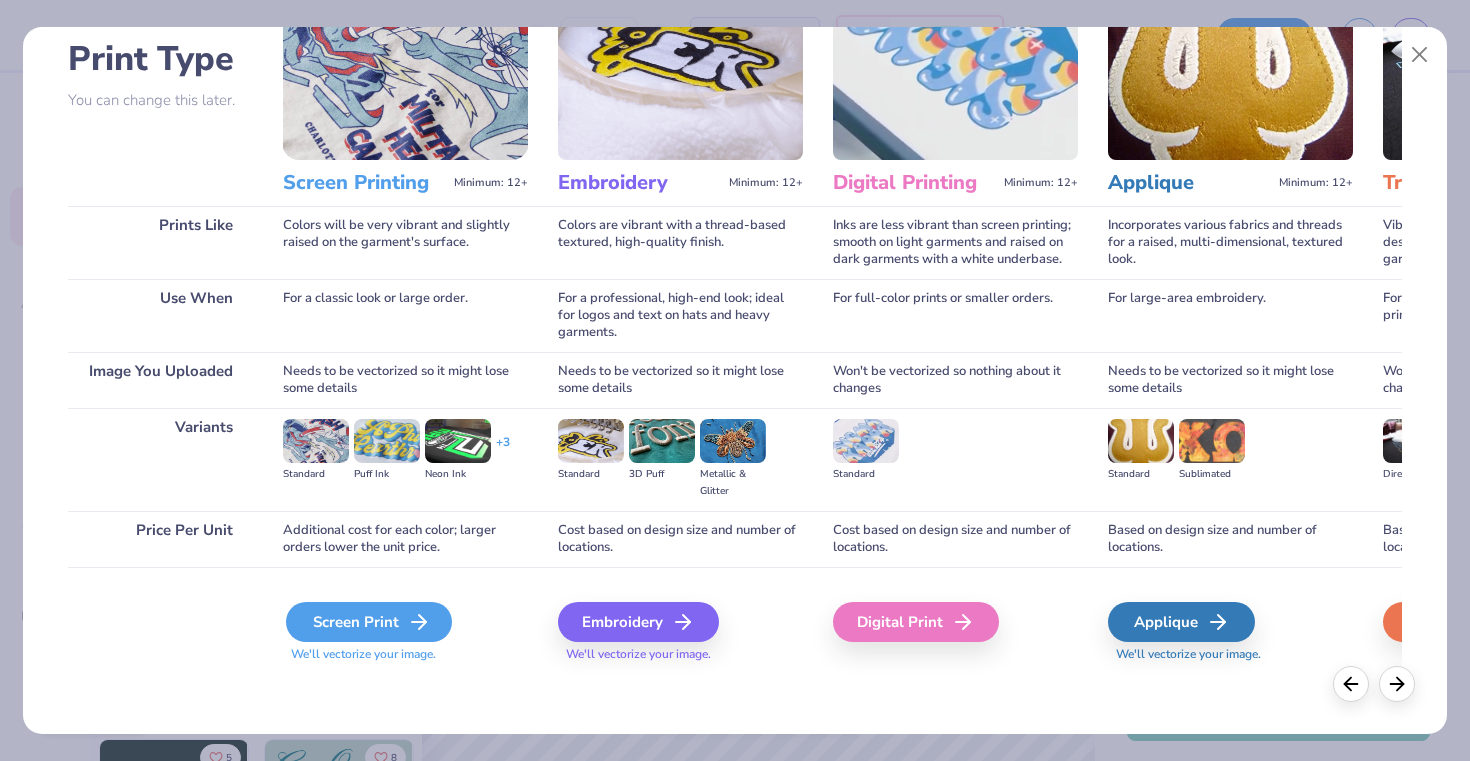 click on "Screen Print" at bounding box center (369, 622) 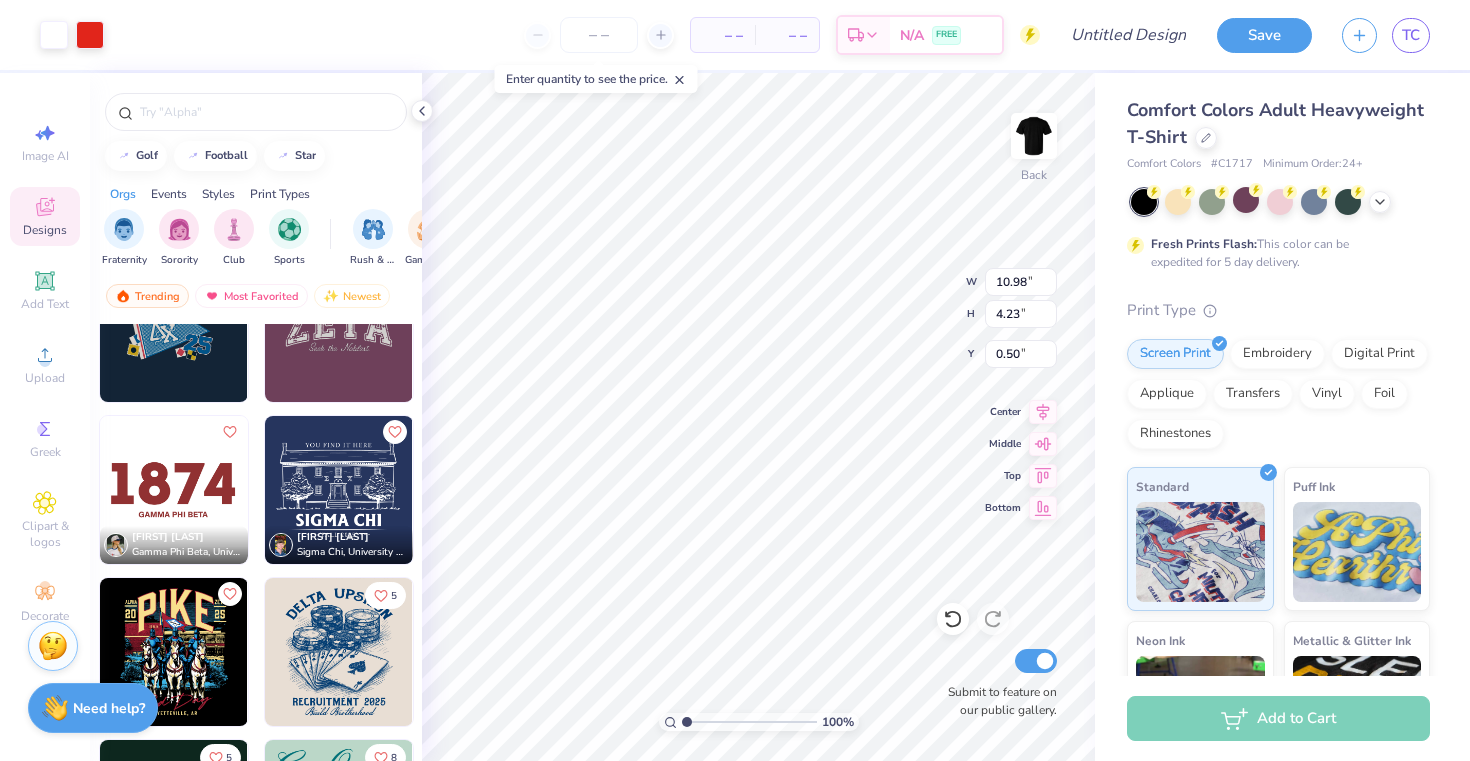 type on "0.50" 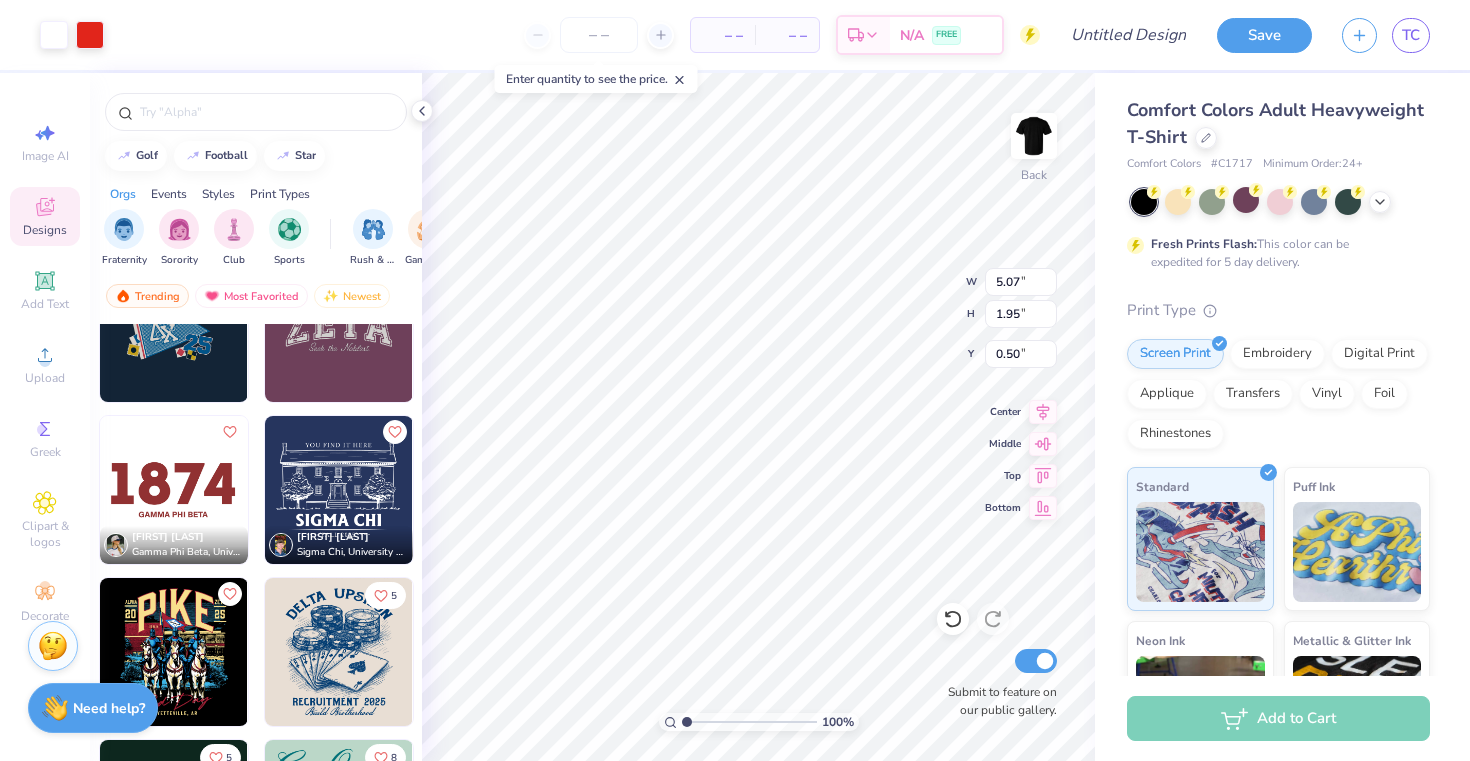 type on "5.07" 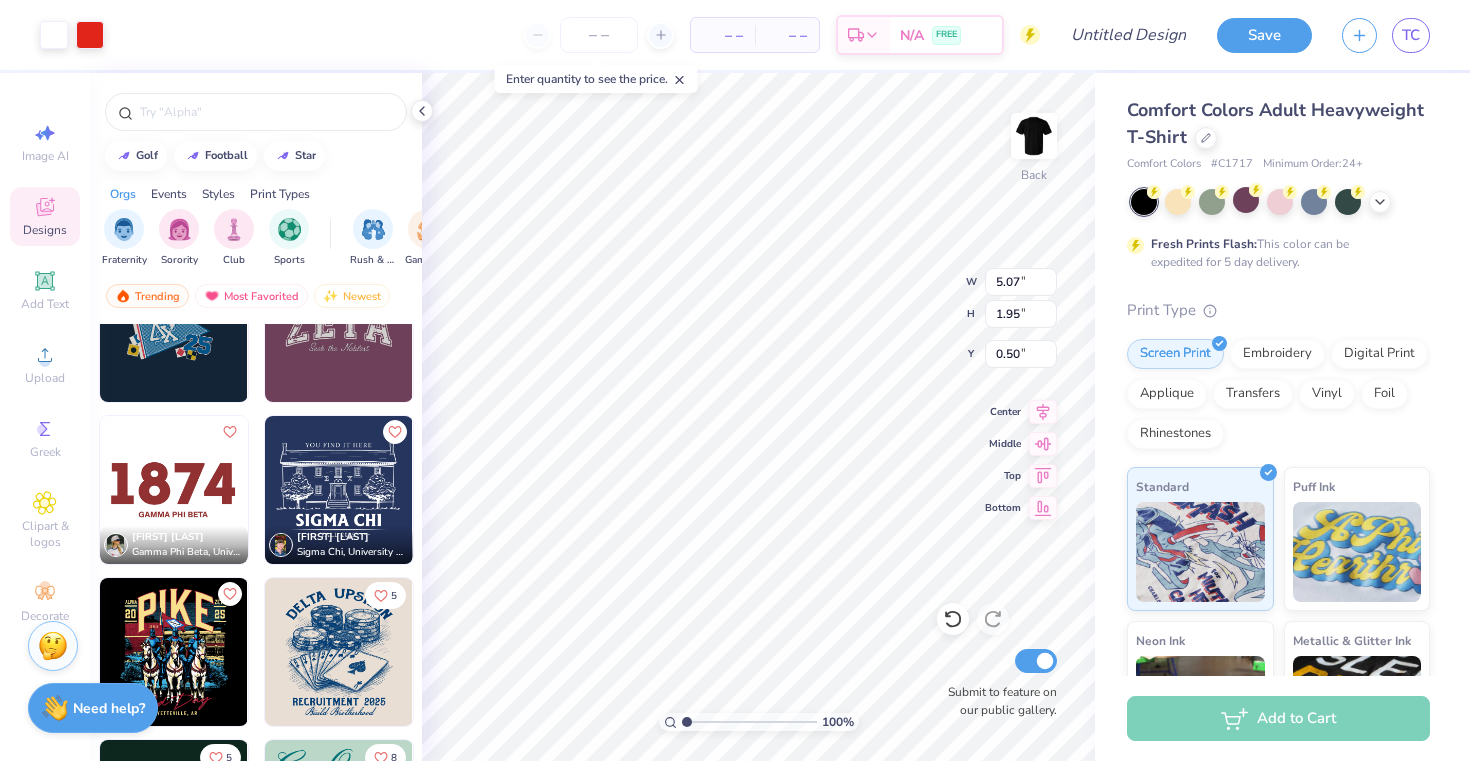 type on "1.95" 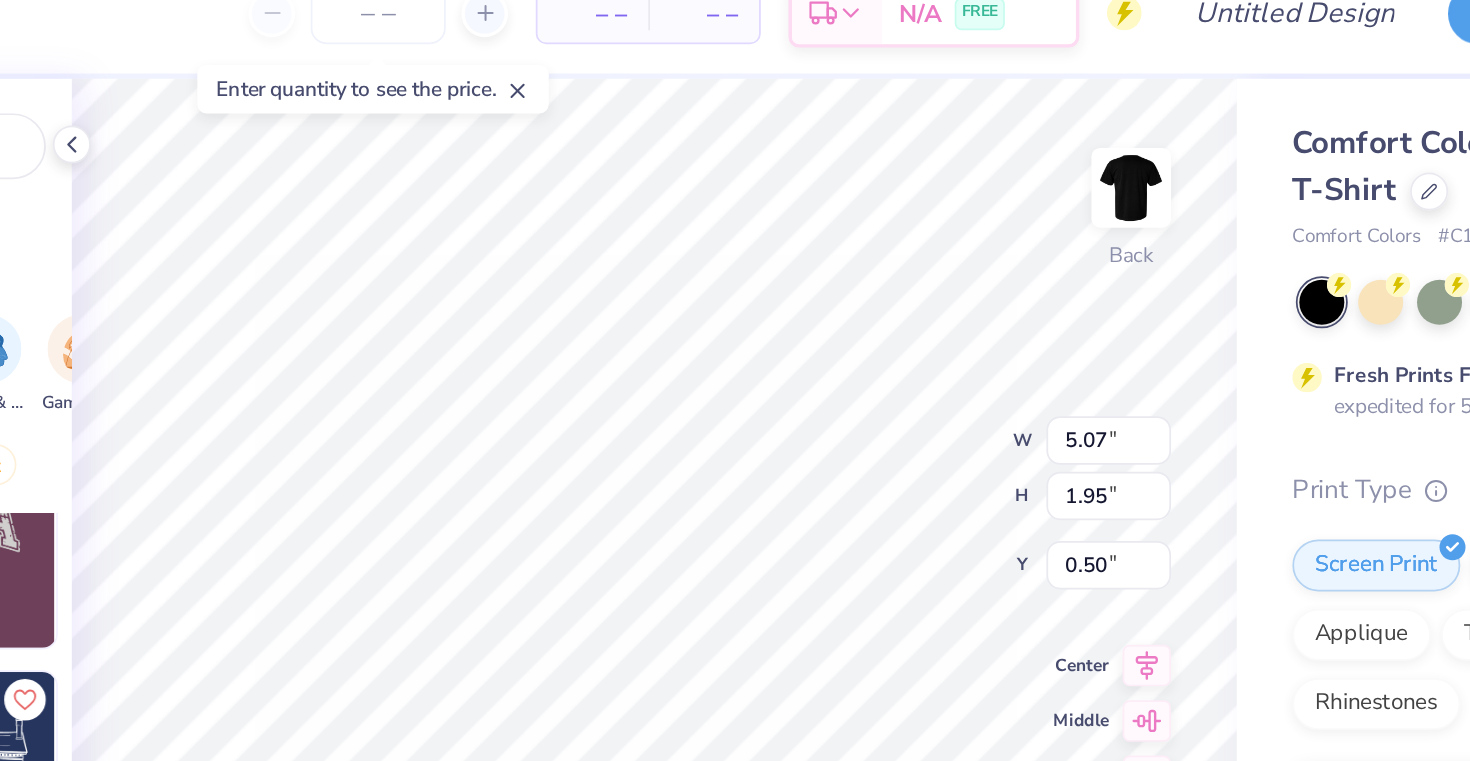 type on "1.58" 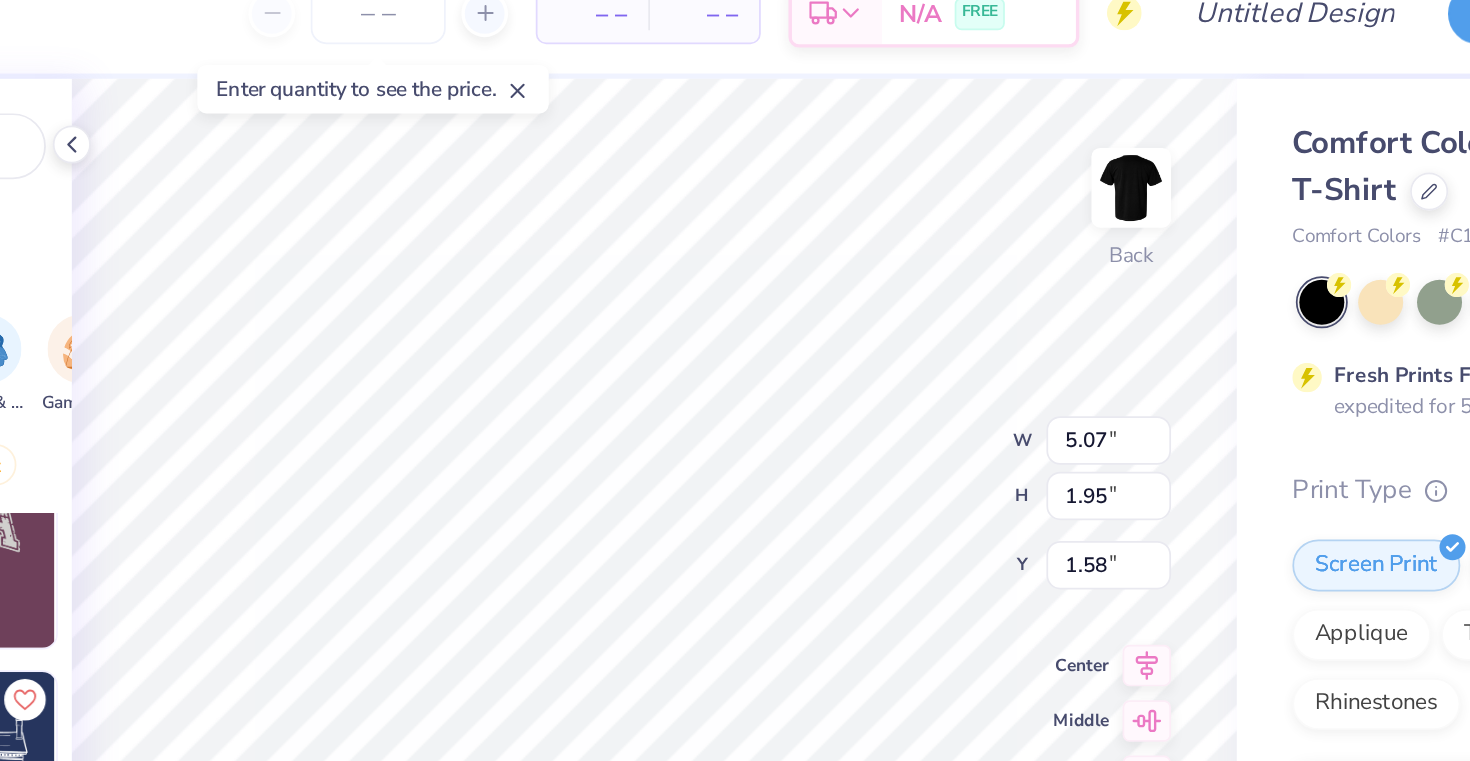 type on "3.36" 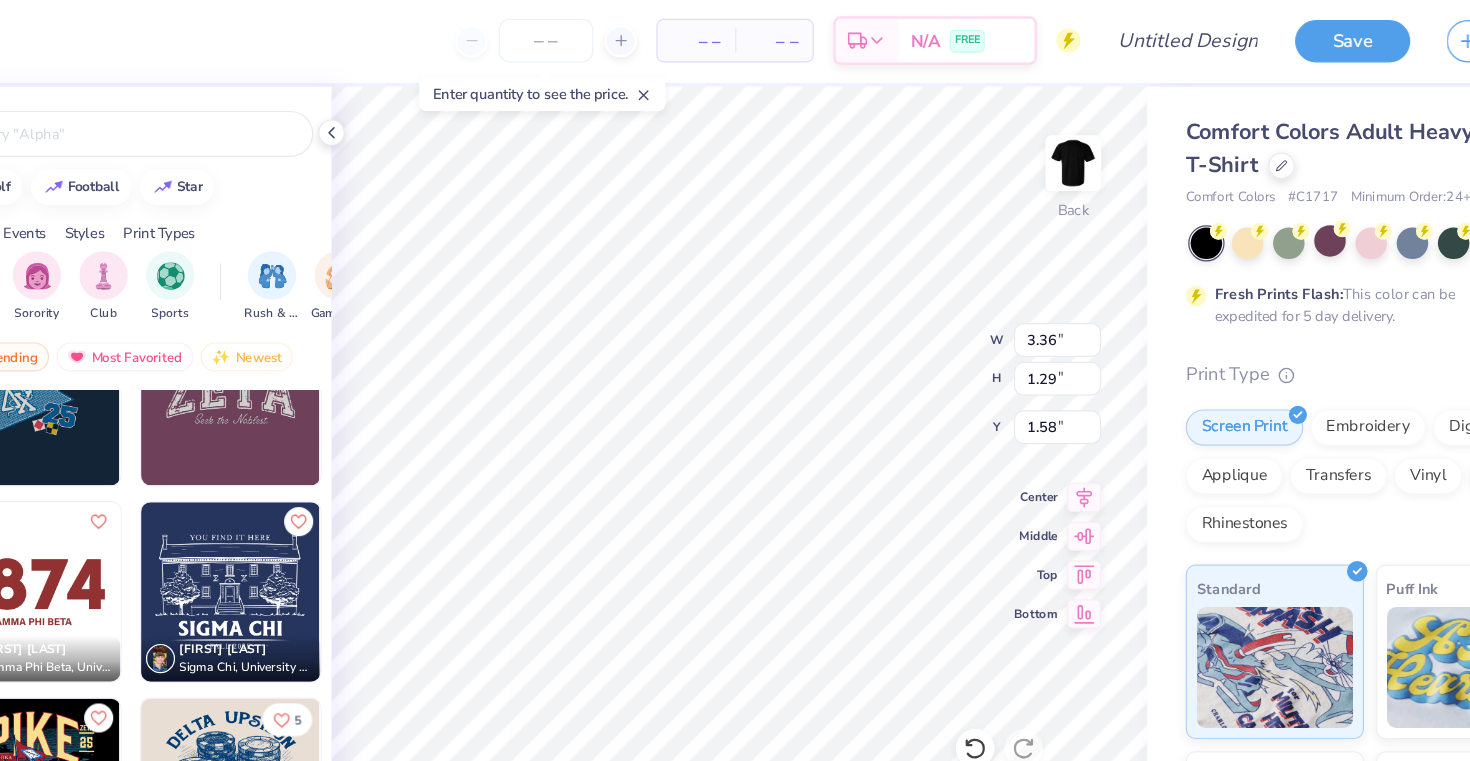 type on "1.71" 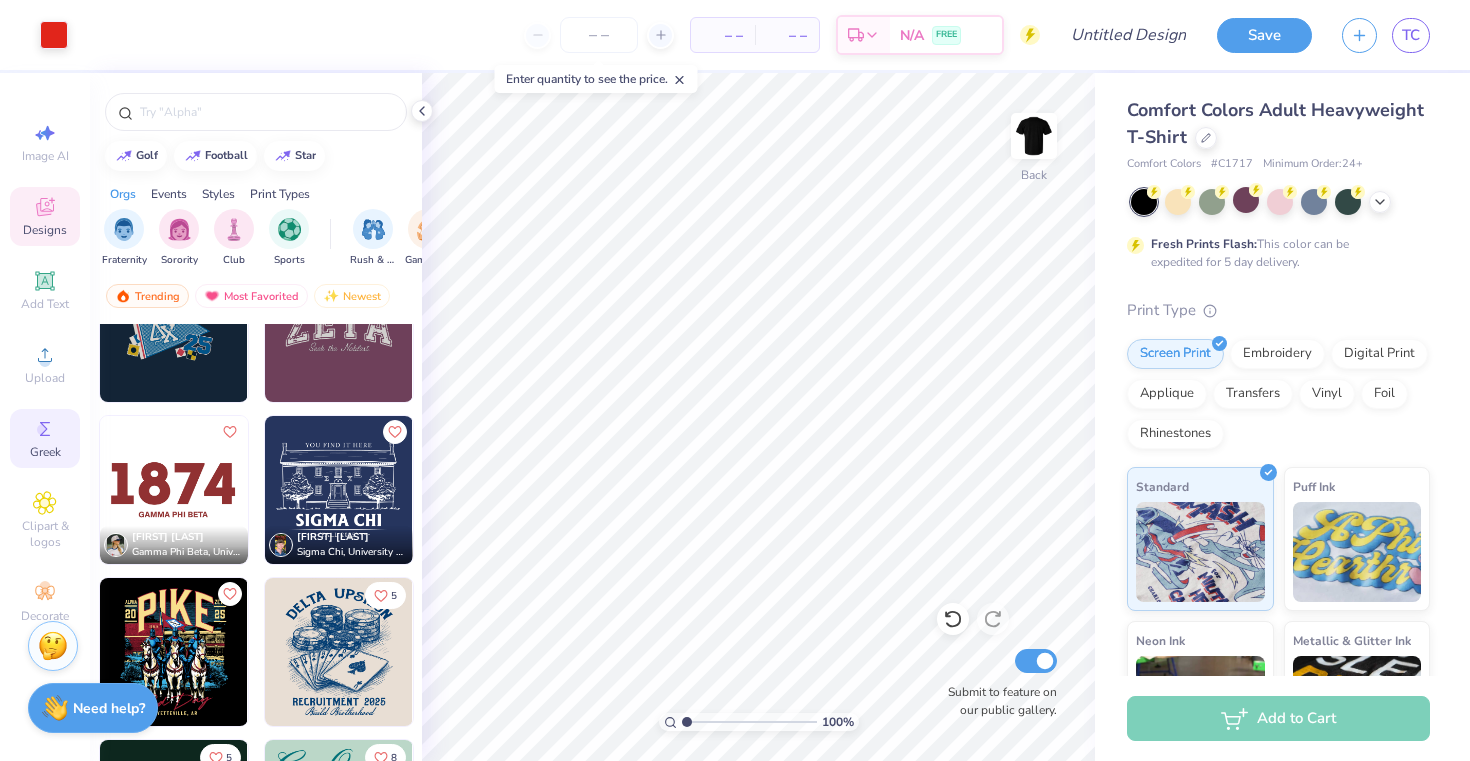 click 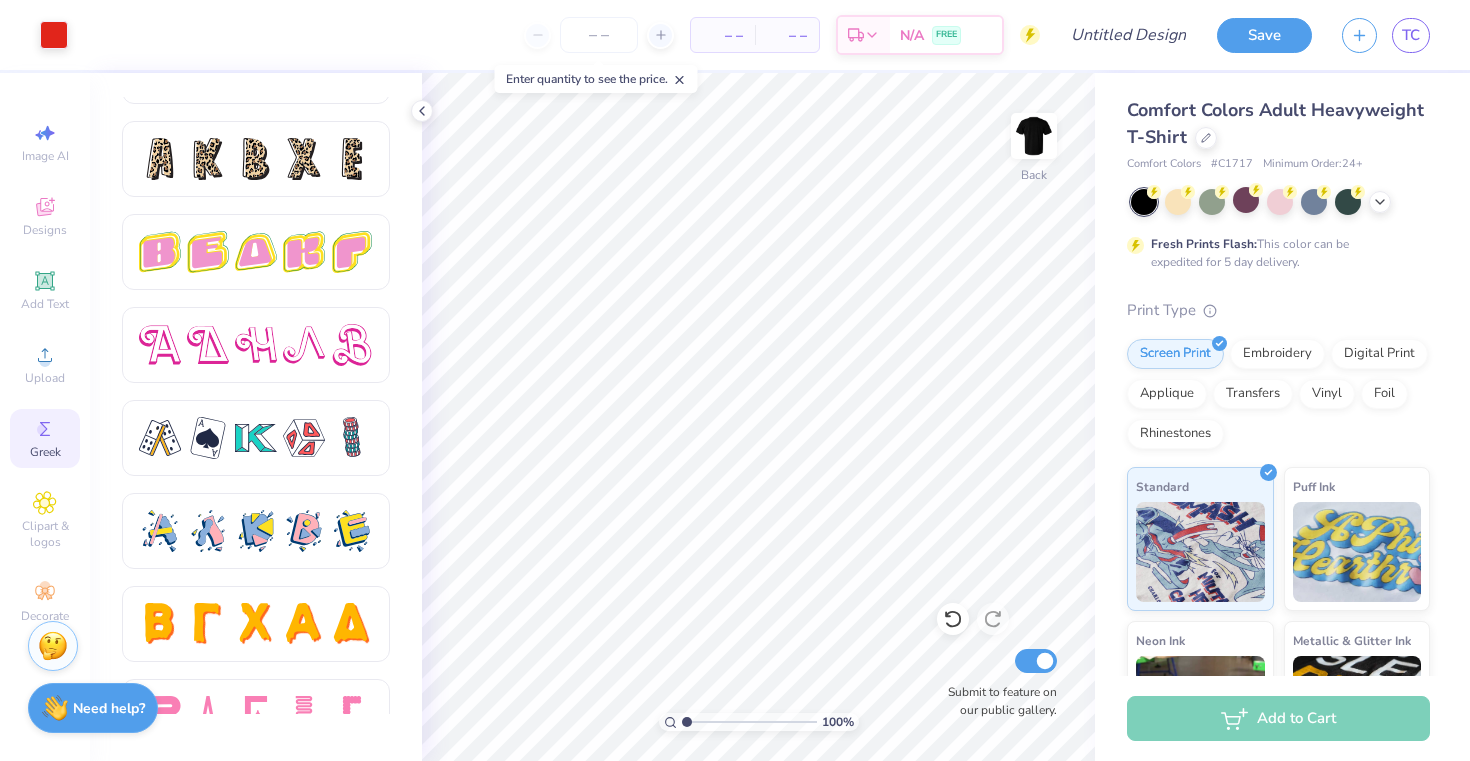 scroll, scrollTop: 3381, scrollLeft: 0, axis: vertical 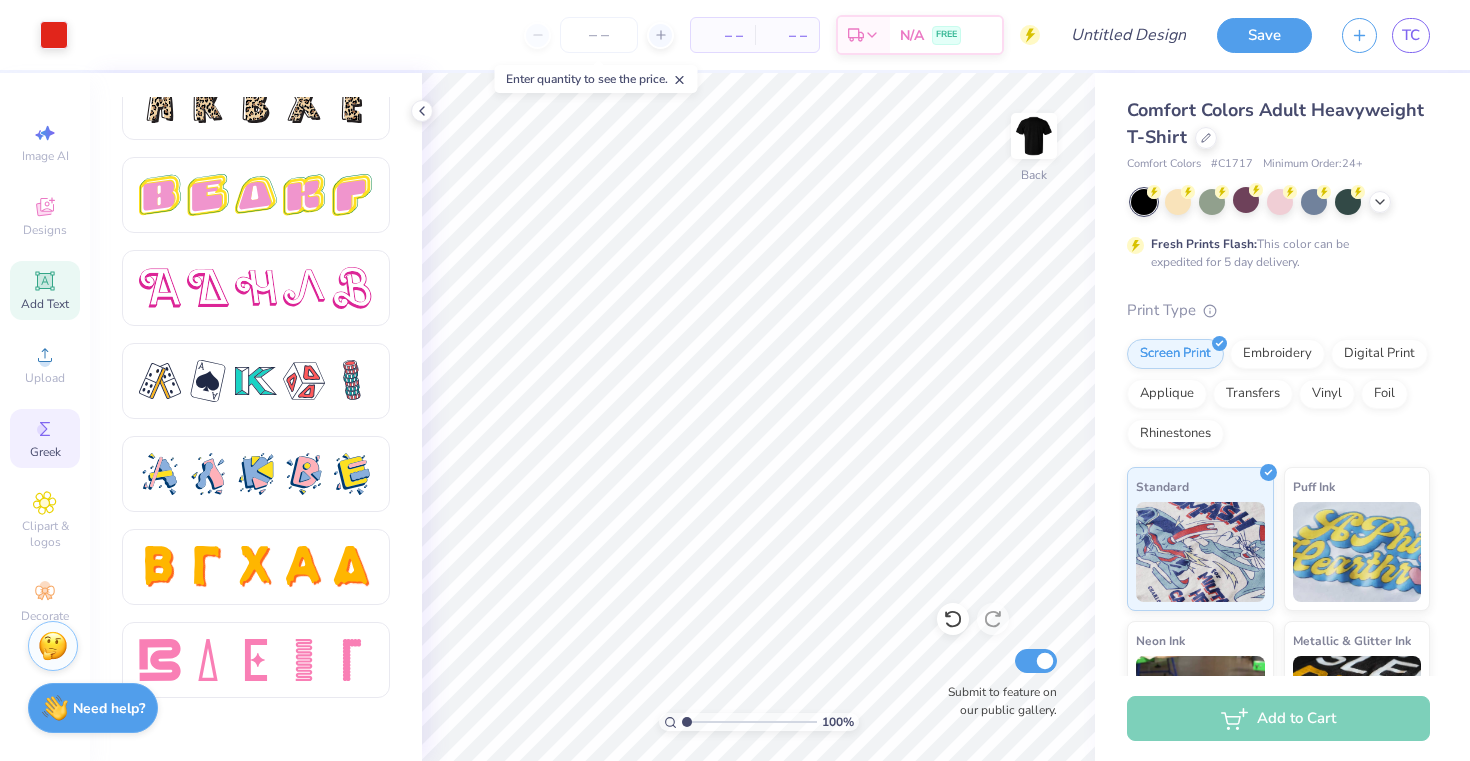 click on "Add Text" at bounding box center (45, 304) 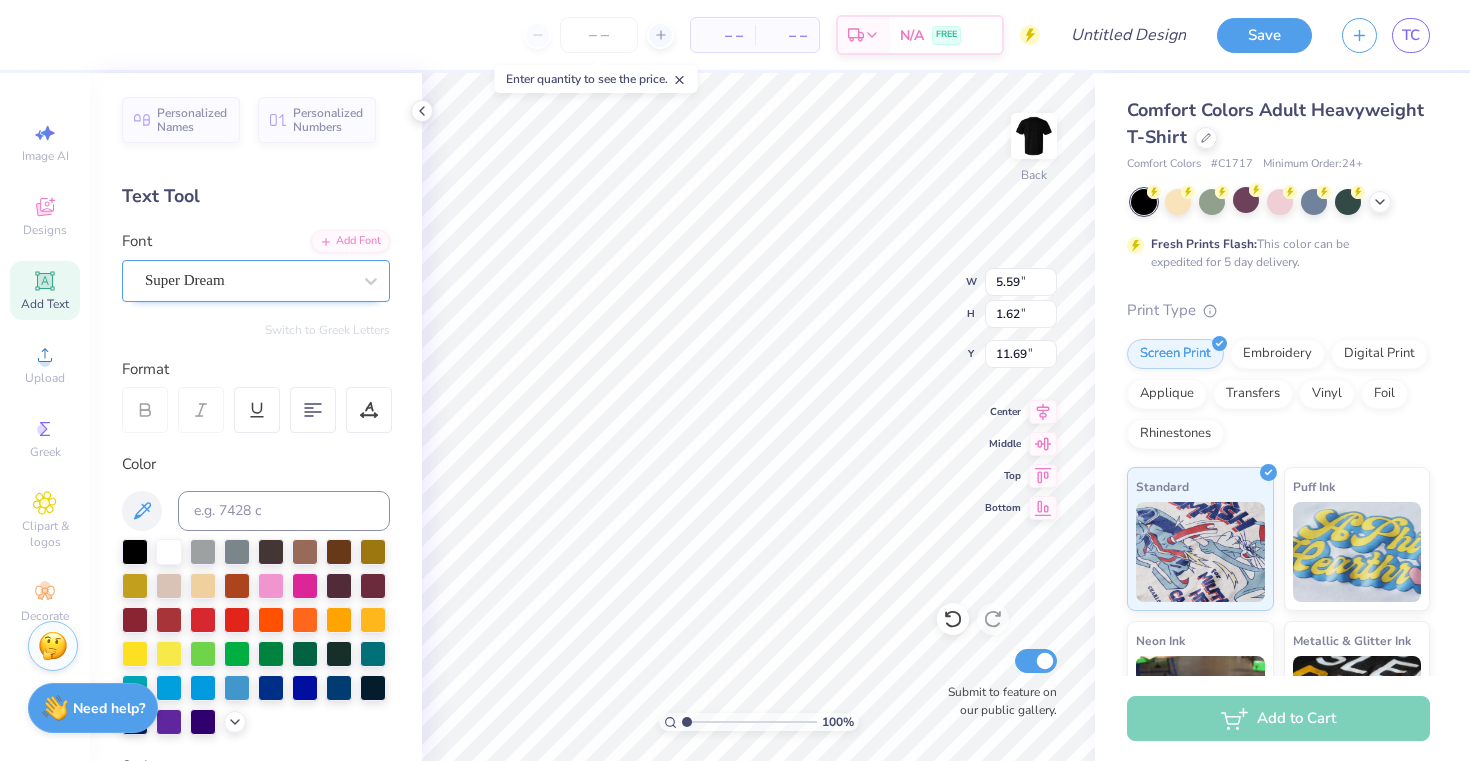 click at bounding box center (248, 280) 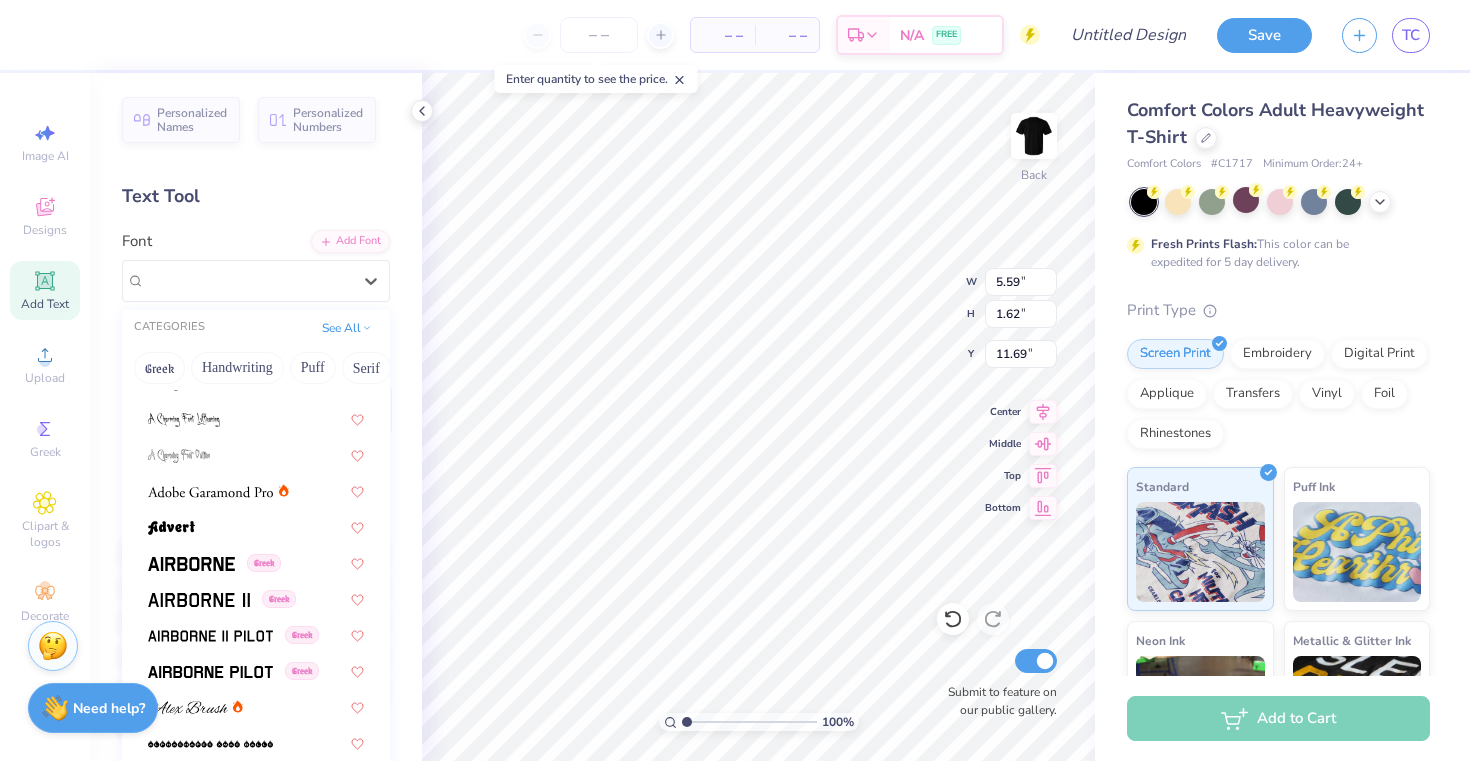 scroll, scrollTop: 280, scrollLeft: 0, axis: vertical 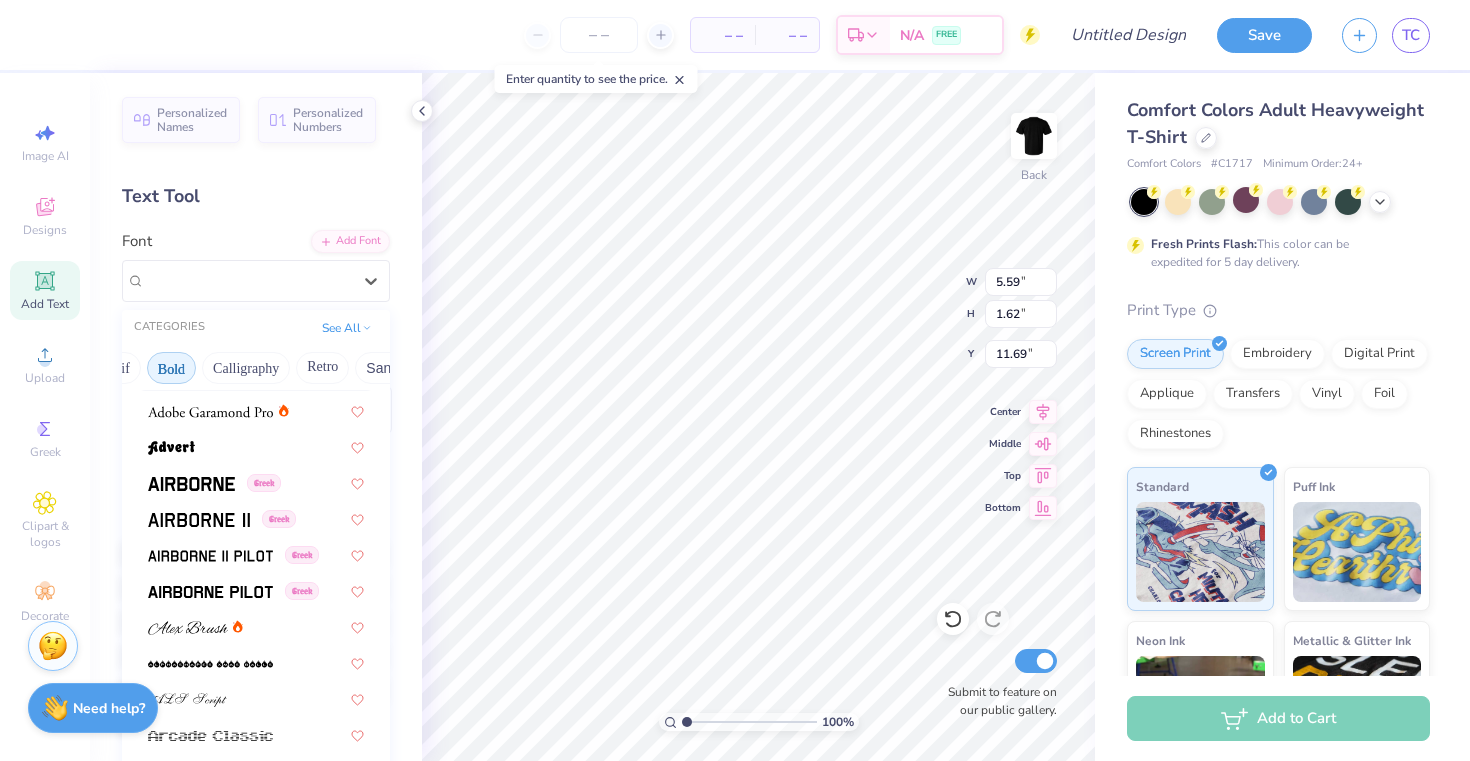 click on "Bold" at bounding box center [171, 368] 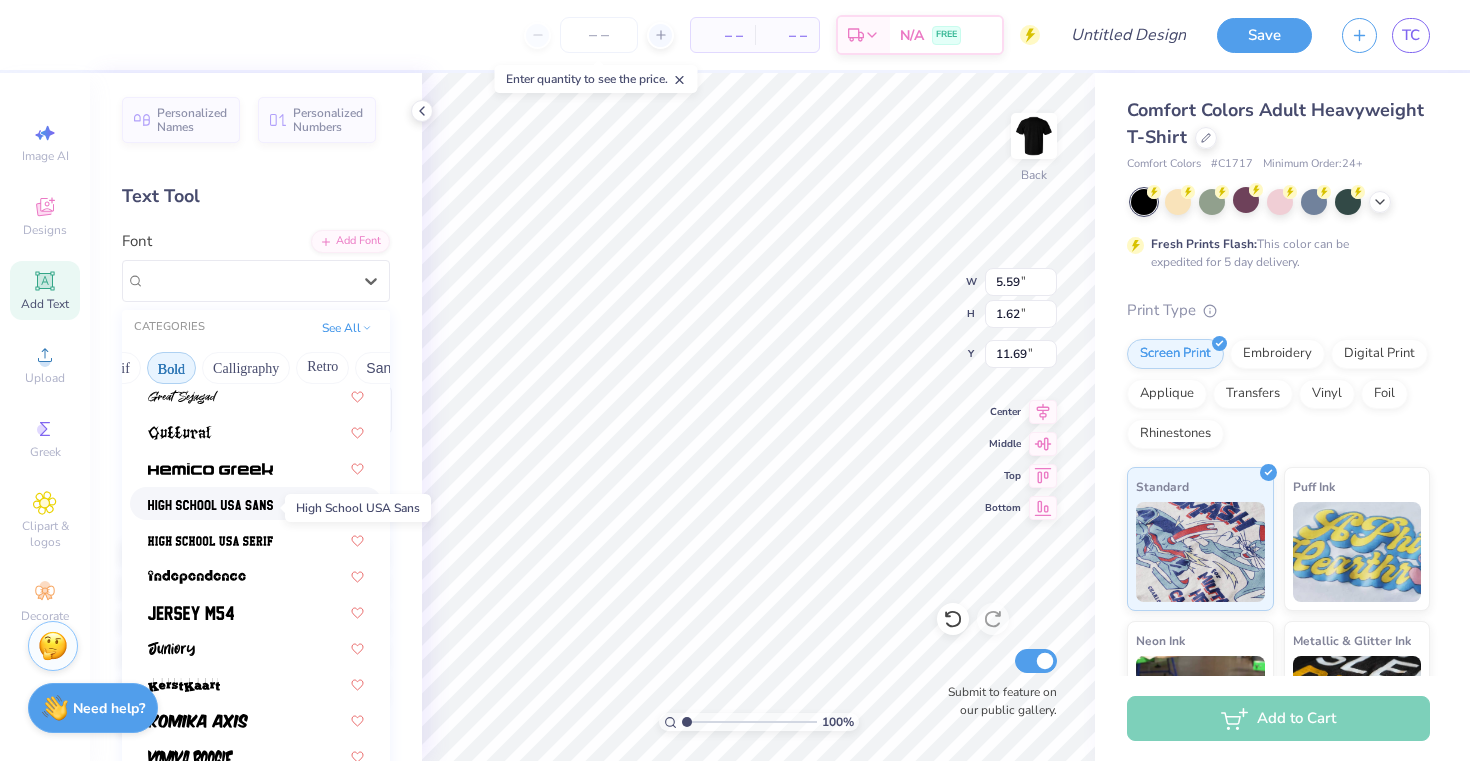 scroll, scrollTop: 934, scrollLeft: 0, axis: vertical 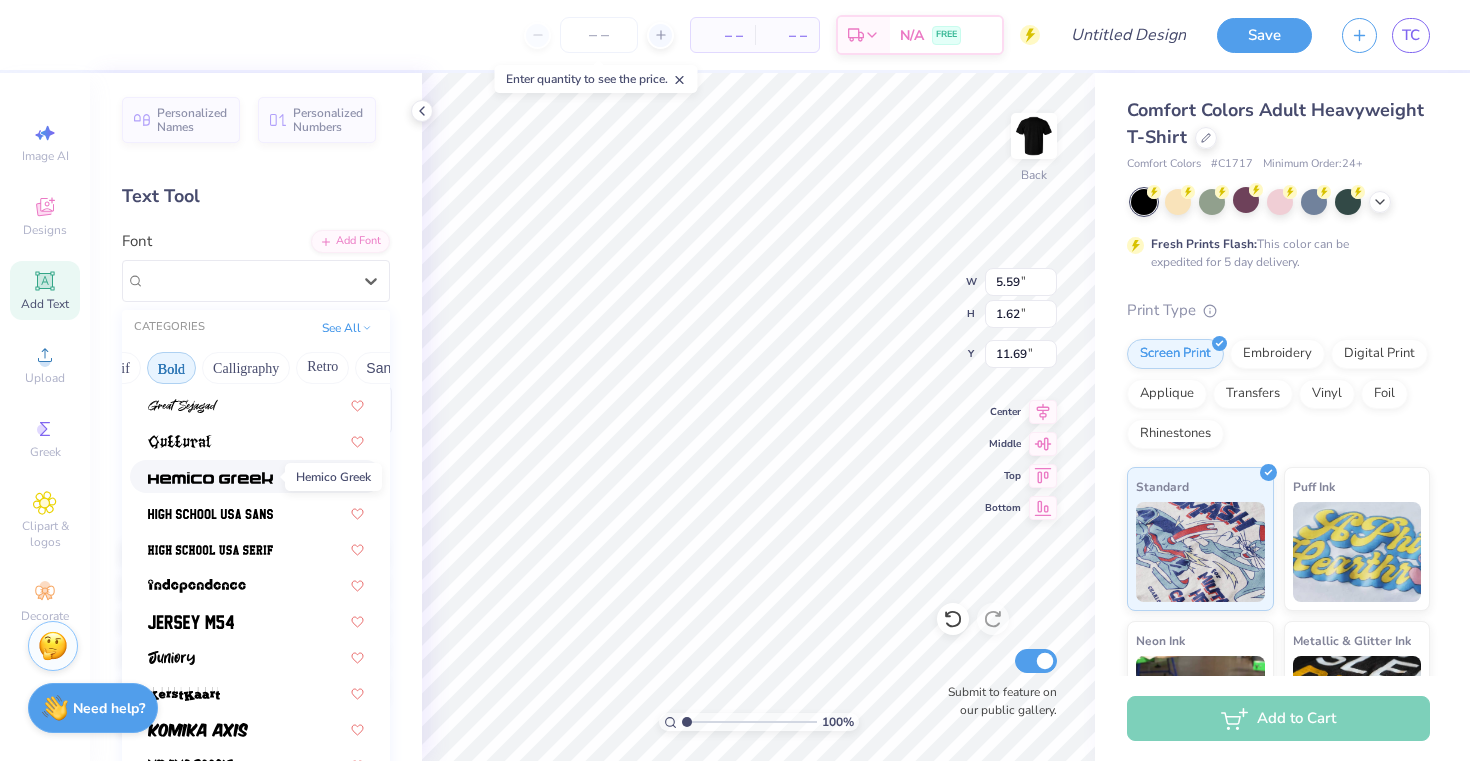 click at bounding box center [210, 478] 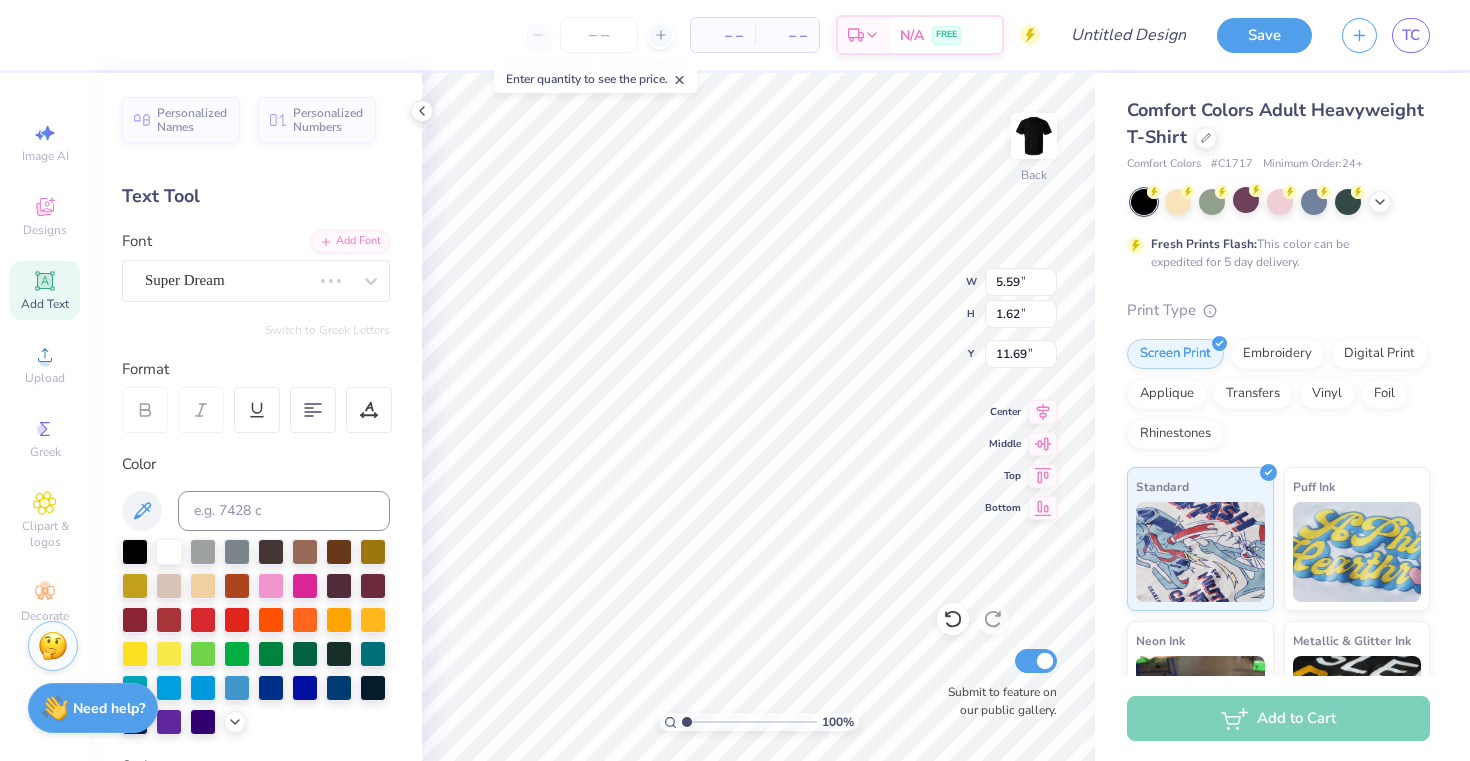 type on "5.88" 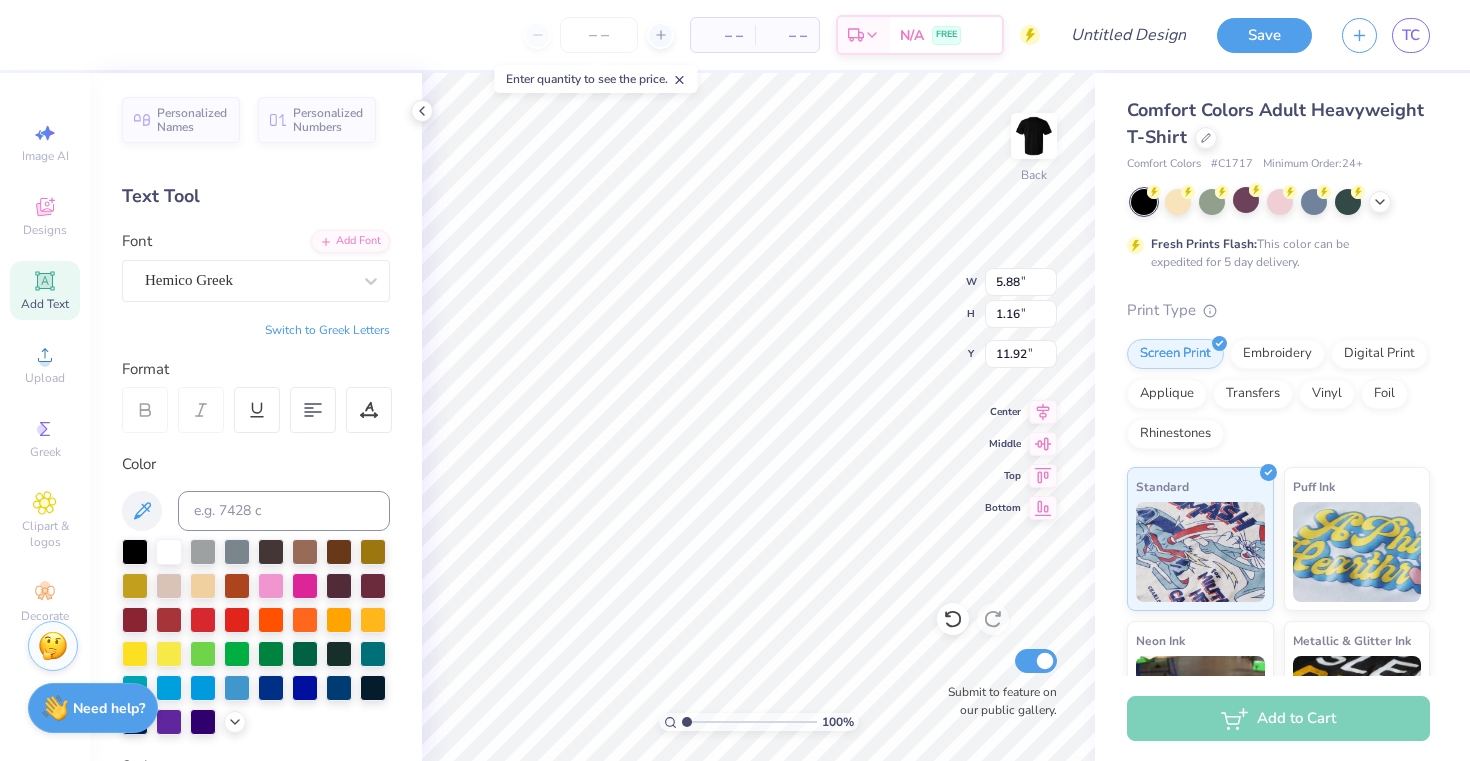 scroll, scrollTop: 0, scrollLeft: 0, axis: both 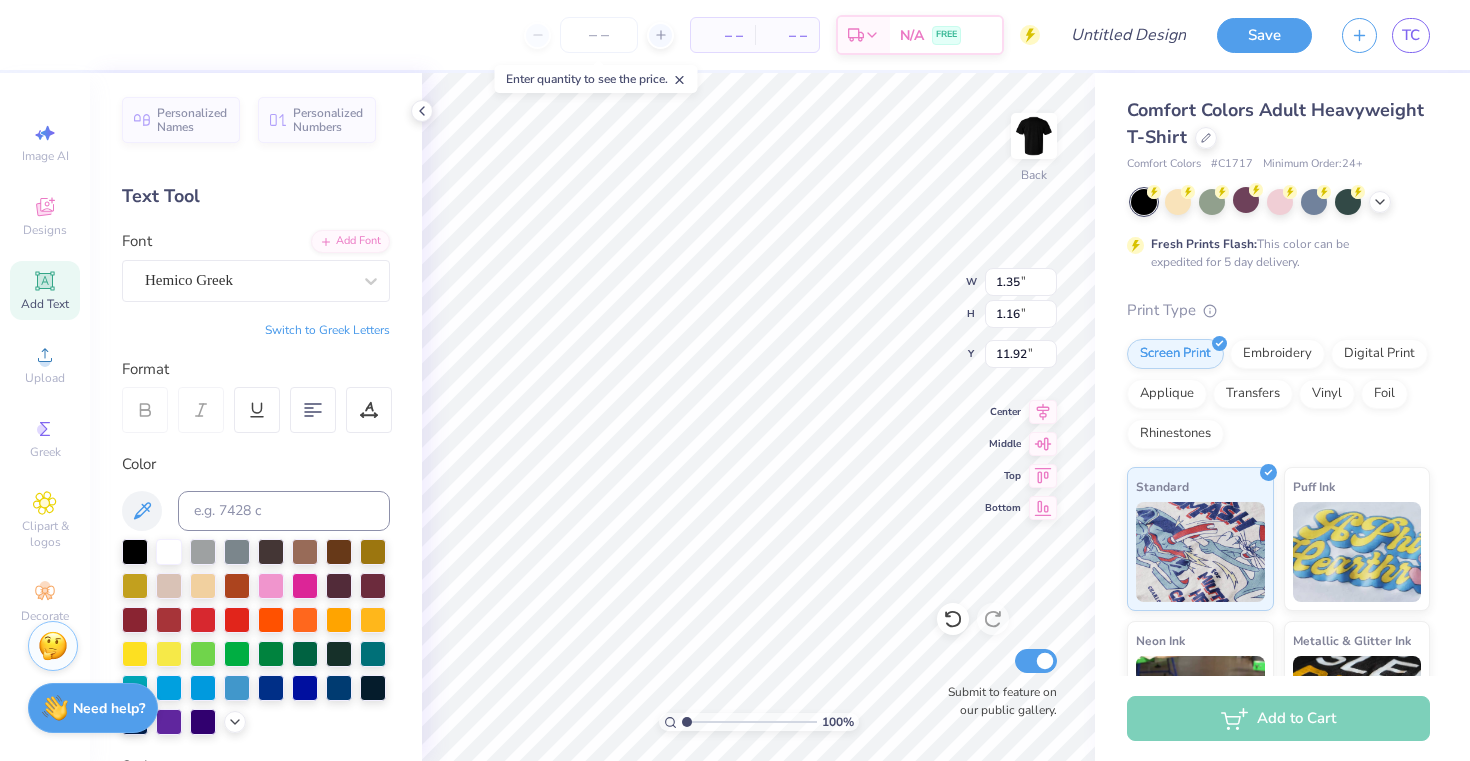 type on "1.60" 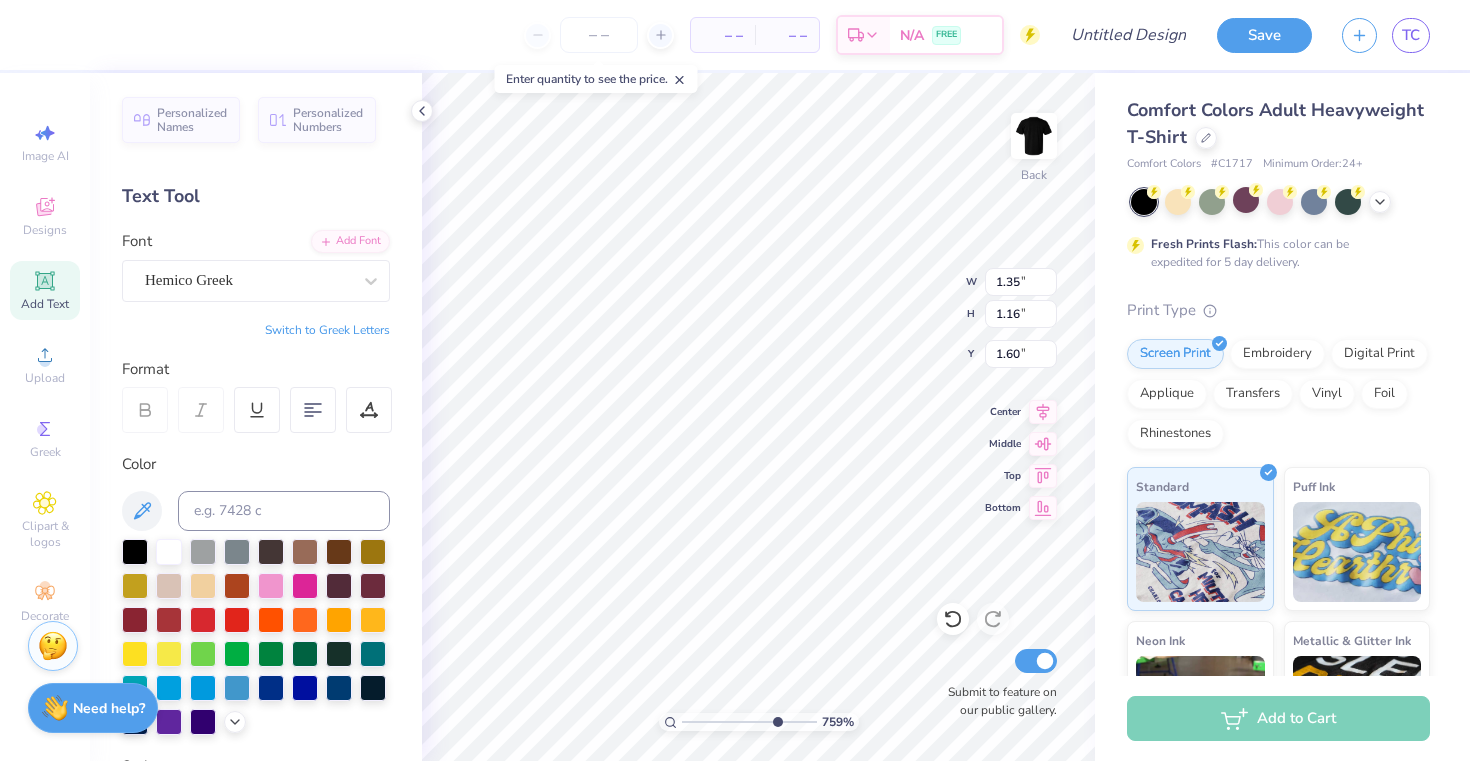 type on "7.61" 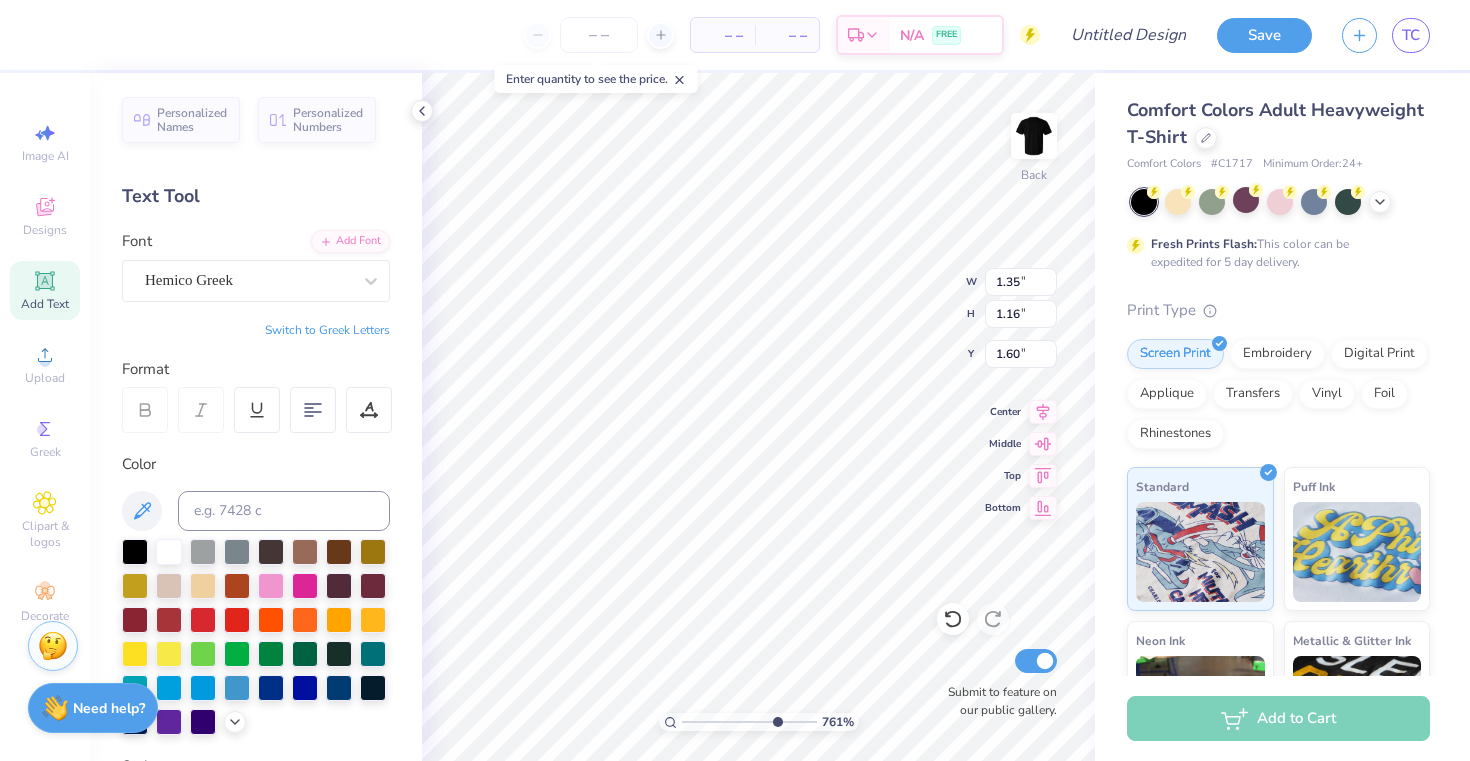 type on "1.16" 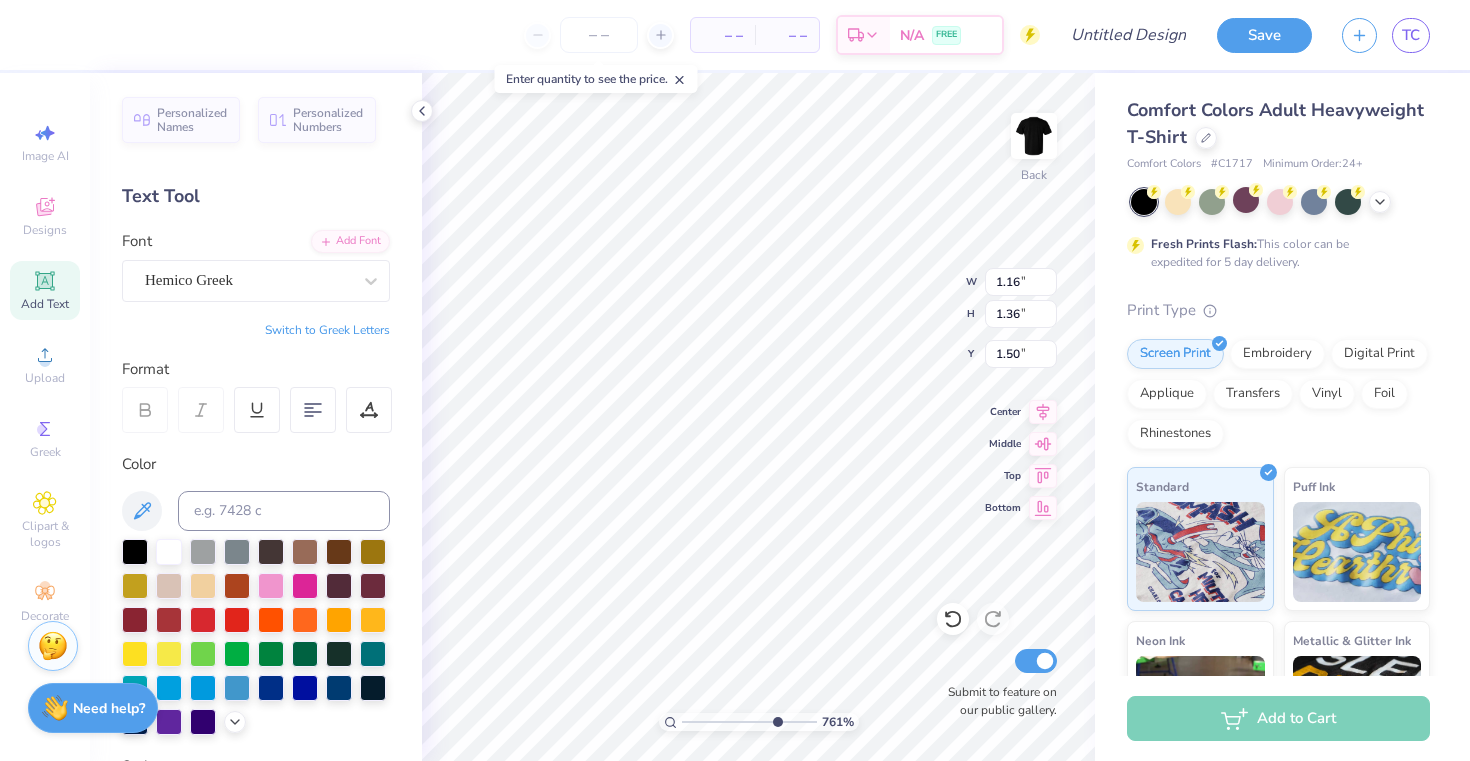 type on "0.52" 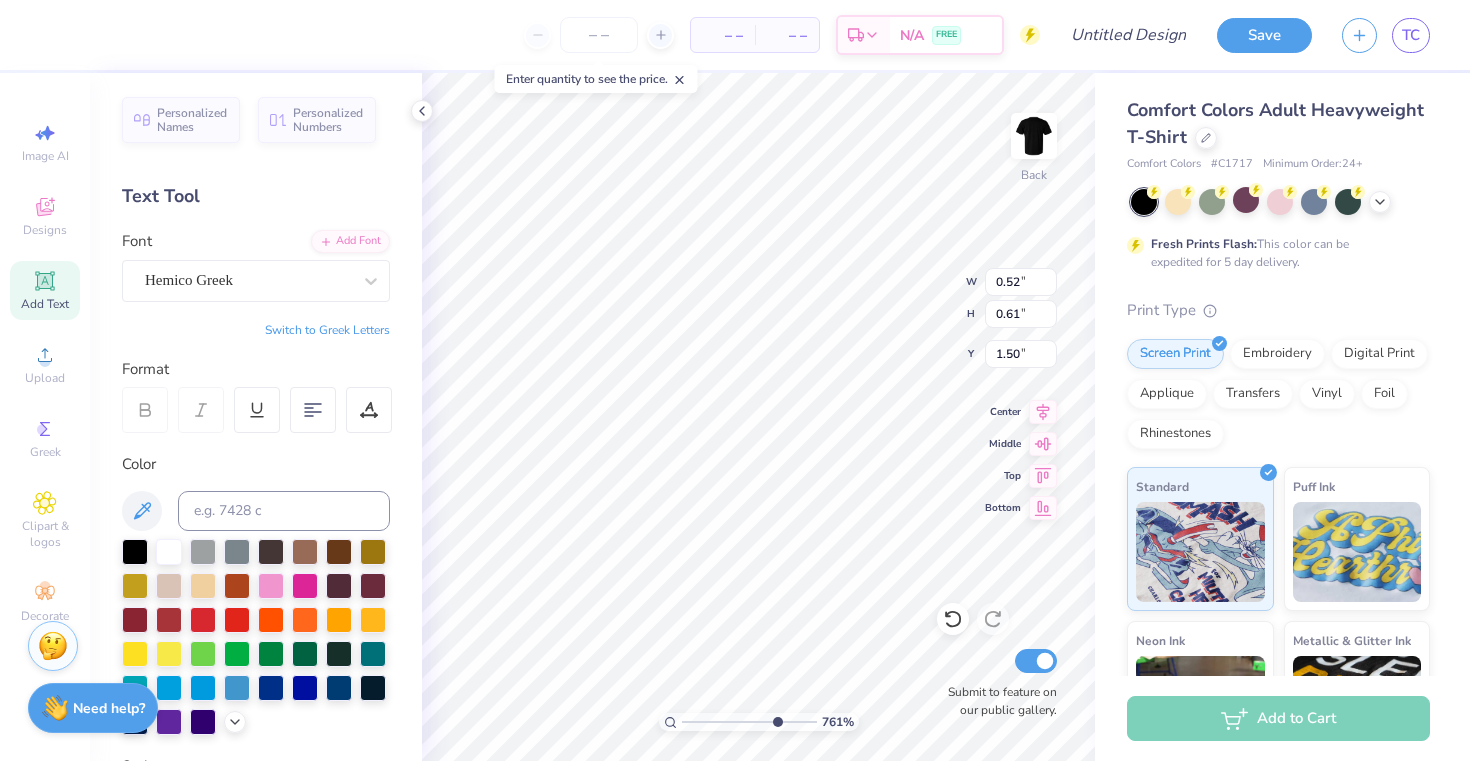 type on "1.87" 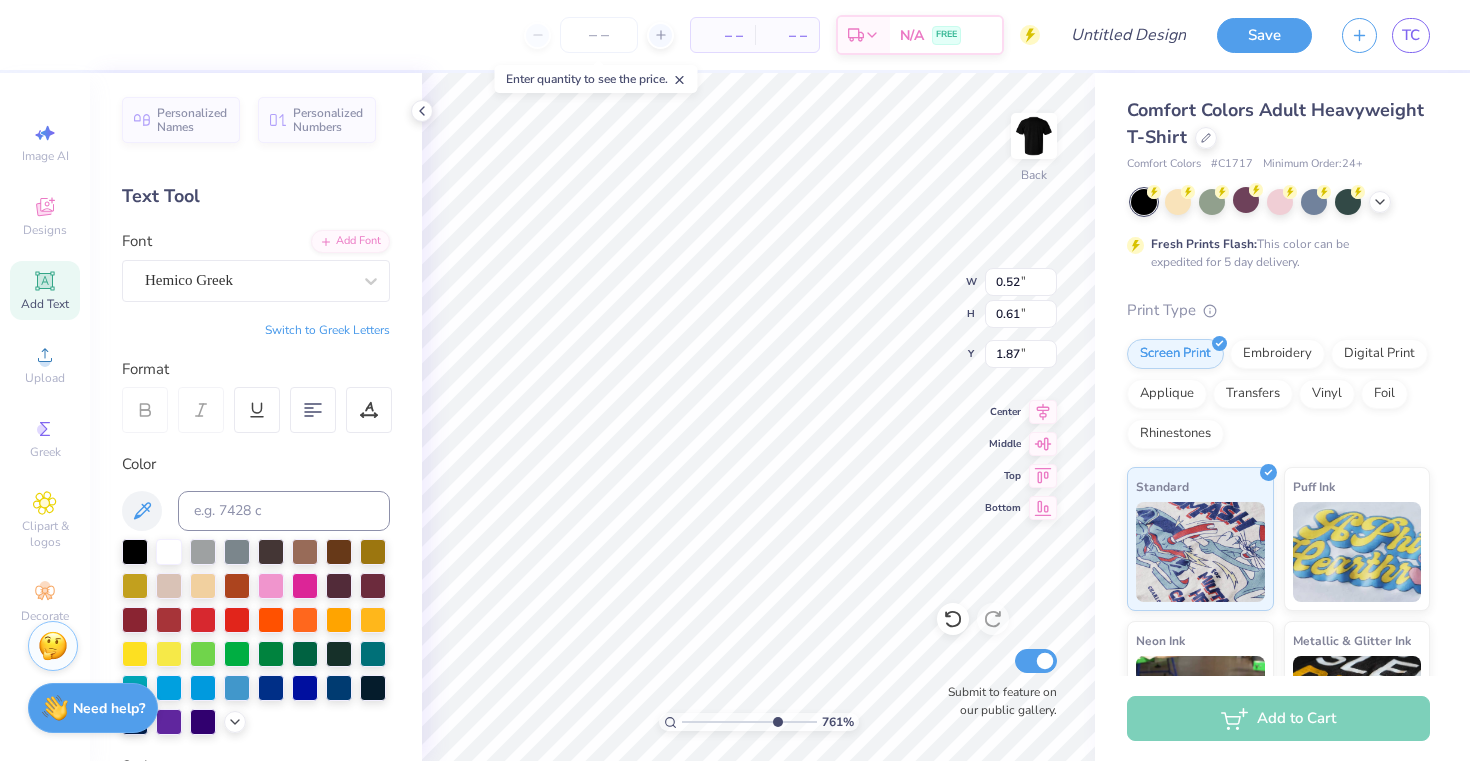 type on "0.40" 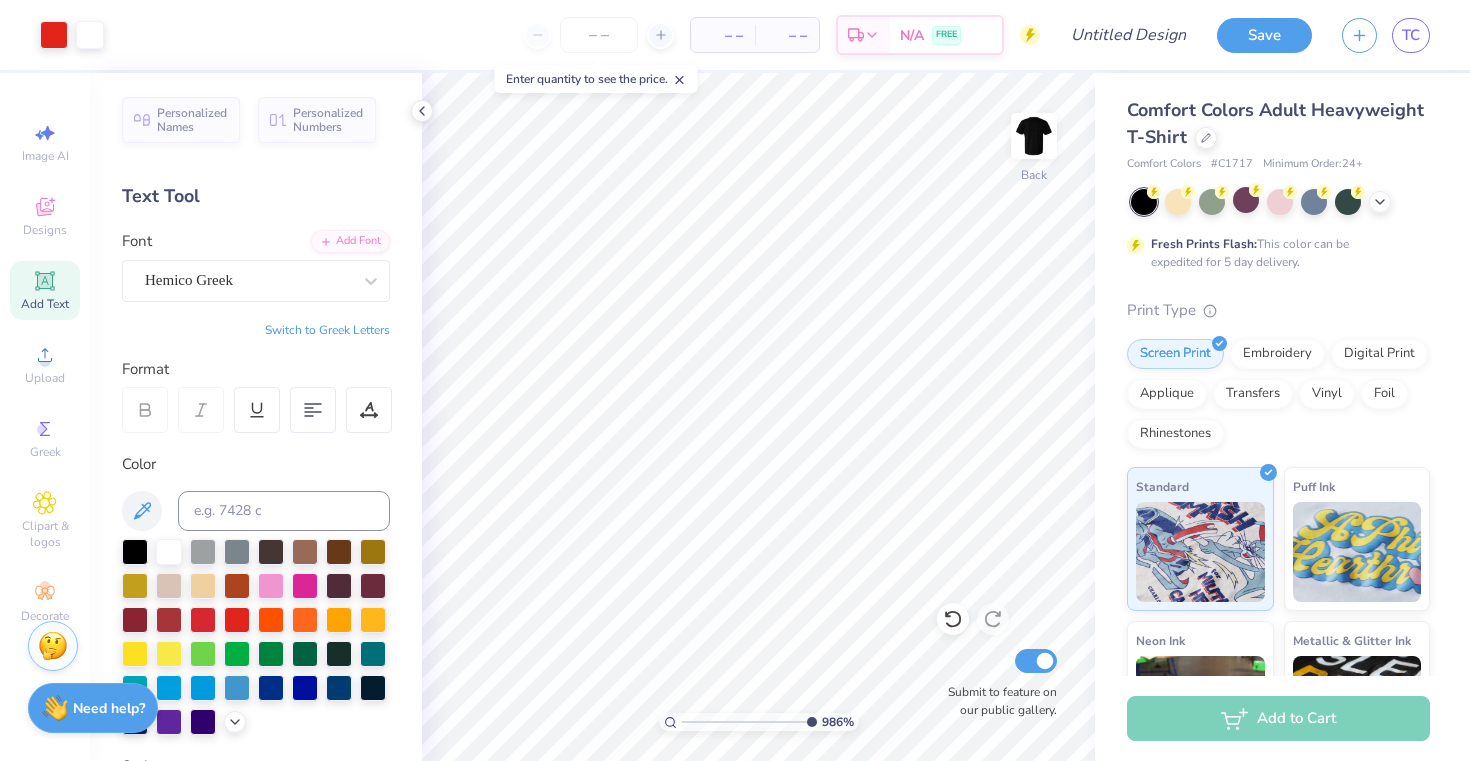 drag, startPoint x: 783, startPoint y: 718, endPoint x: 907, endPoint y: 734, distance: 125.028 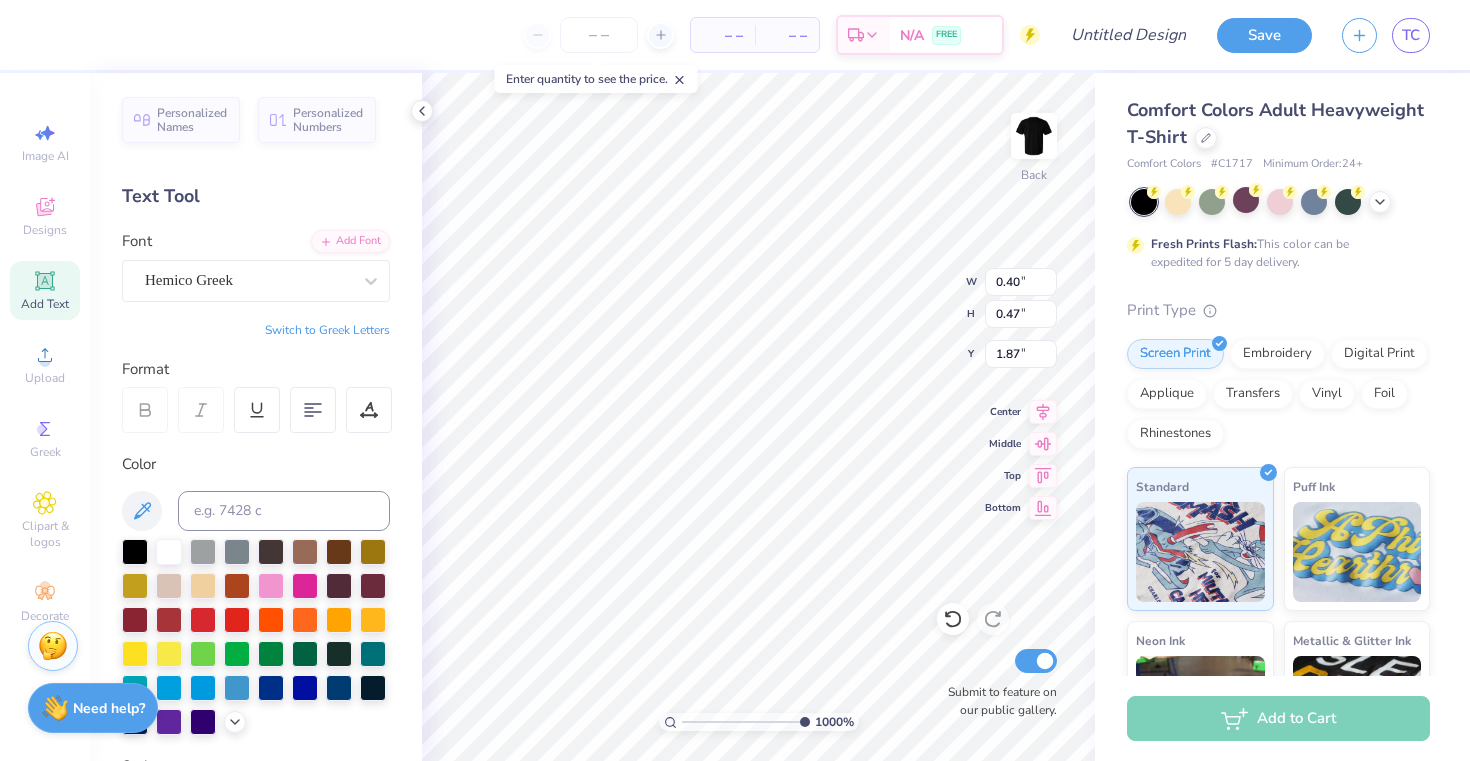 type on "1.88" 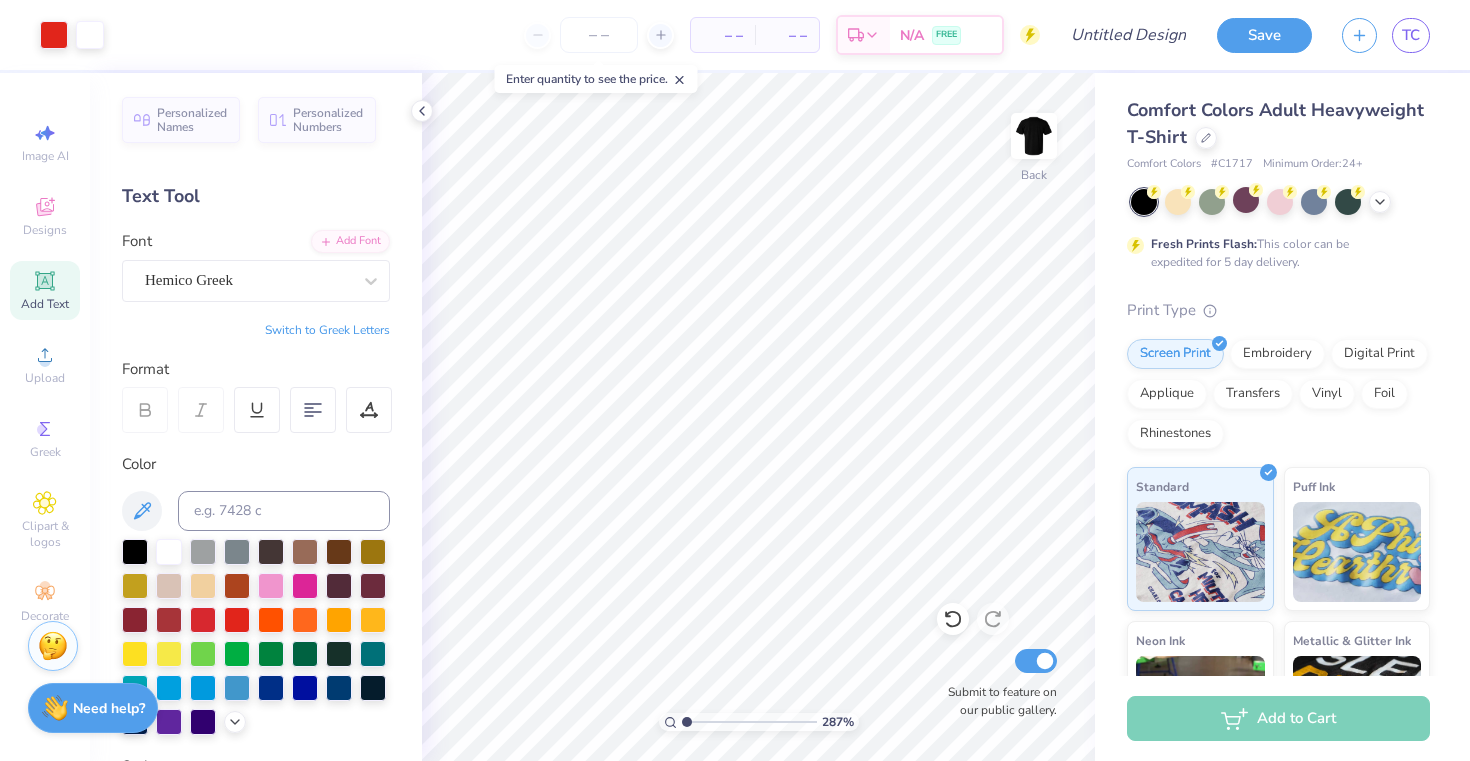 drag, startPoint x: 797, startPoint y: 722, endPoint x: 648, endPoint y: 705, distance: 149.96666 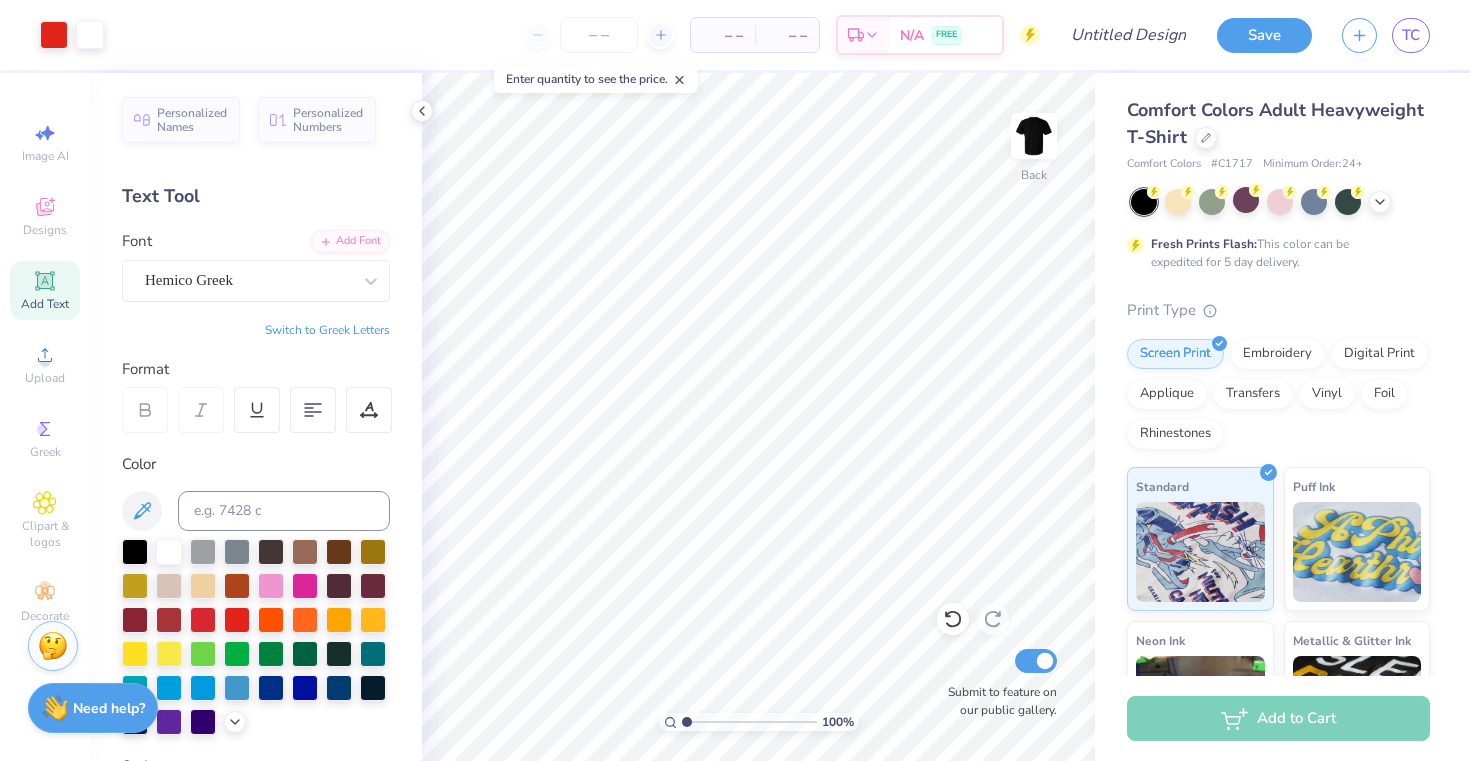 click 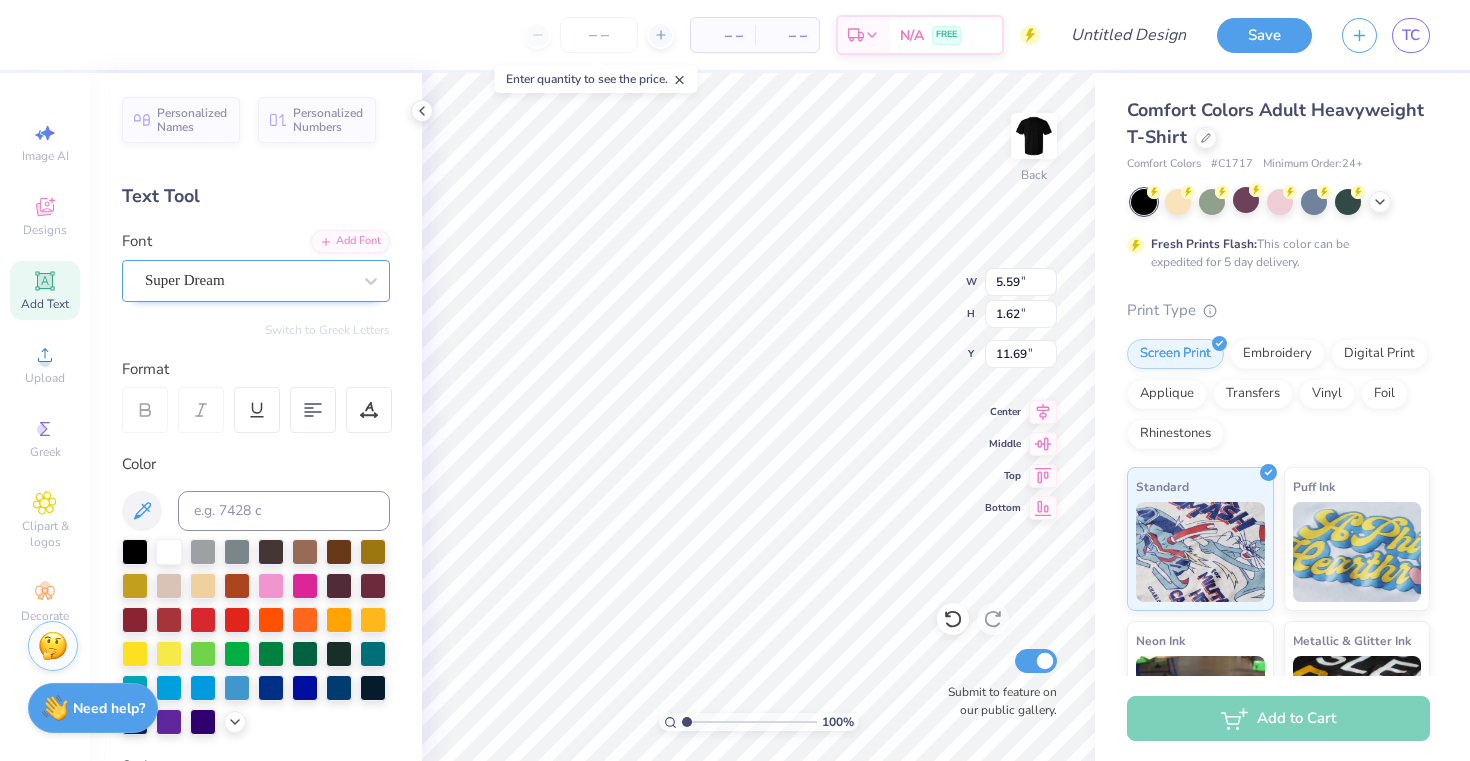 click at bounding box center [248, 280] 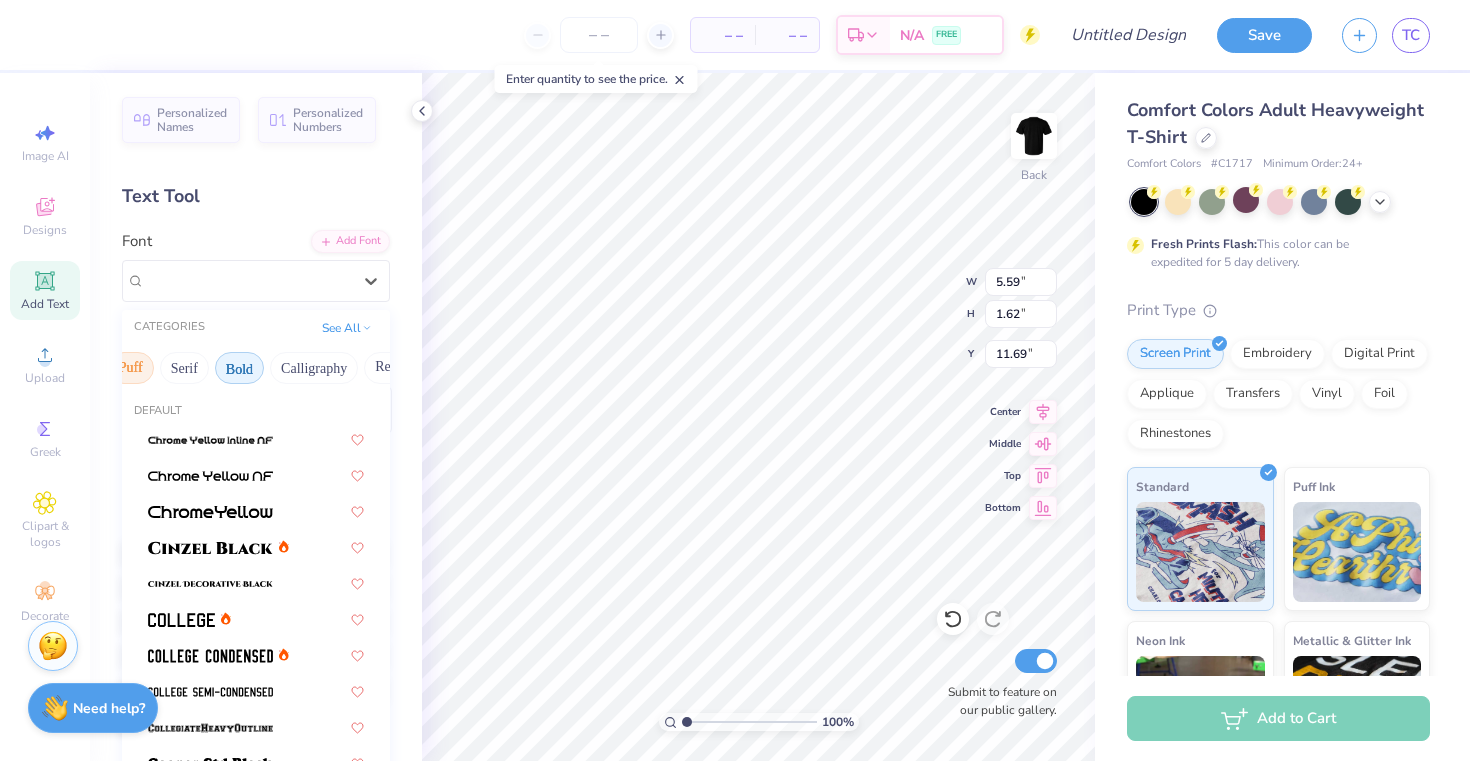 scroll, scrollTop: 0, scrollLeft: 191, axis: horizontal 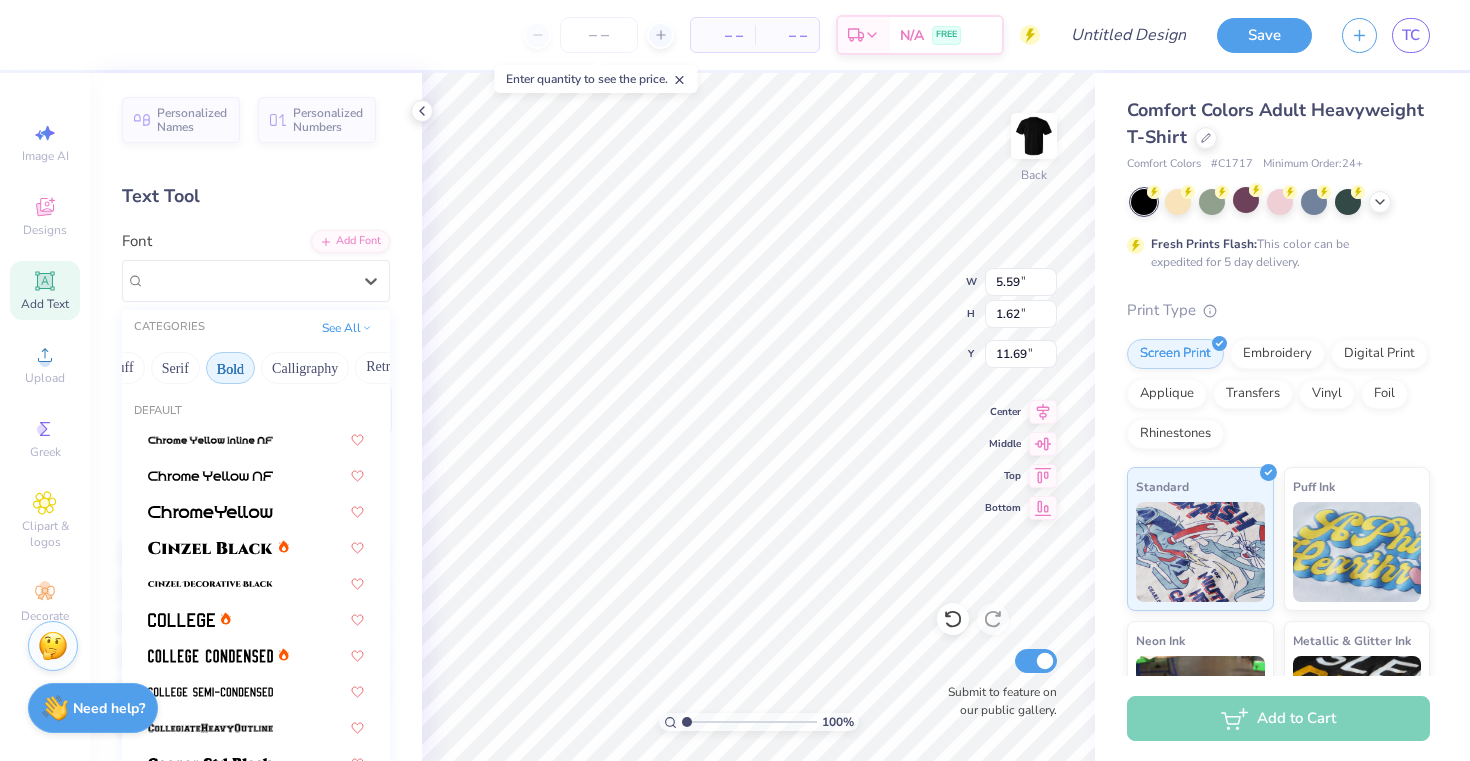 click on "Bold" at bounding box center (230, 368) 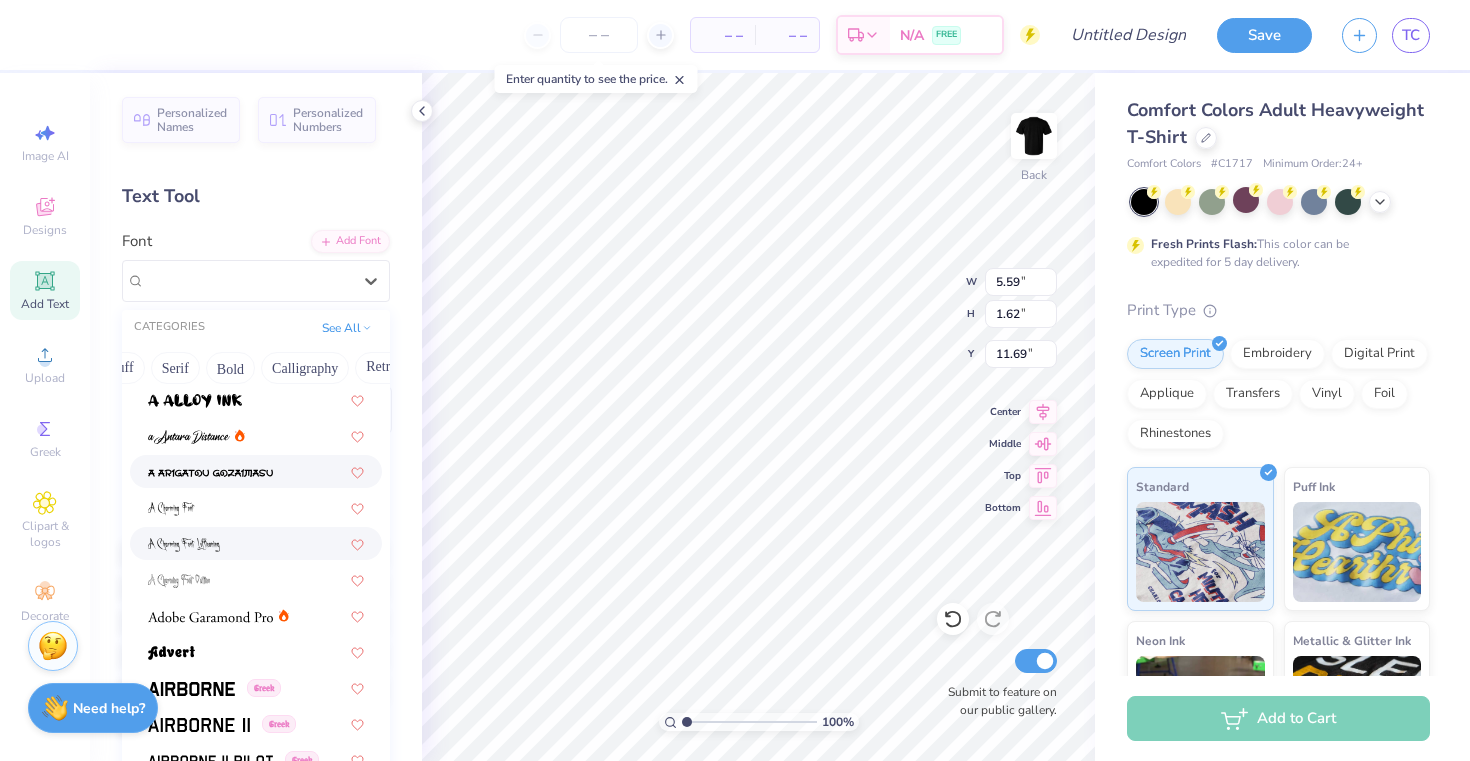 scroll, scrollTop: 84, scrollLeft: 0, axis: vertical 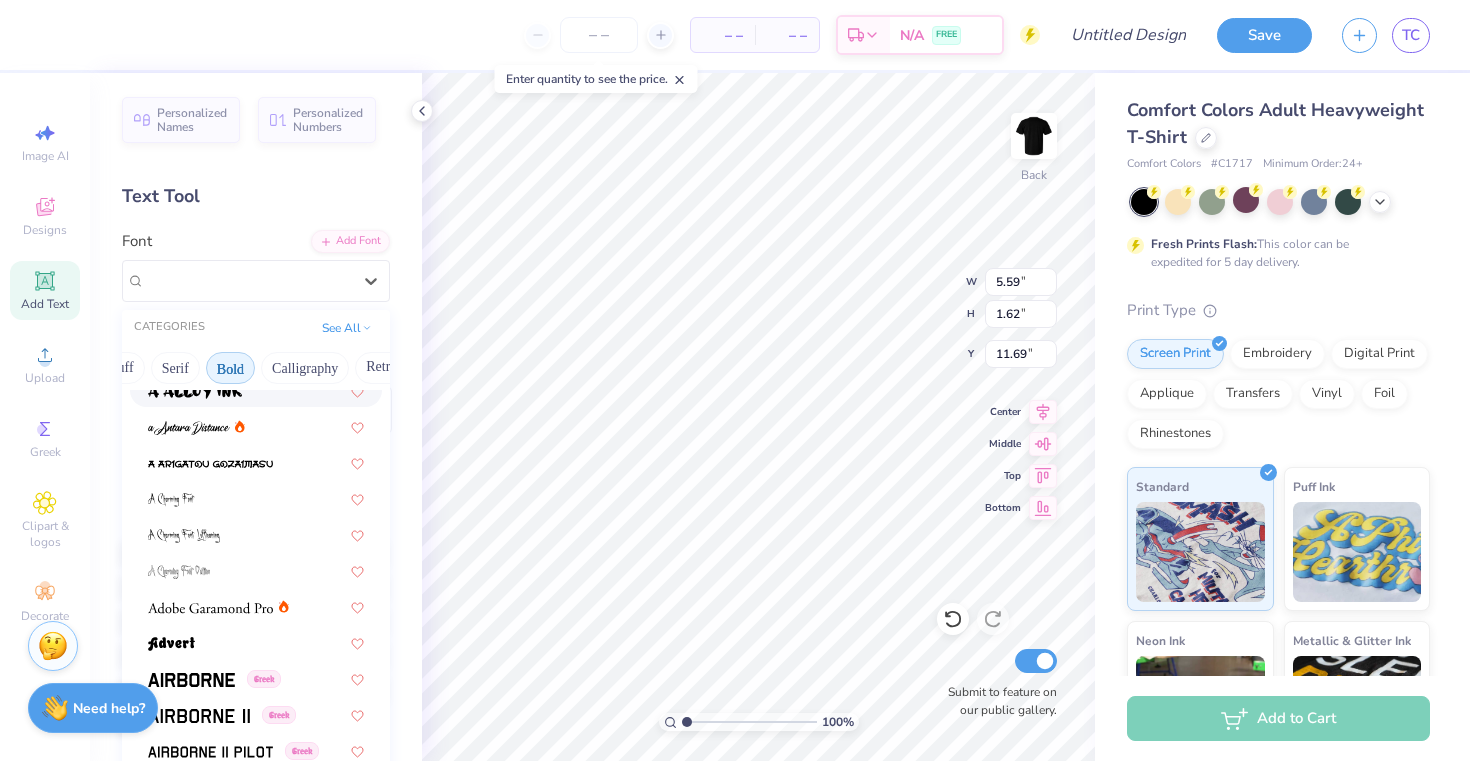 click on "Bold" at bounding box center [230, 368] 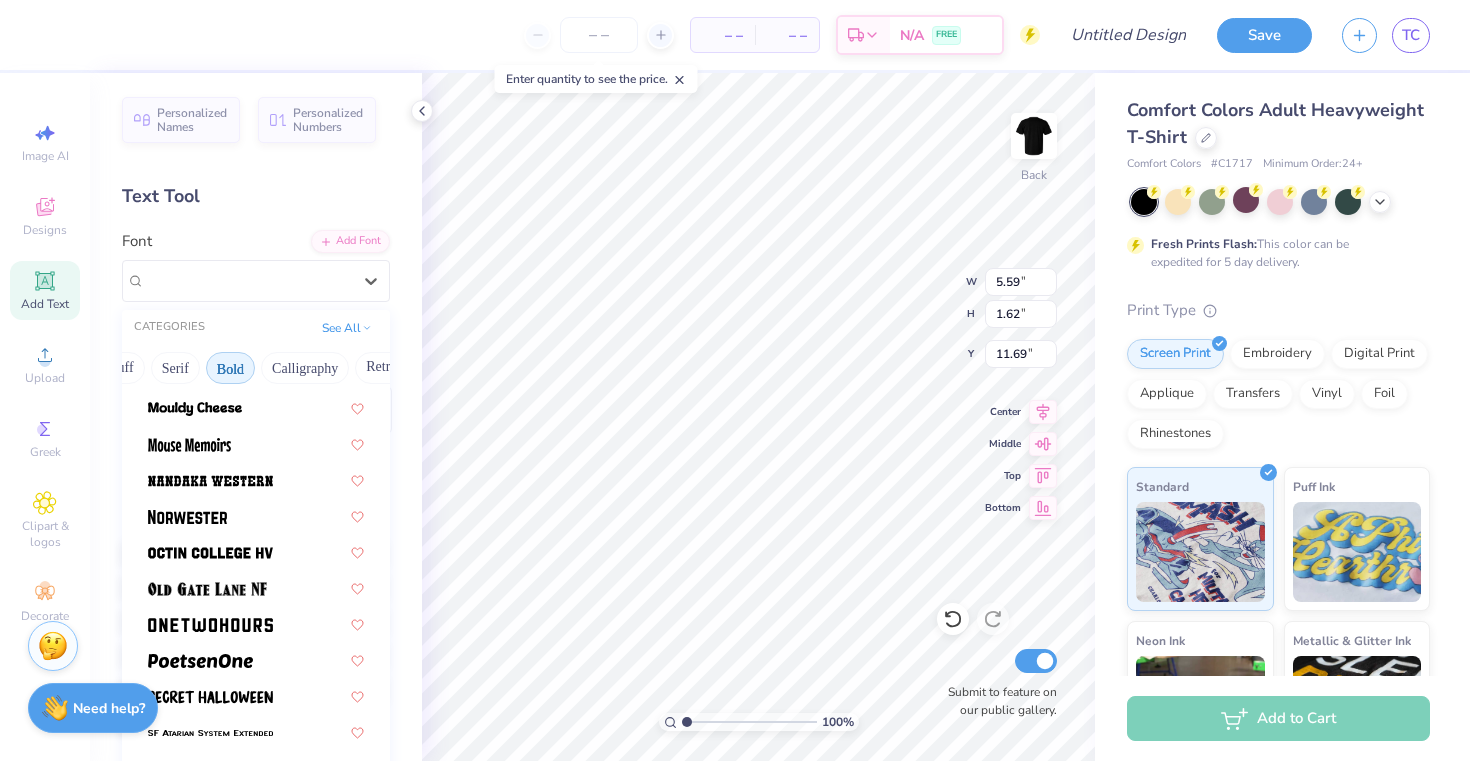 scroll, scrollTop: 2182, scrollLeft: 0, axis: vertical 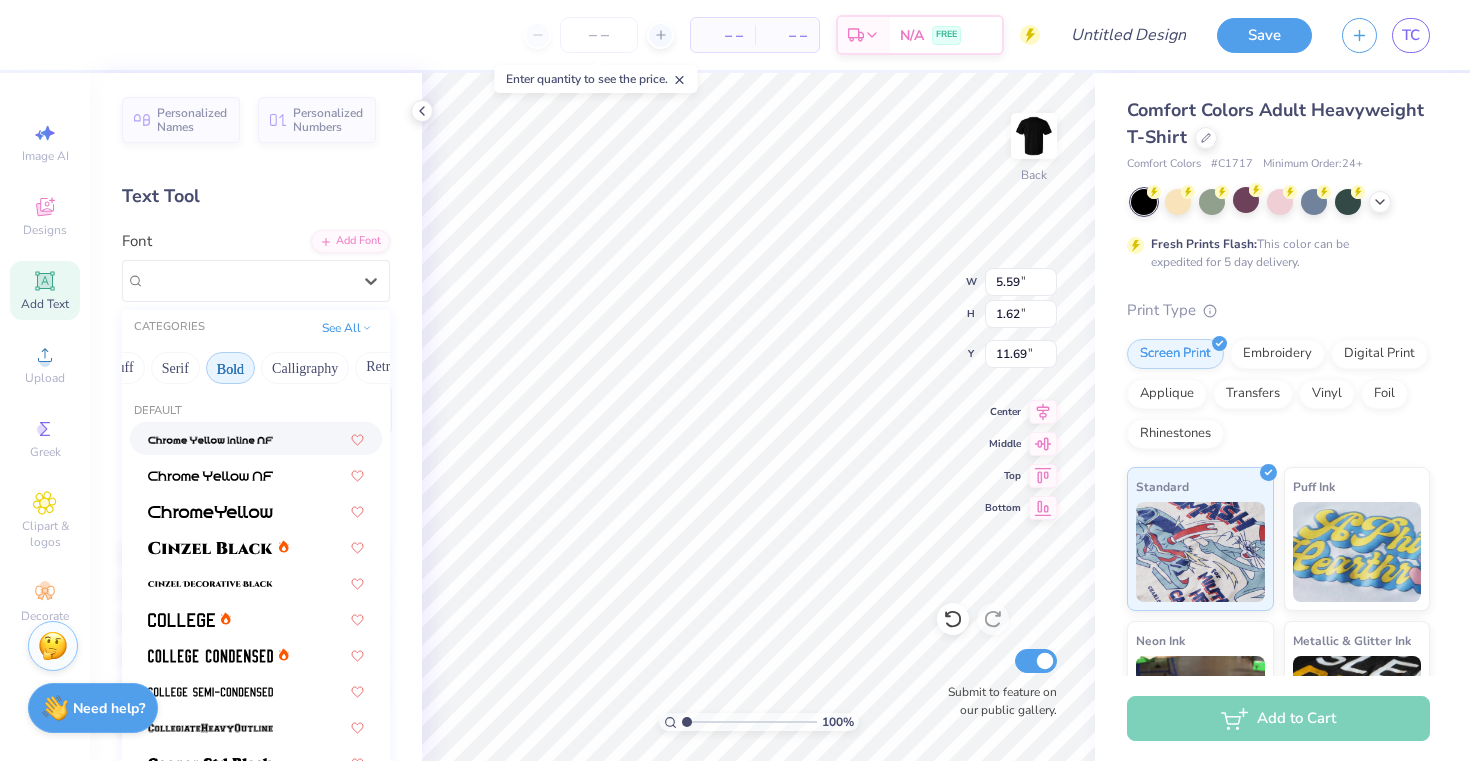 click on "Bold" at bounding box center (230, 368) 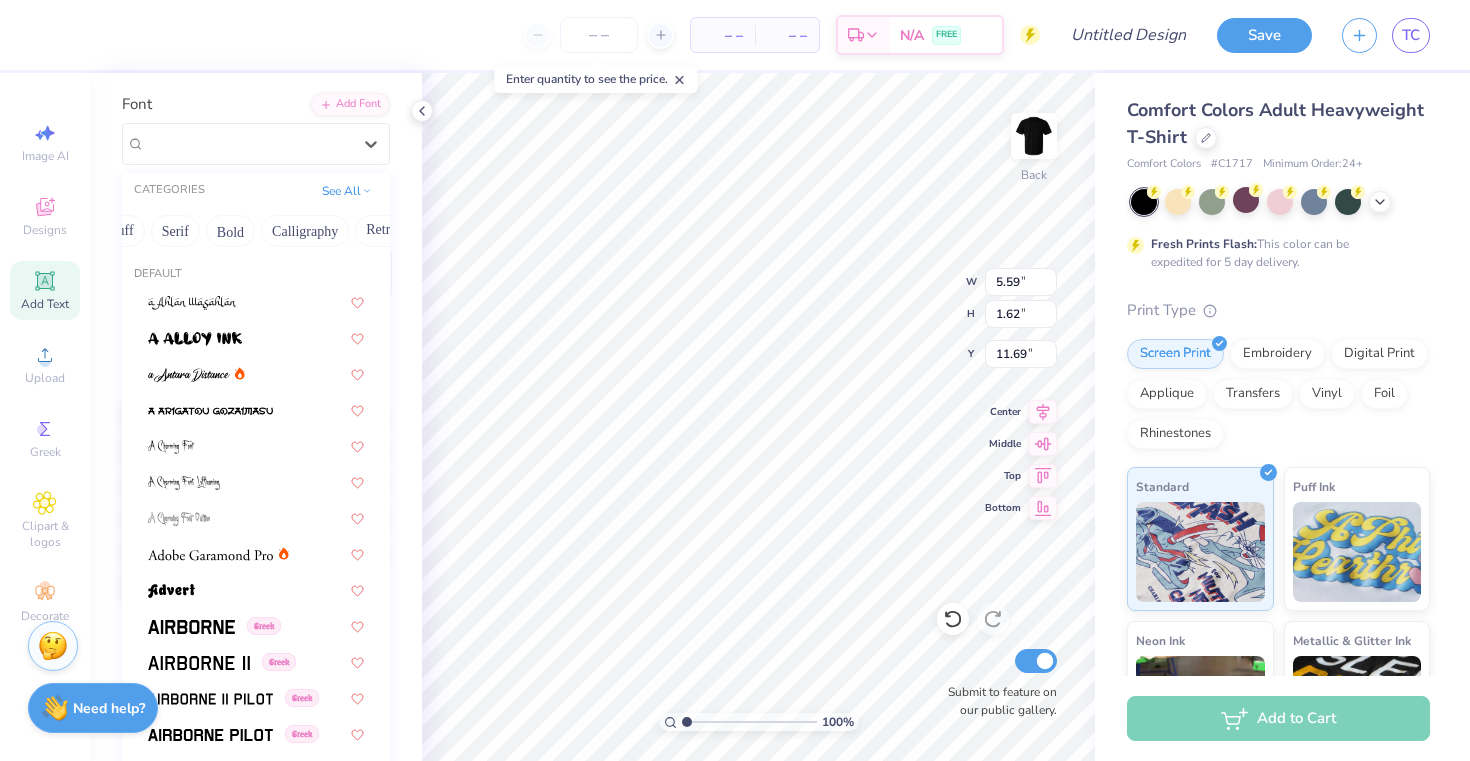 scroll, scrollTop: 147, scrollLeft: 0, axis: vertical 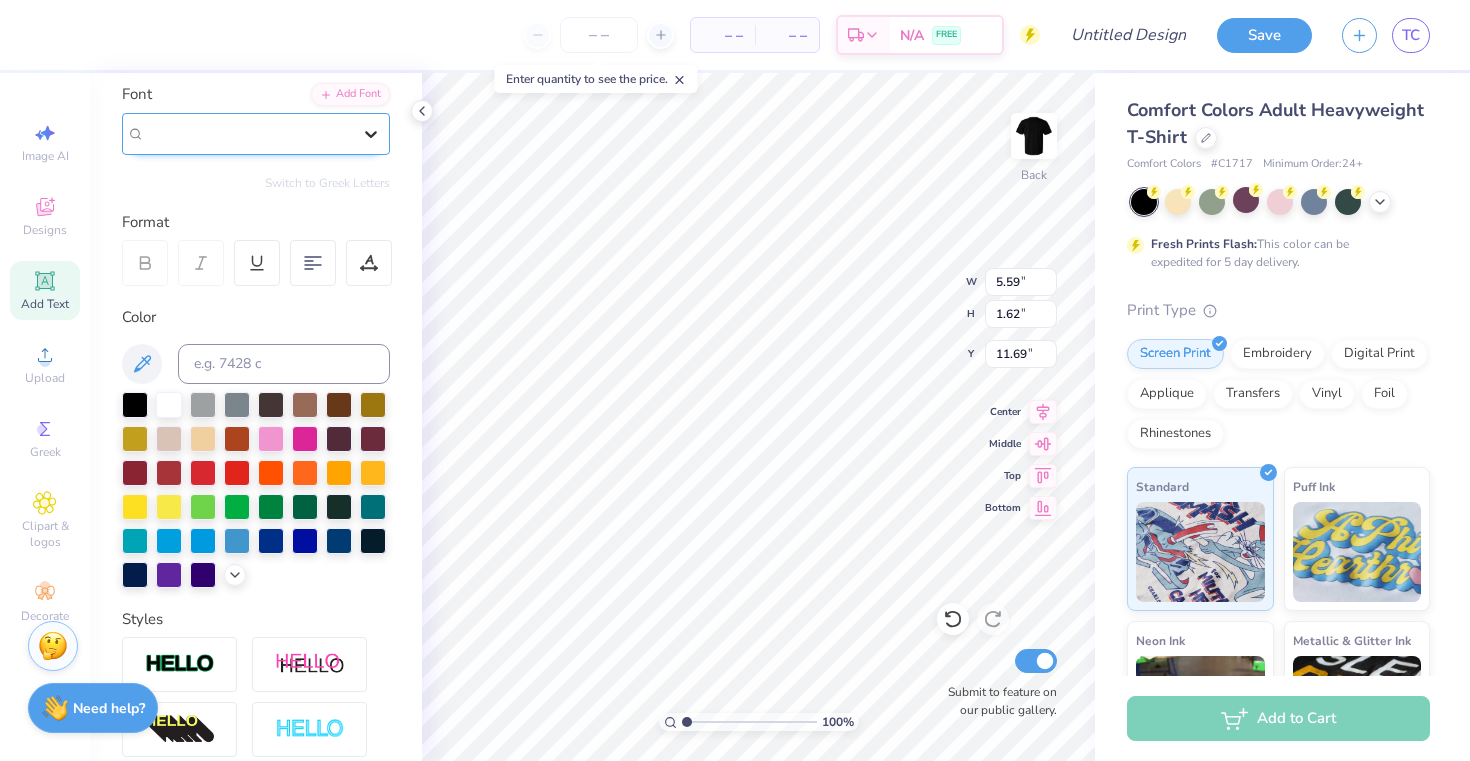 click 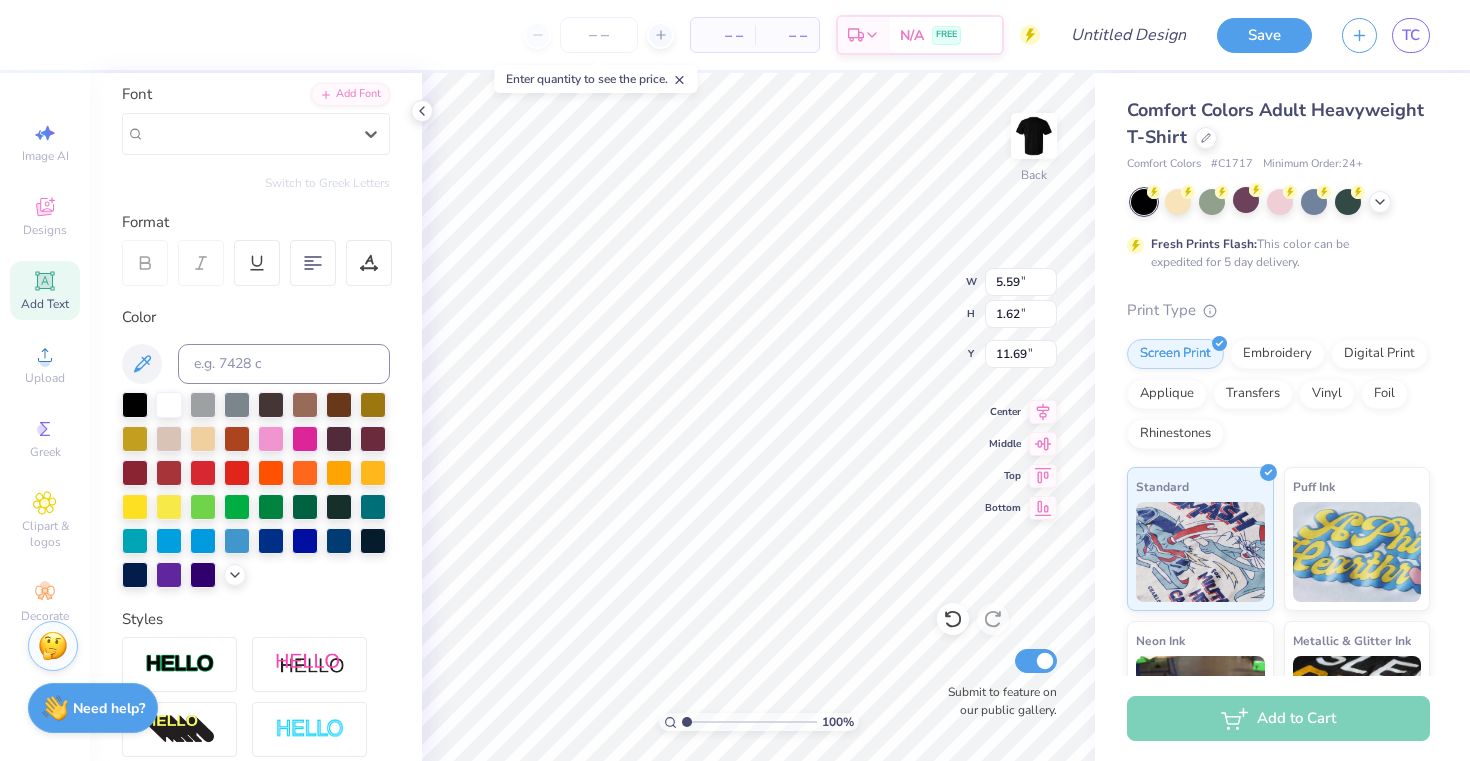 click on "Personalized Names Personalized Numbers Text Tool  Add Font Font   Select is focused ,type to refine list, press Down to open the menu,  Super Dream Switch to Greek Letters Format Color Styles Text Shape" at bounding box center [256, 417] 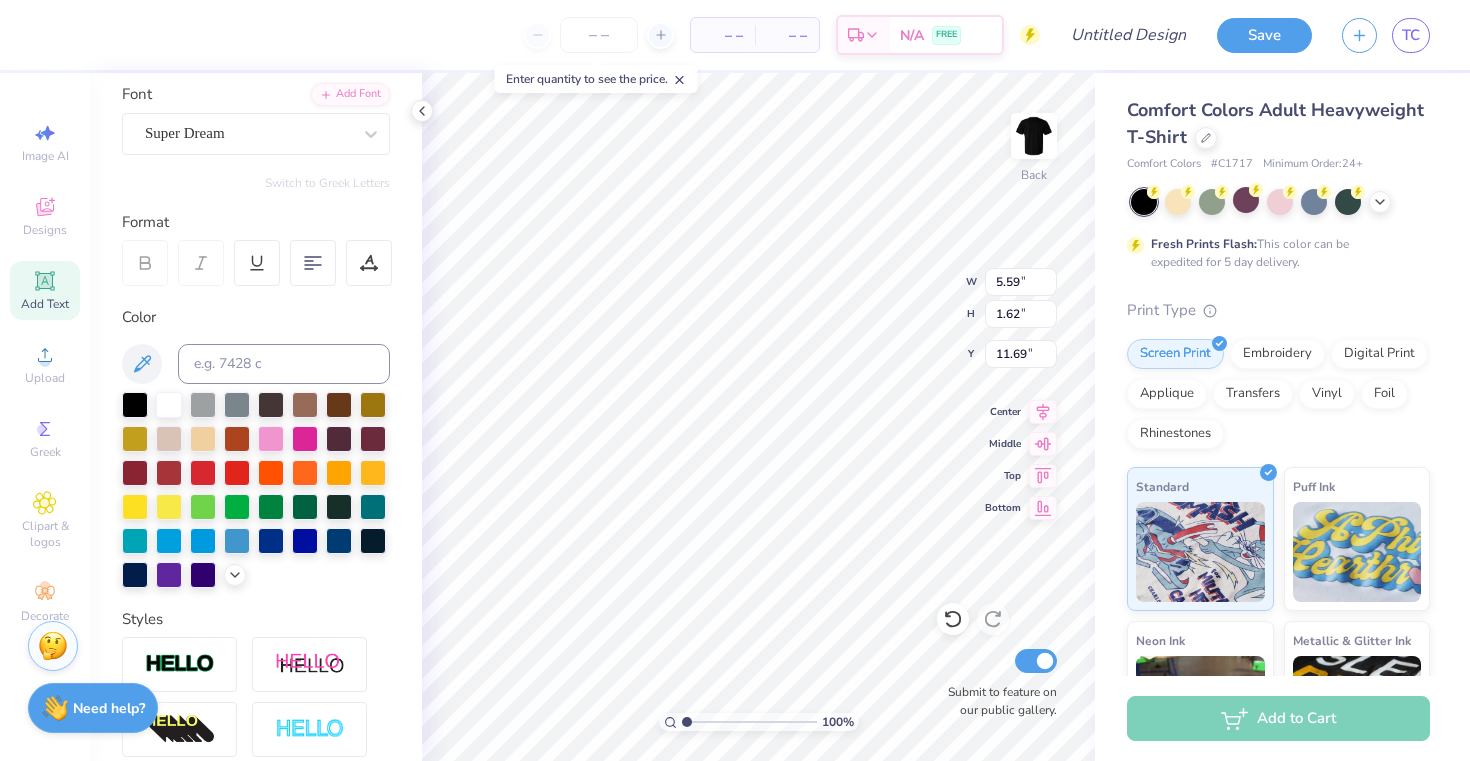 type on "0.40" 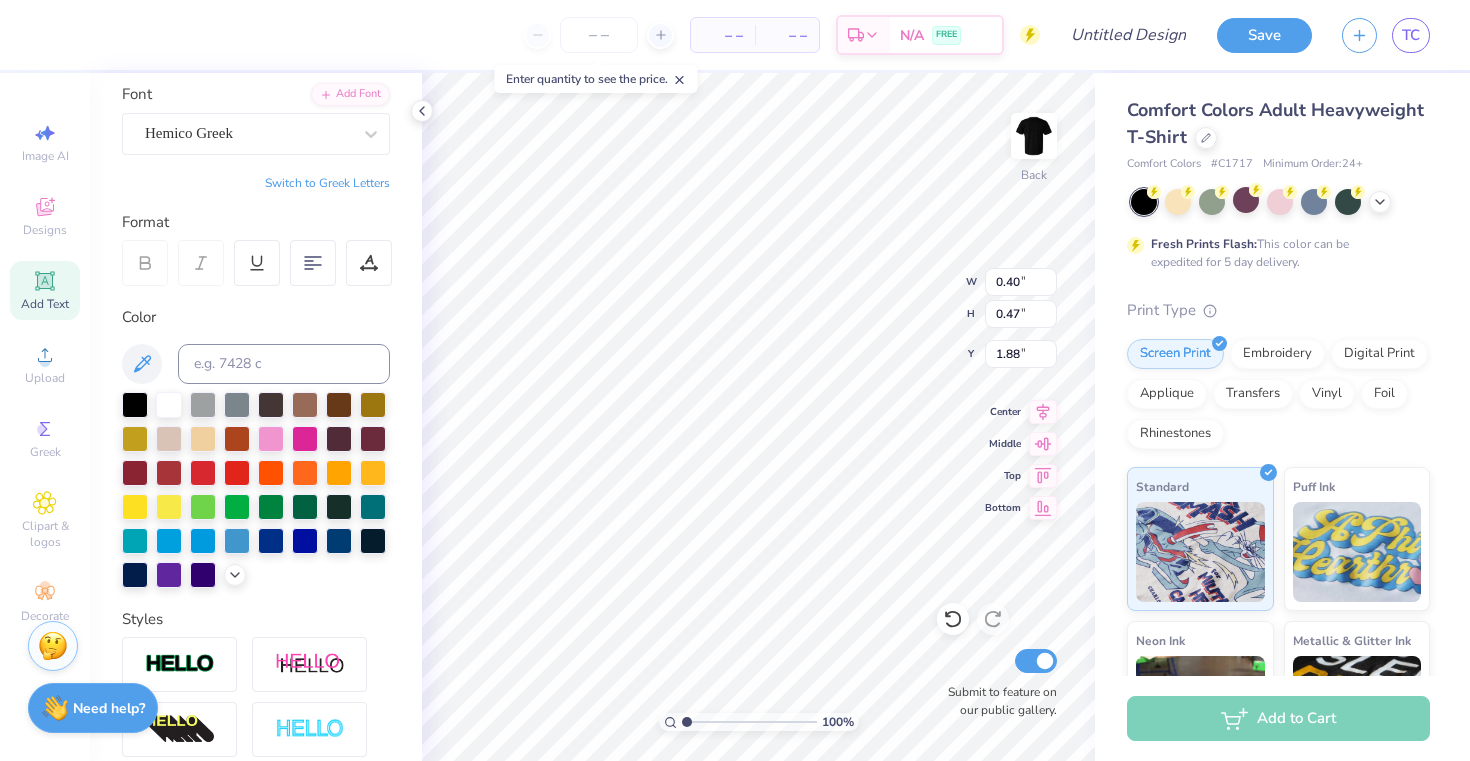 type on "0.27" 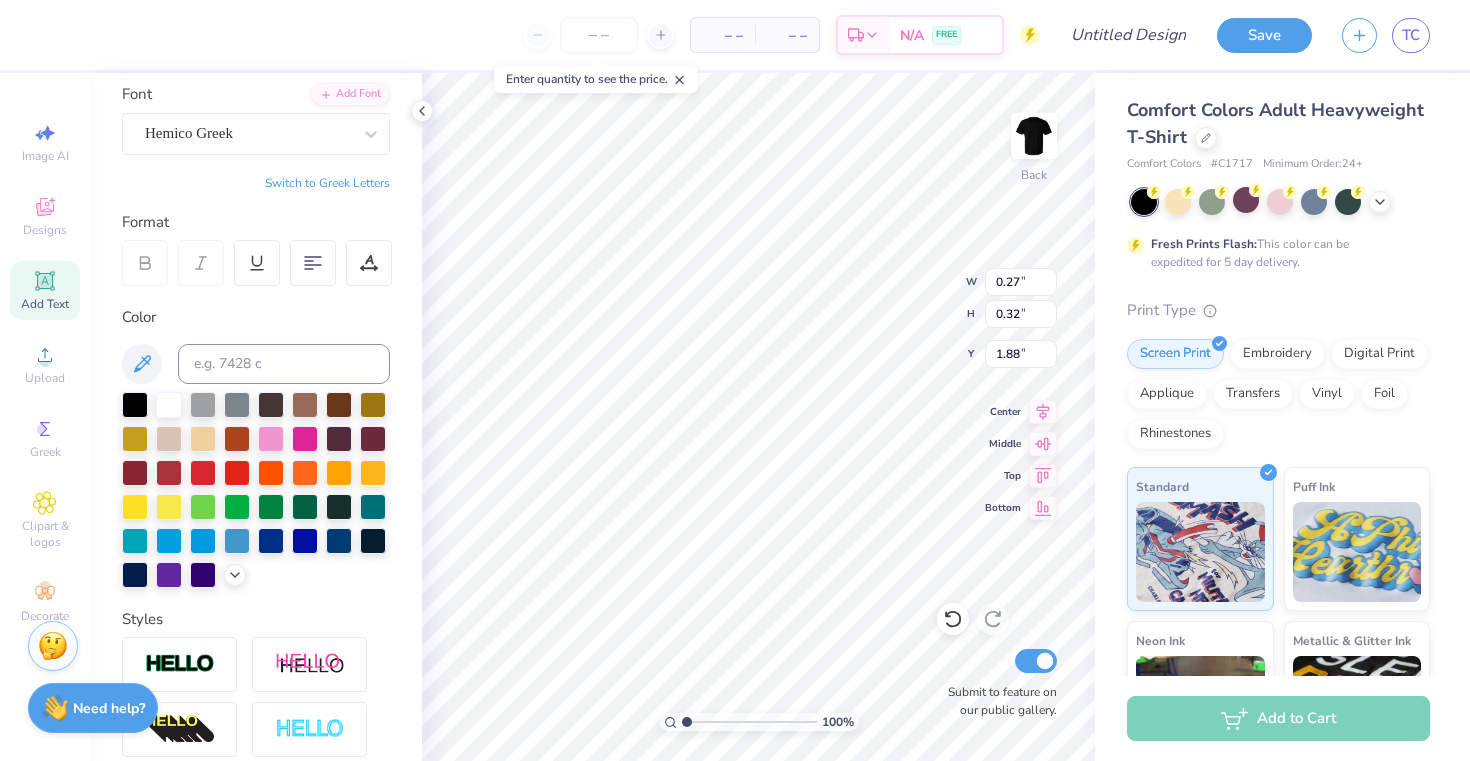 type on "4.36" 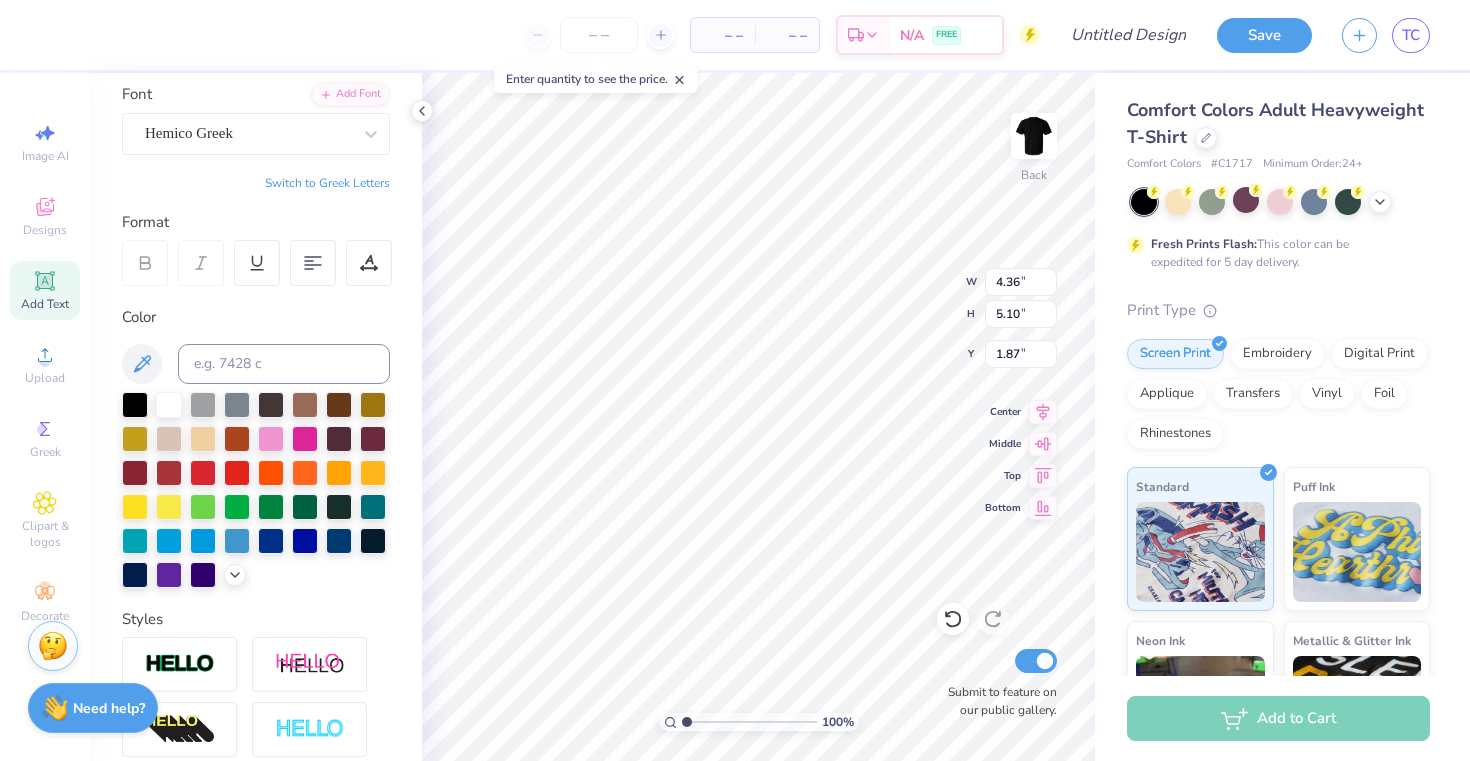 type on "5.89" 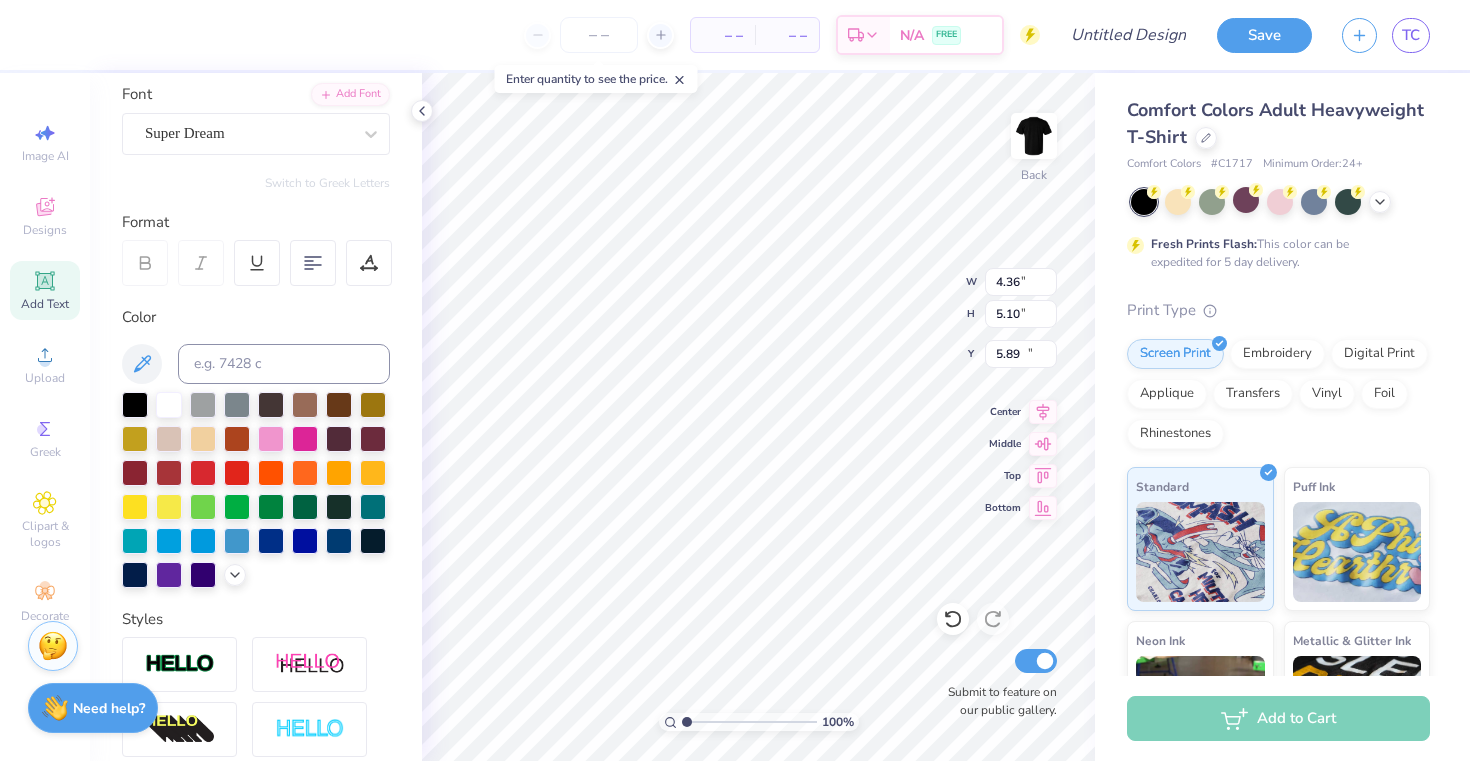 type on "5.59" 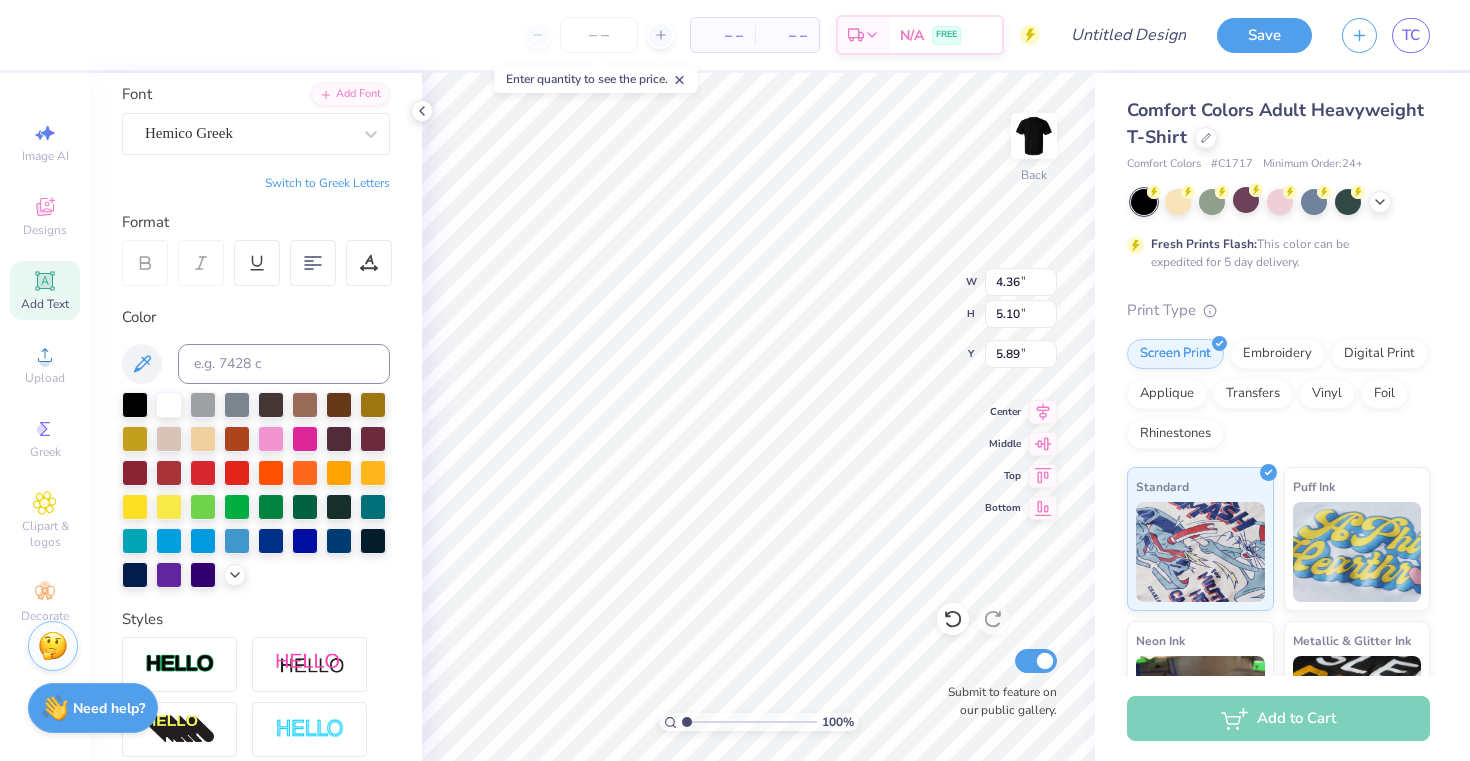 type on "I" 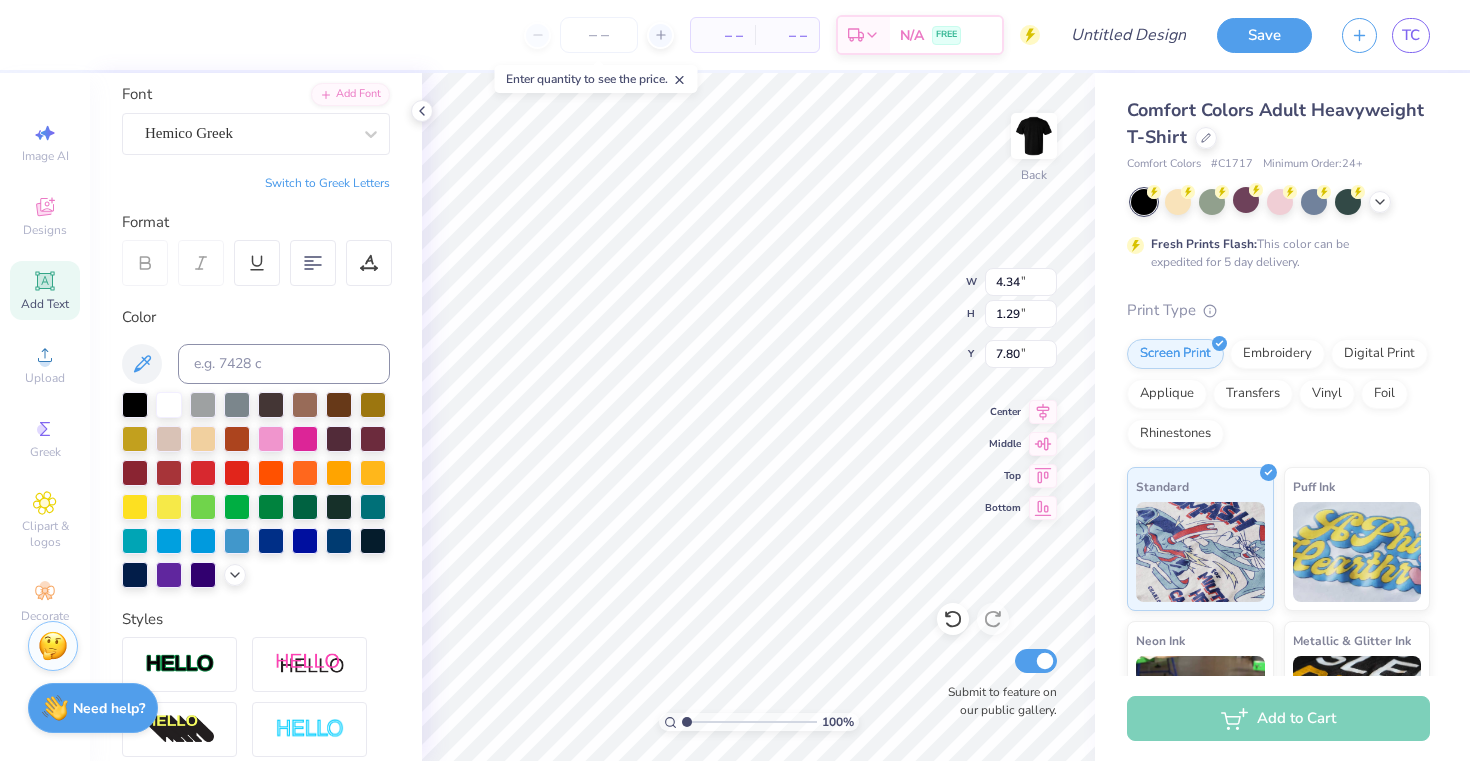type on "2.66" 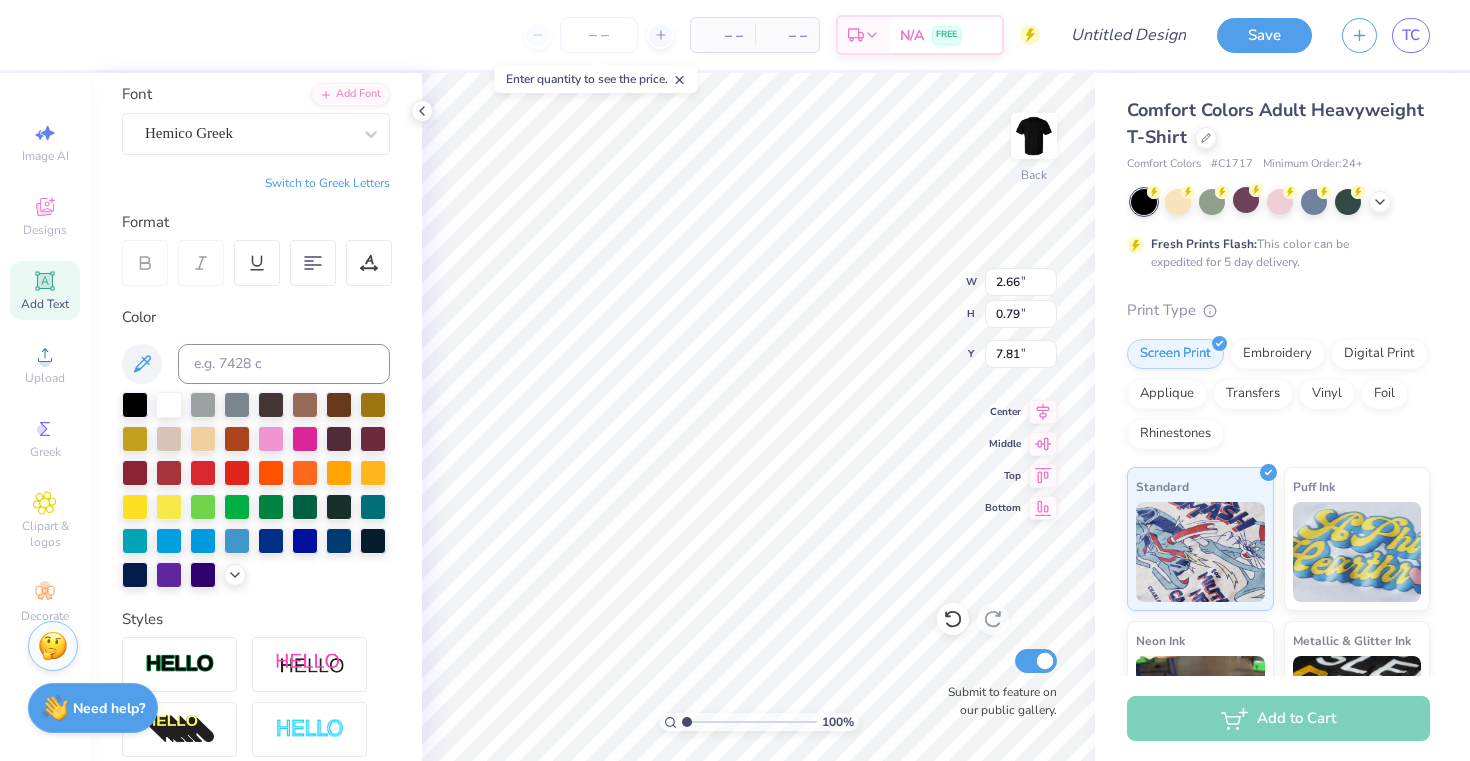 type on "2.21" 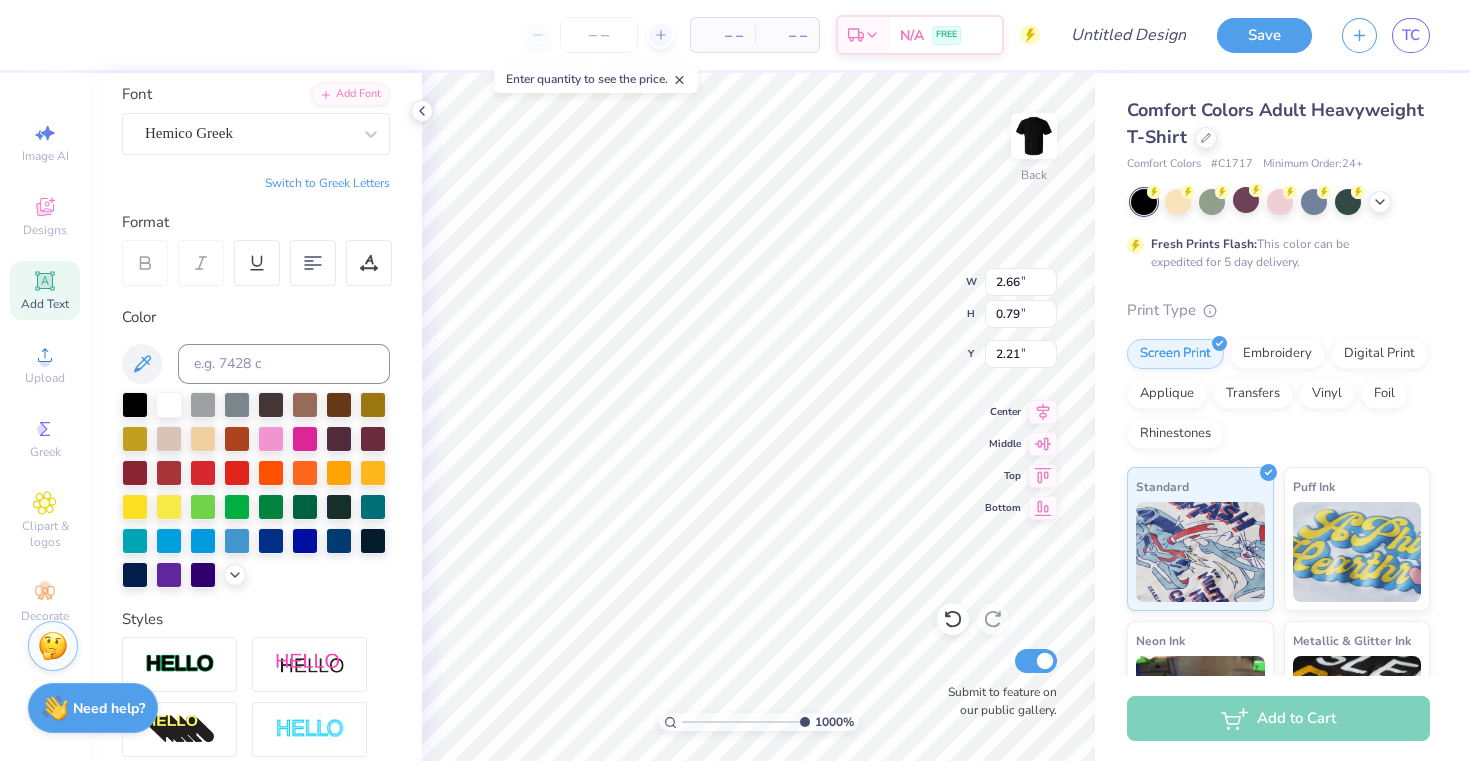 drag, startPoint x: 685, startPoint y: 722, endPoint x: 856, endPoint y: 725, distance: 171.0263 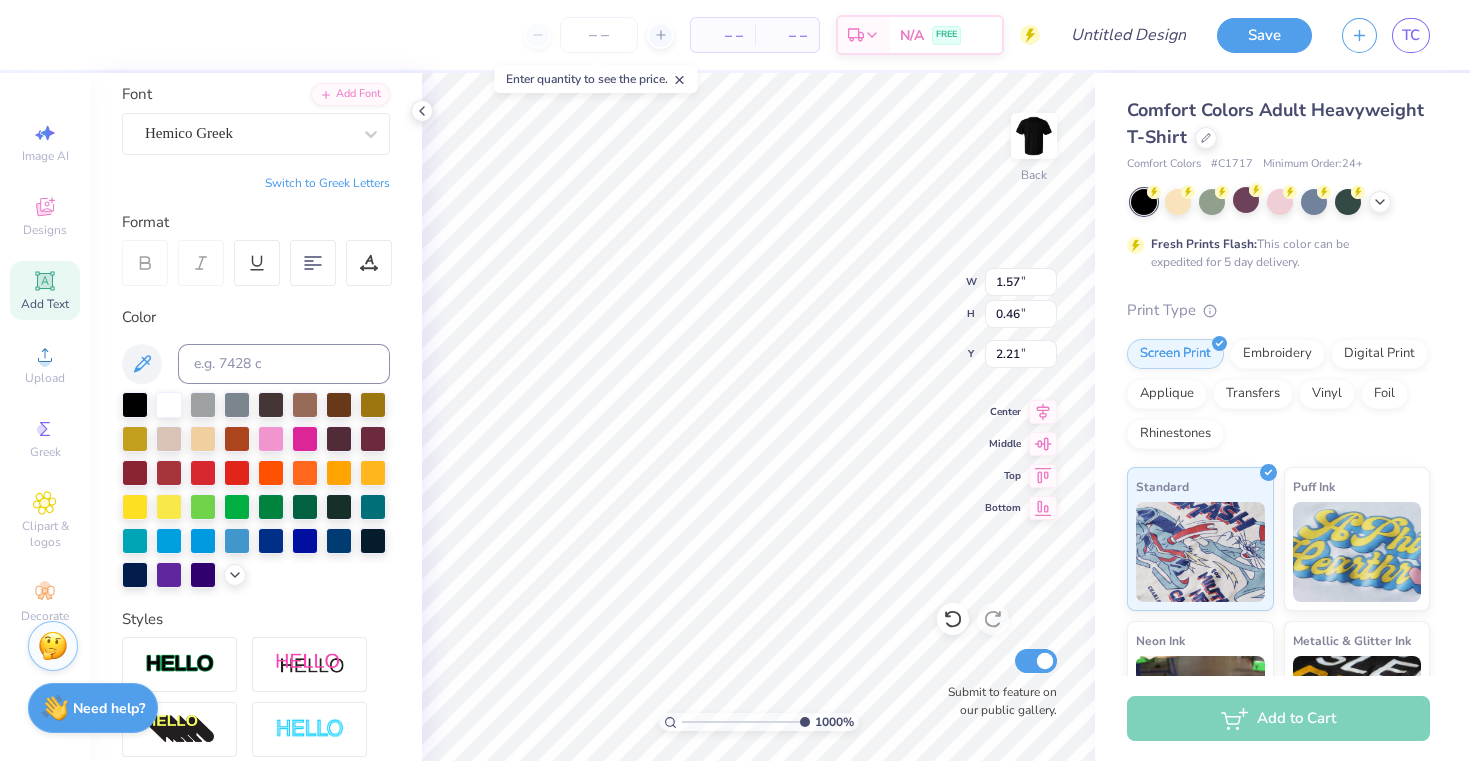 type on "2.80" 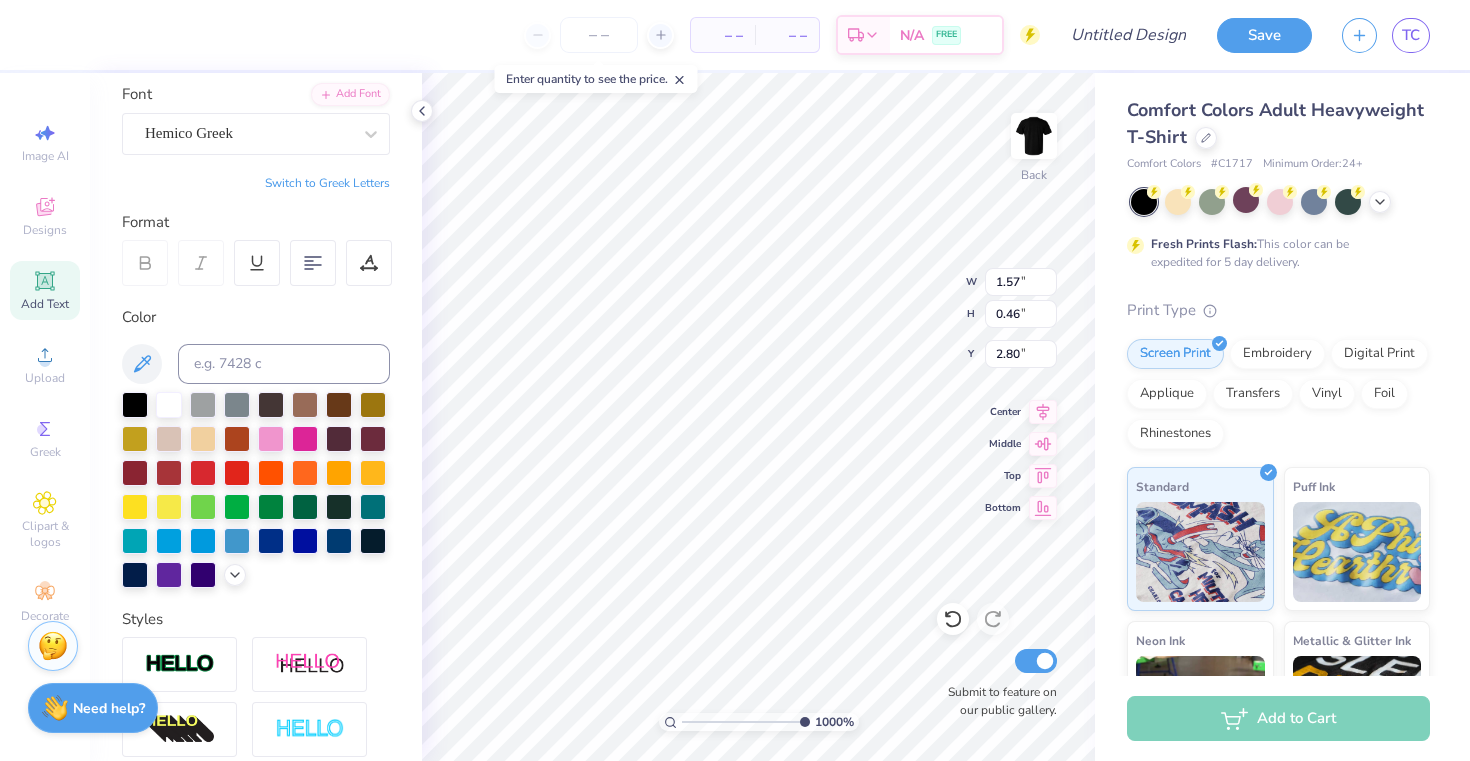 type on "0.52" 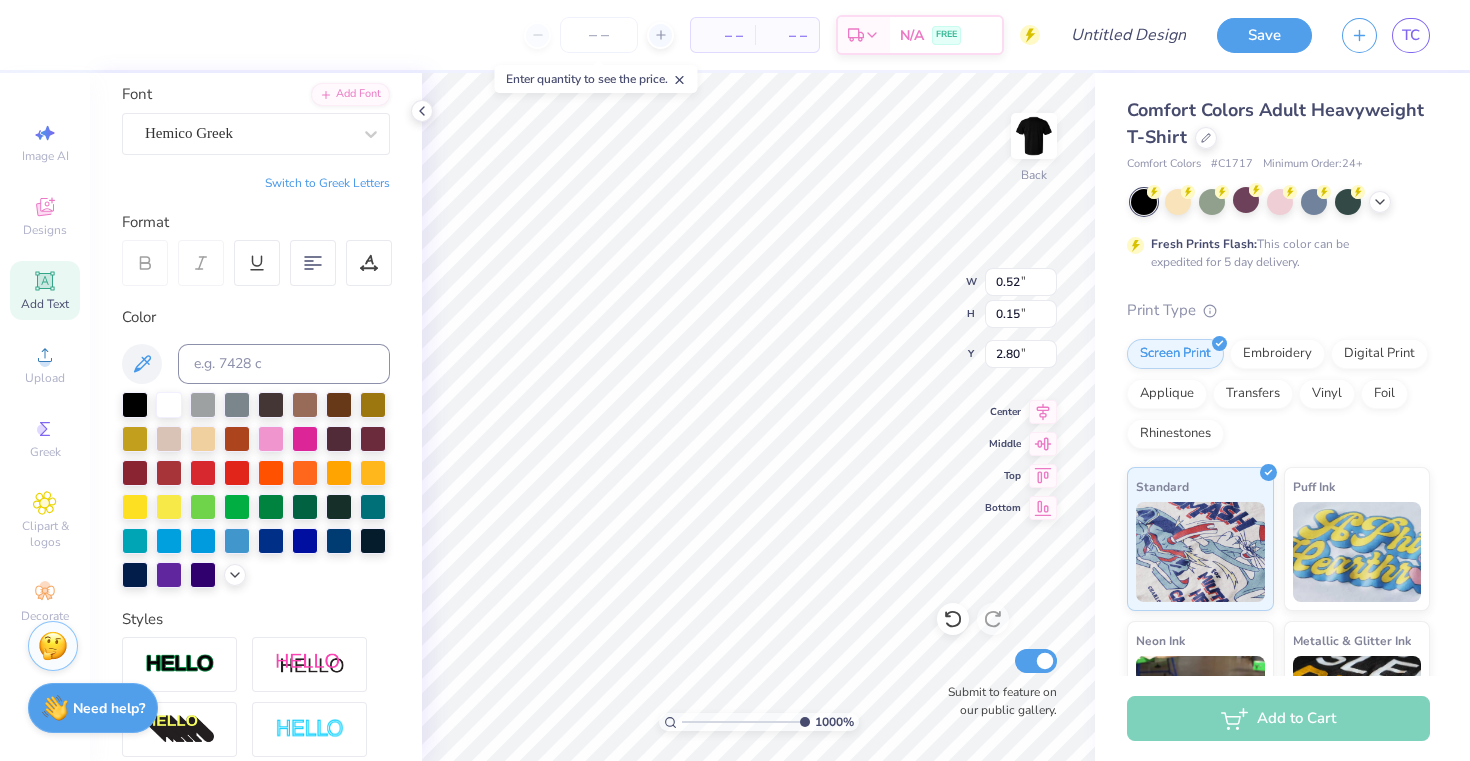 type on "2.22" 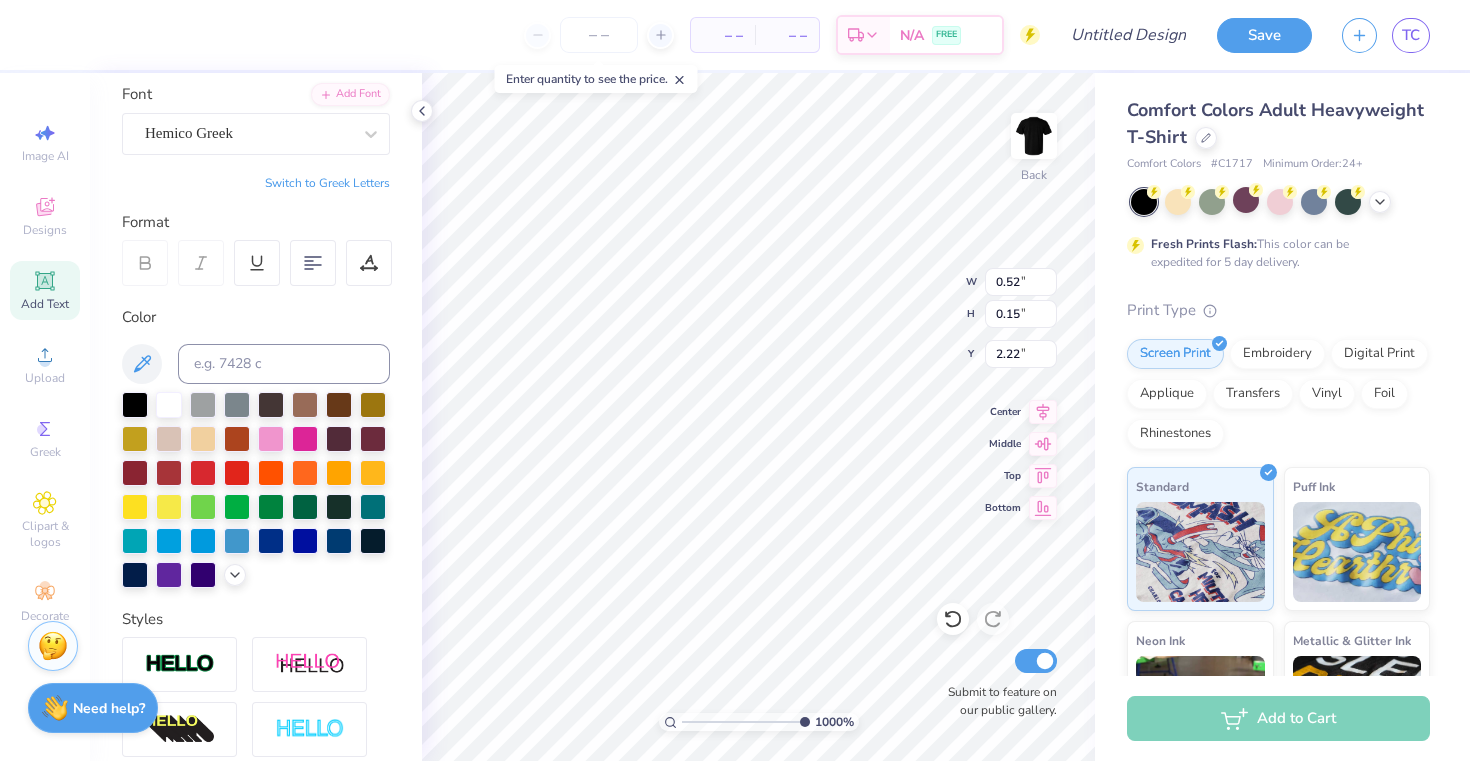 type on "0.32" 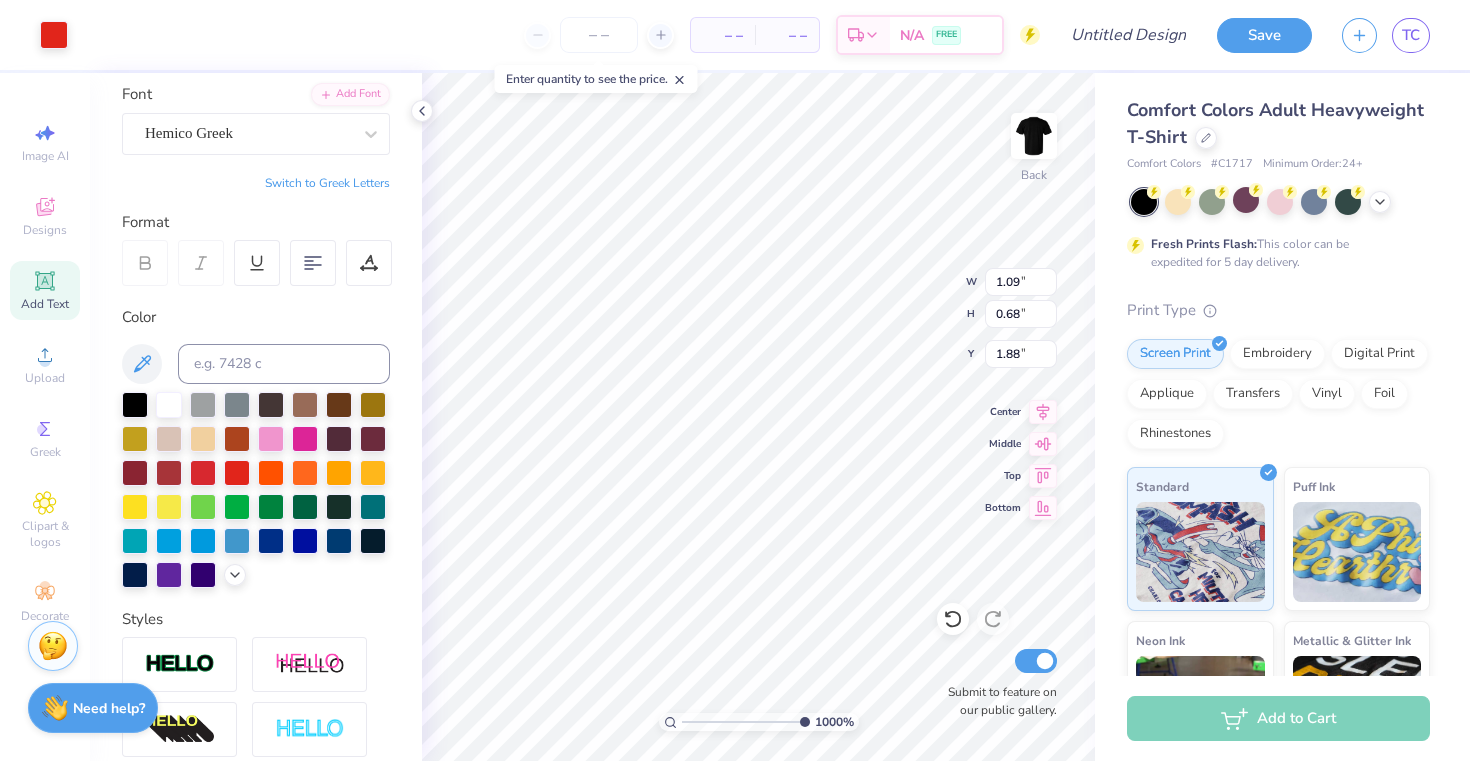 type on "0.32" 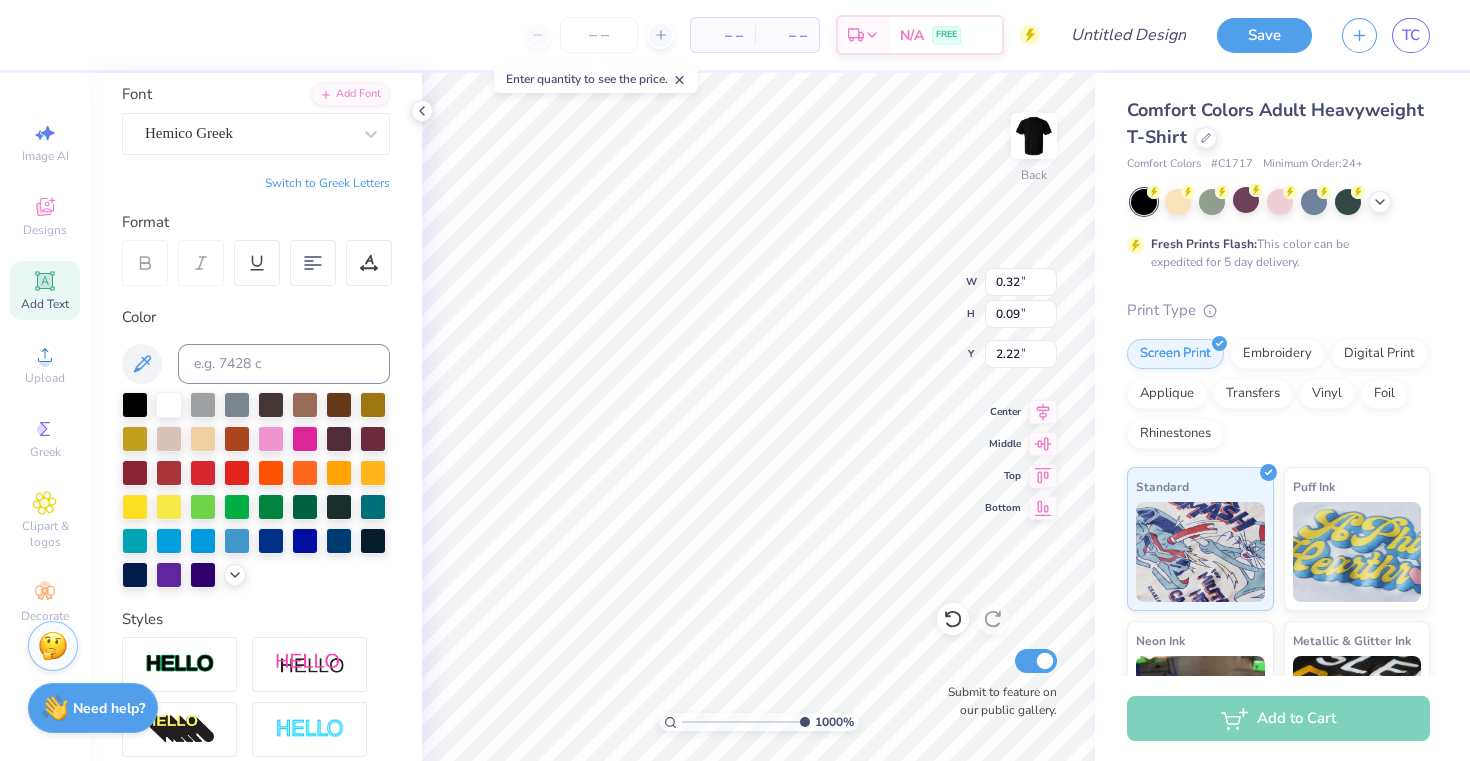type on "0.36" 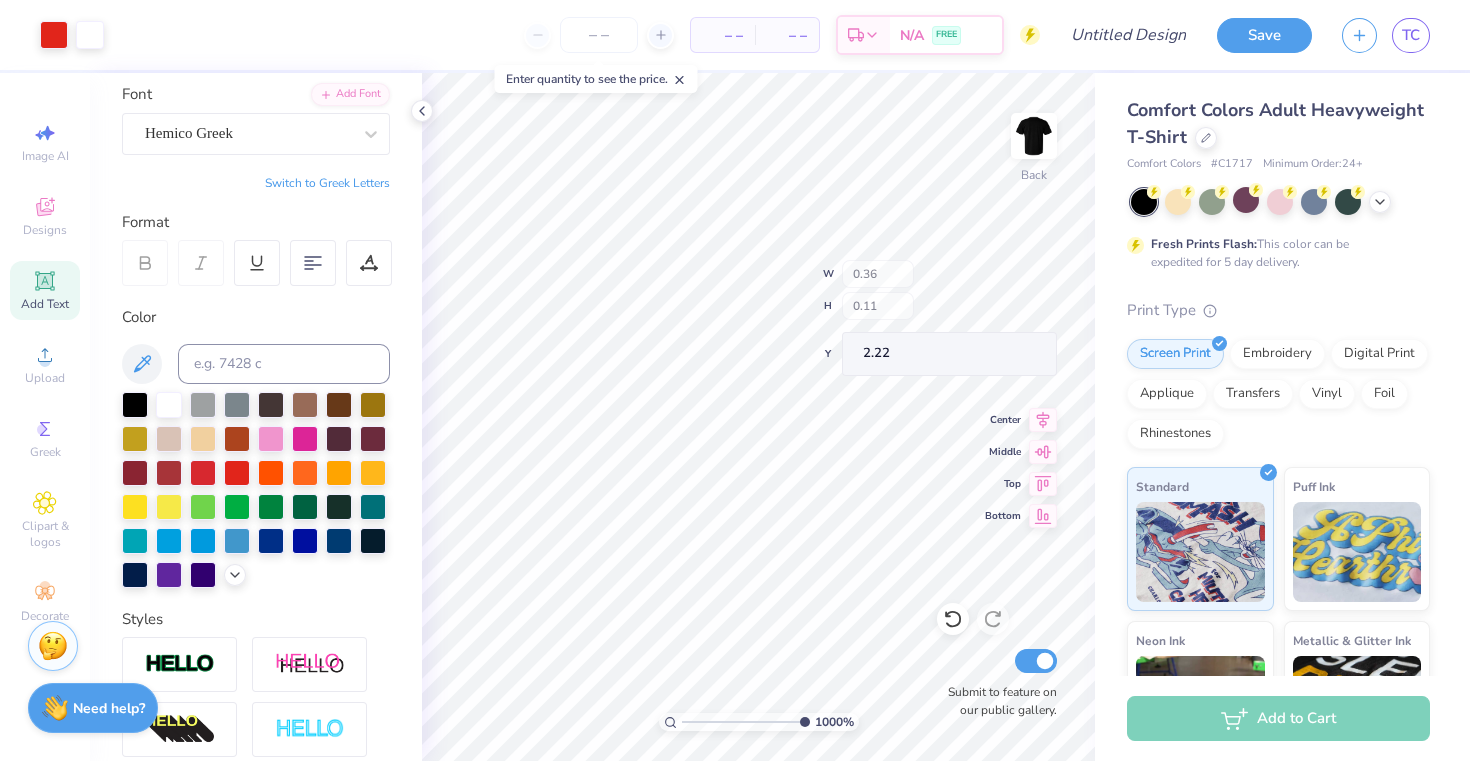 type on "1.09" 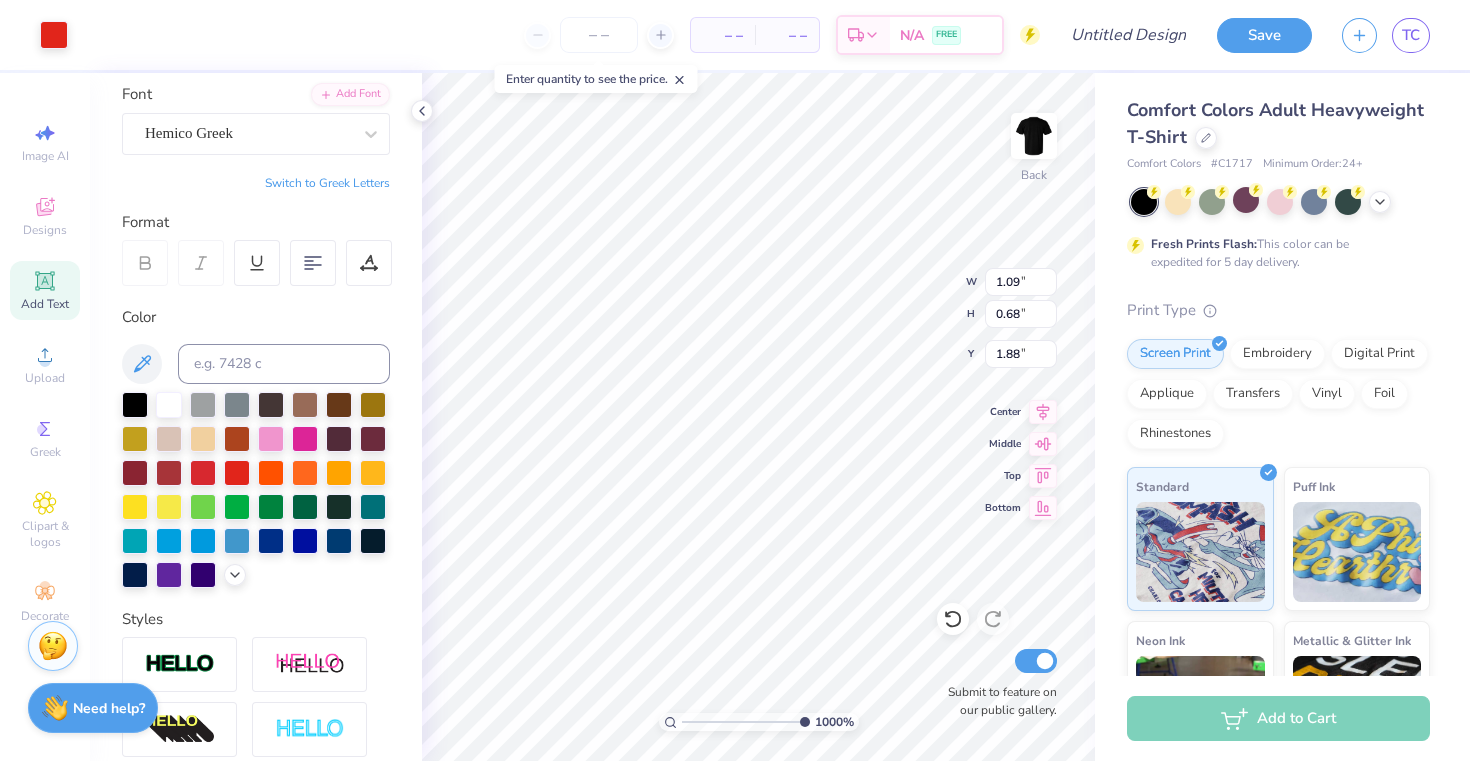 type on "0.36" 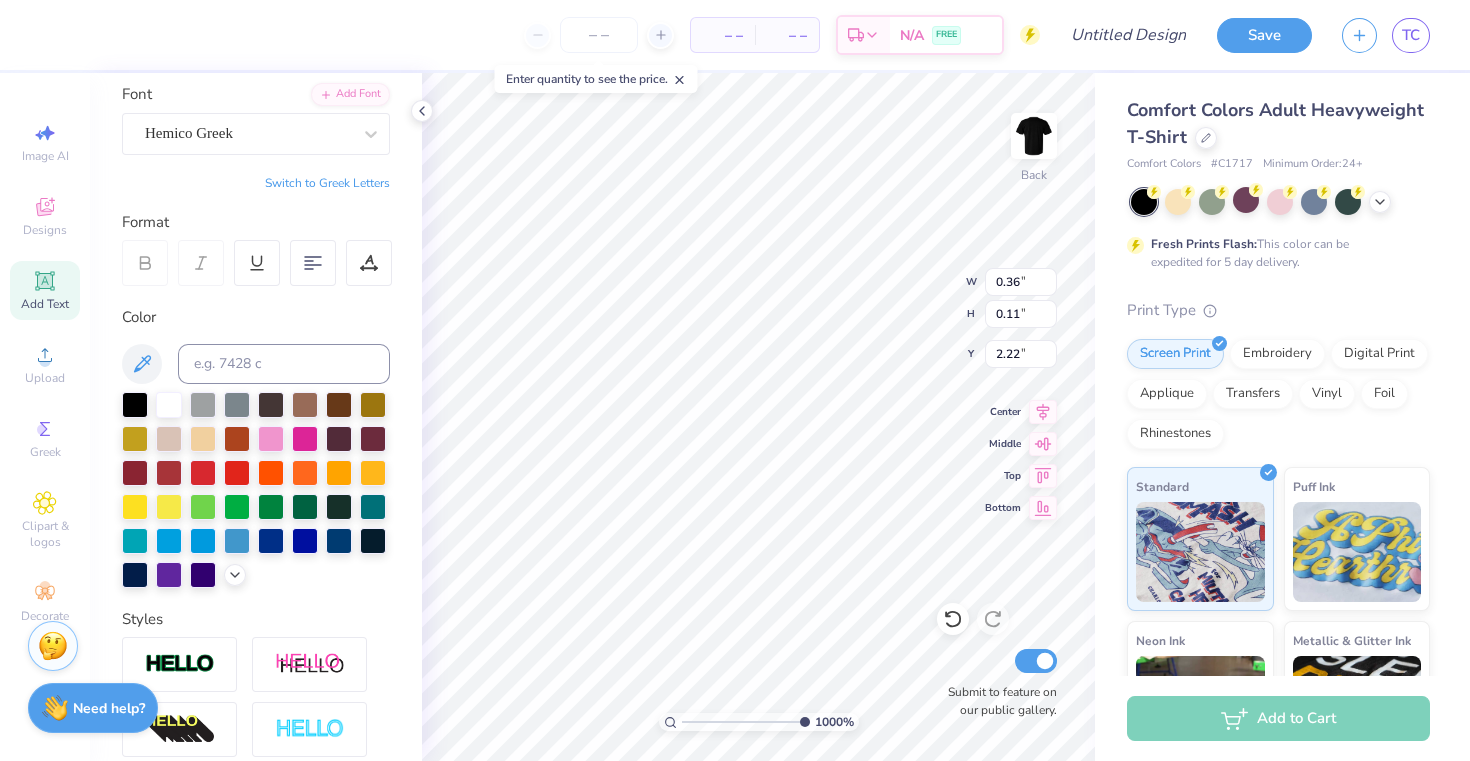 type on "0.41" 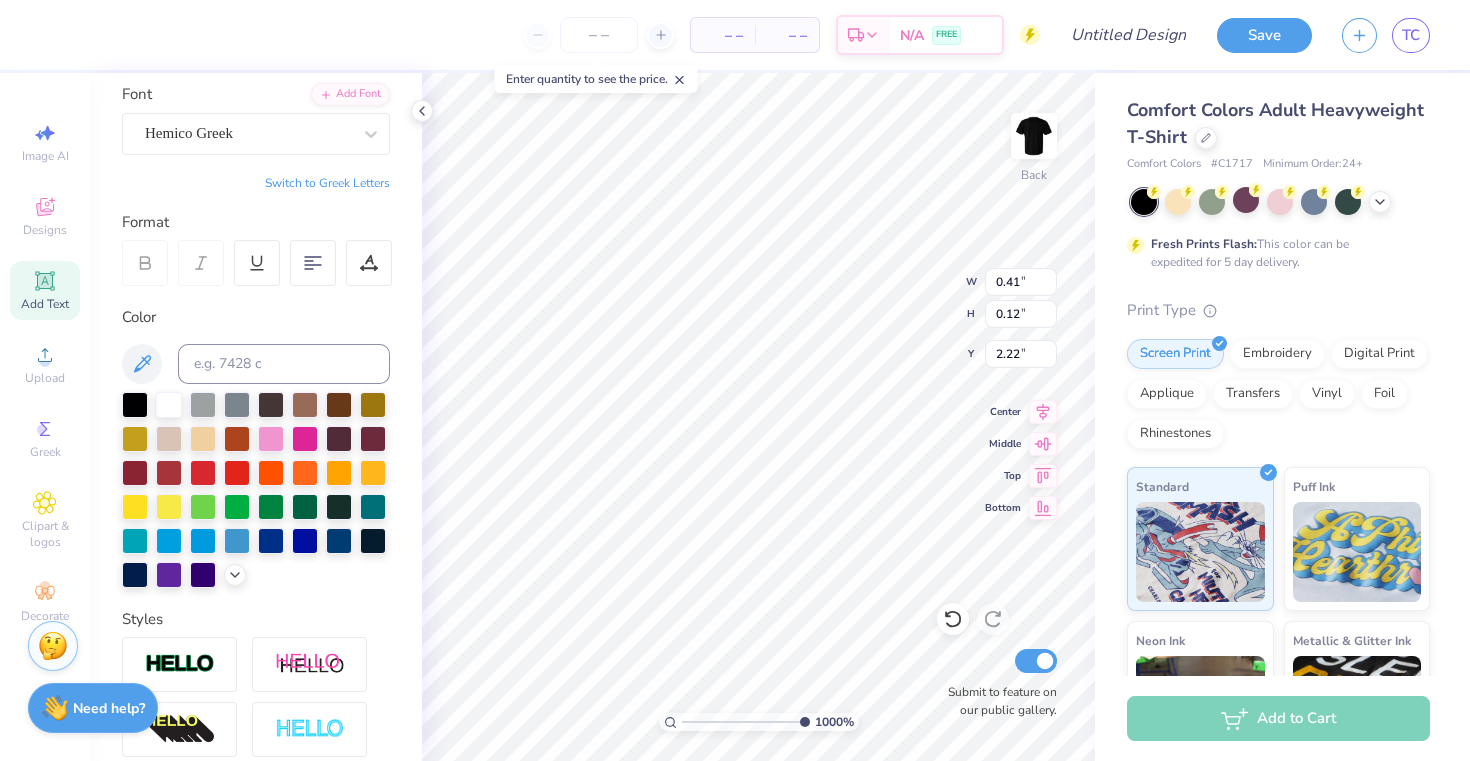 type on "2.23" 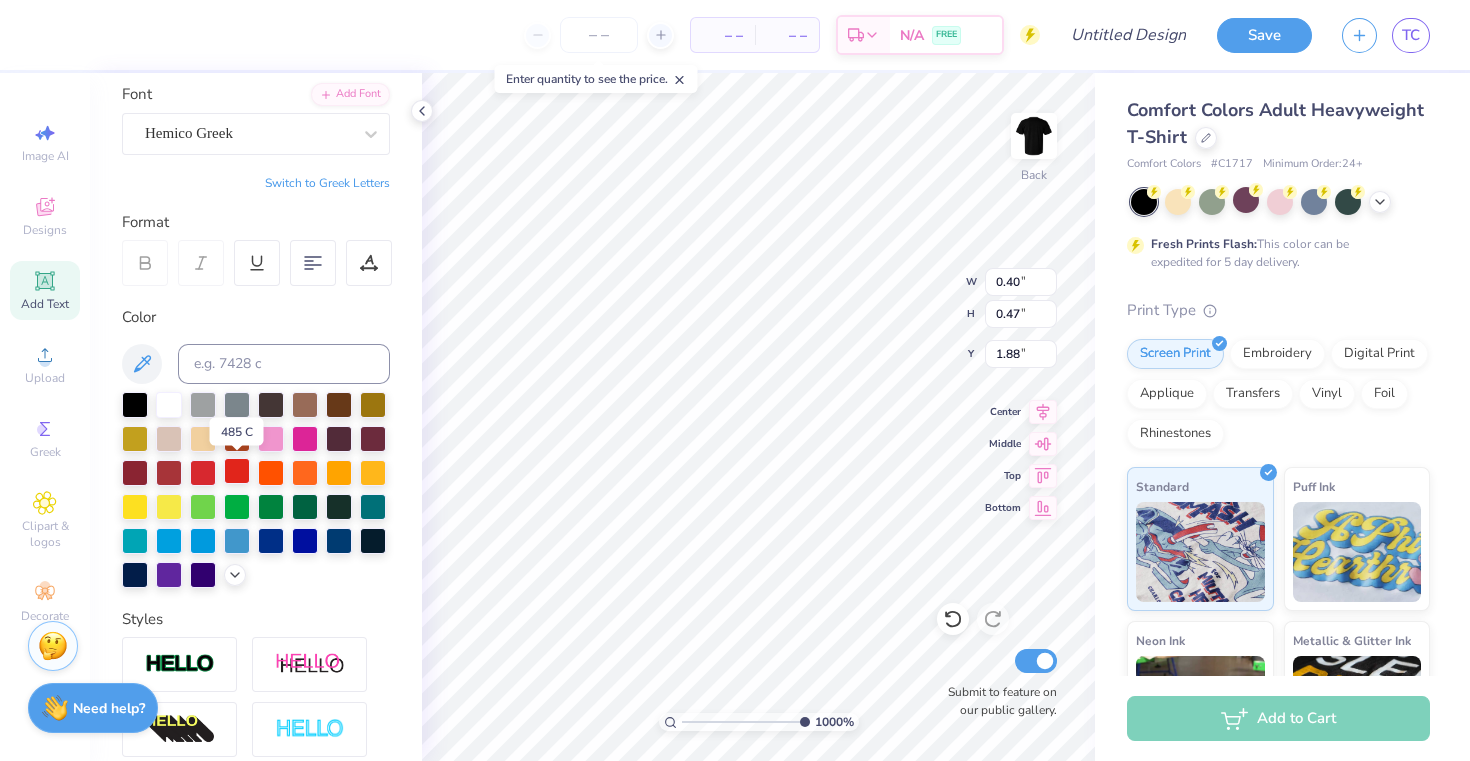 click at bounding box center (237, 471) 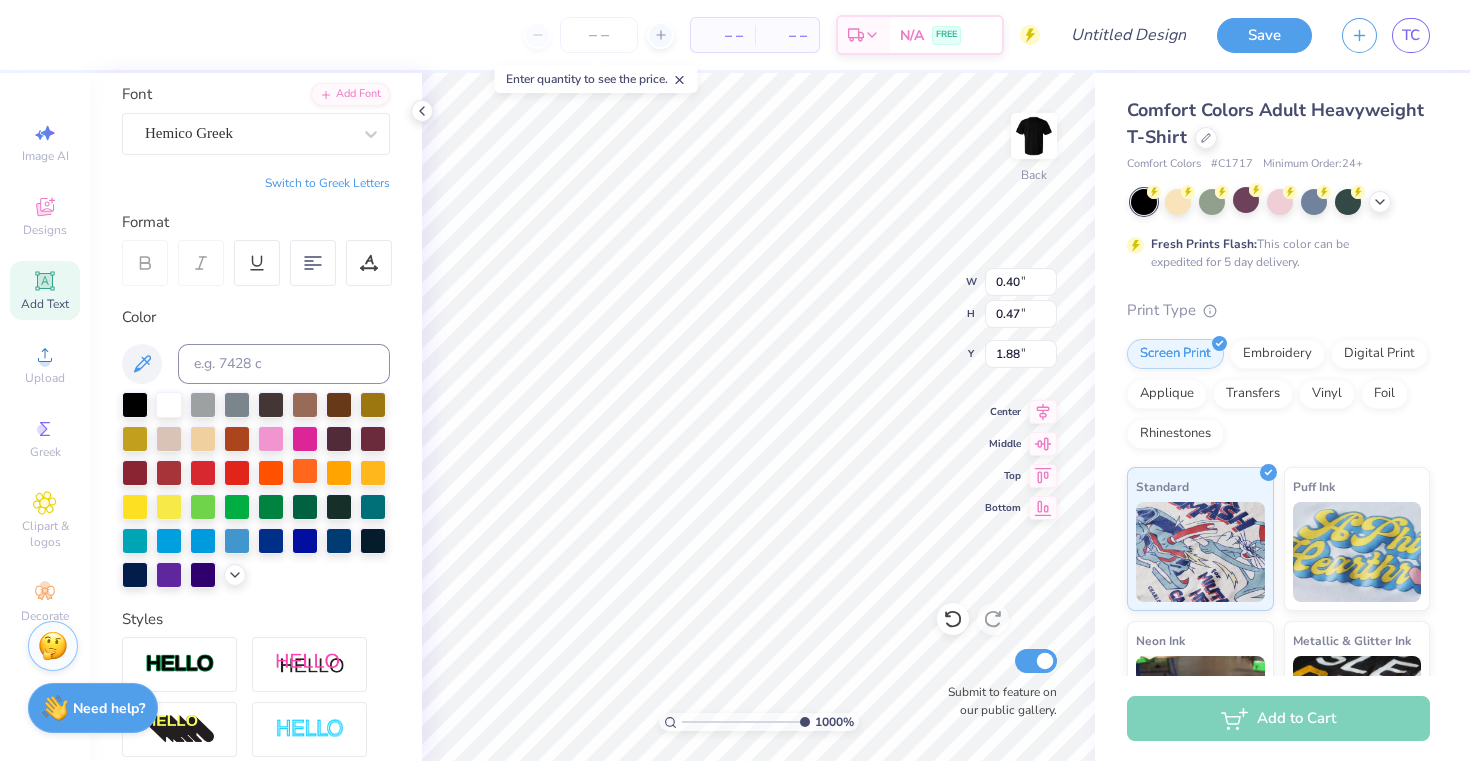 type on "0.41" 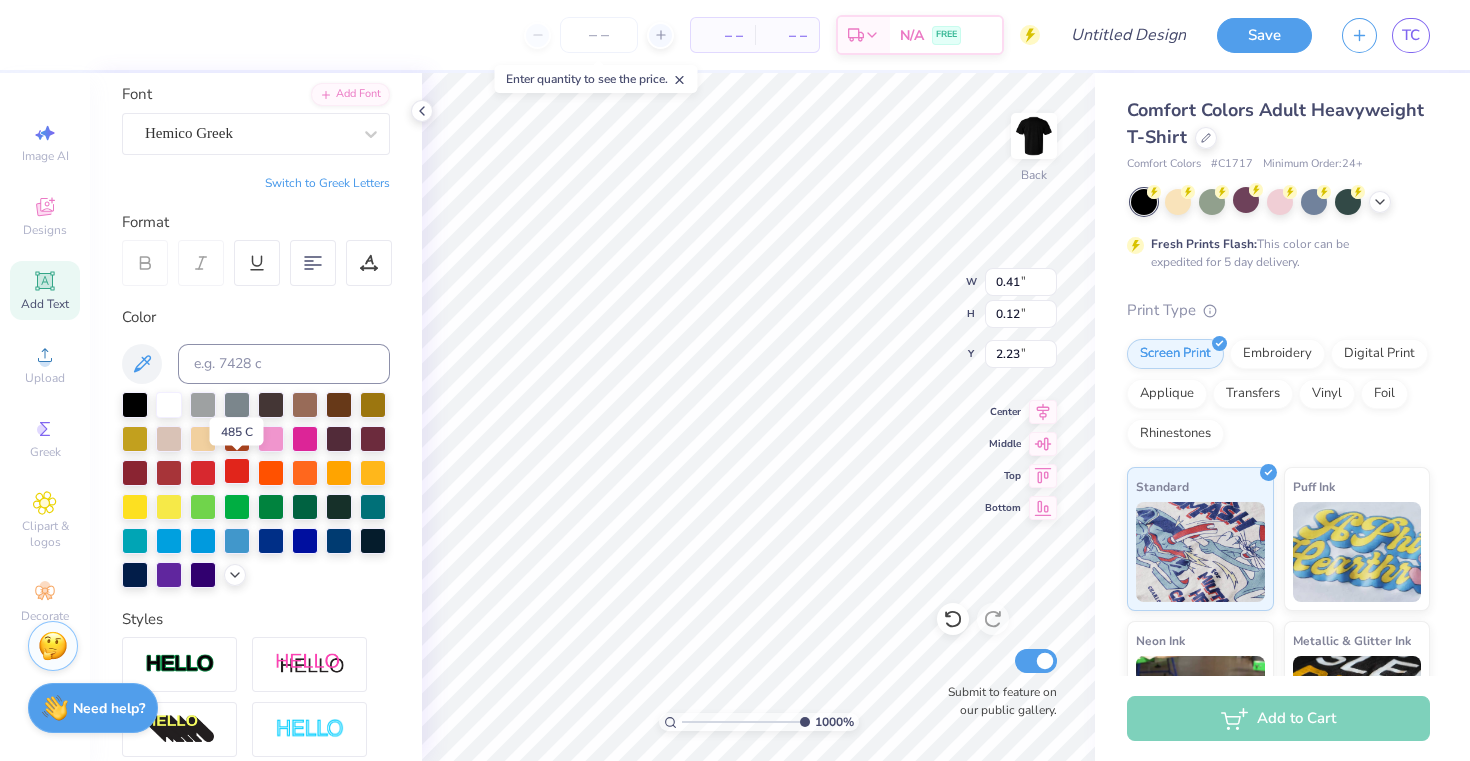 click at bounding box center [237, 471] 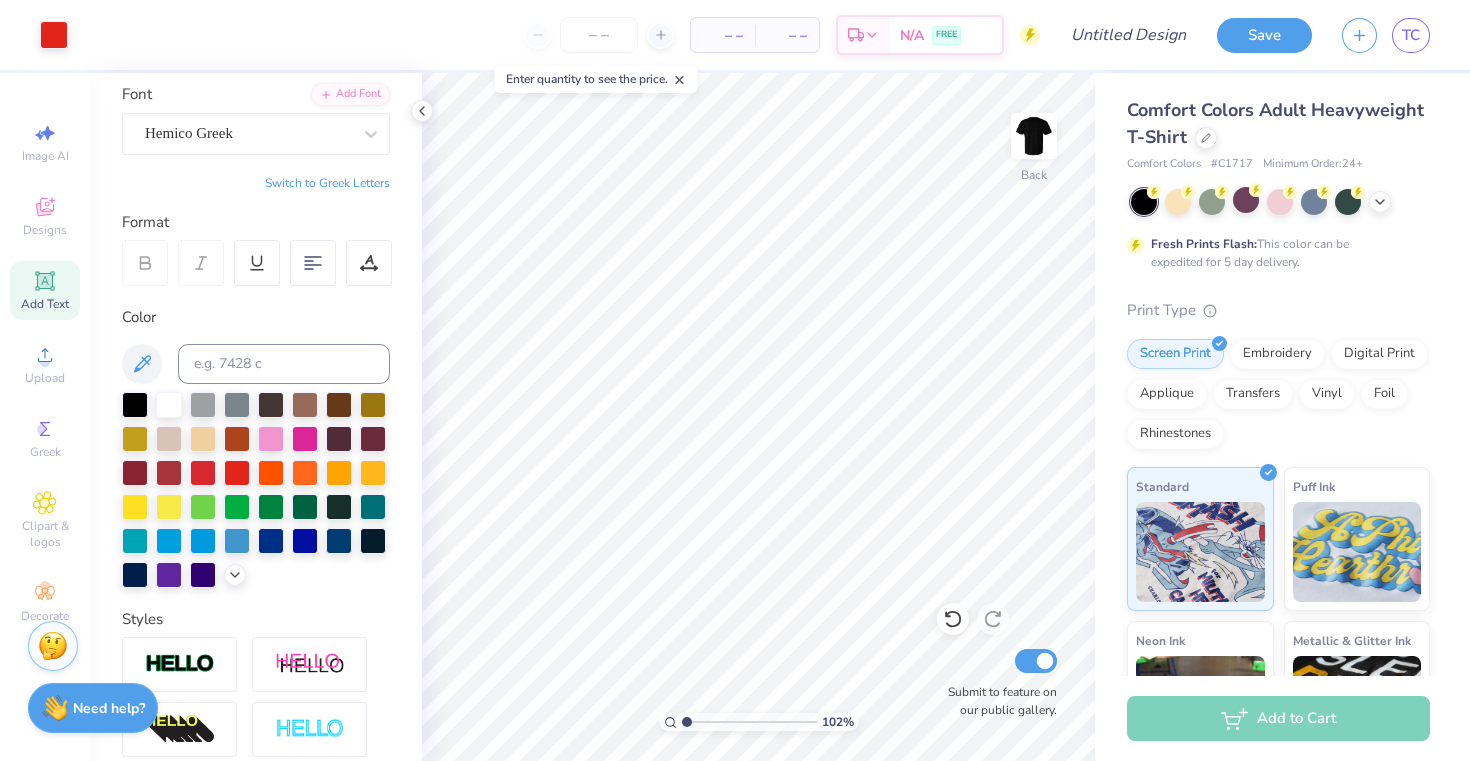 drag, startPoint x: 799, startPoint y: 721, endPoint x: 674, endPoint y: 690, distance: 128.78665 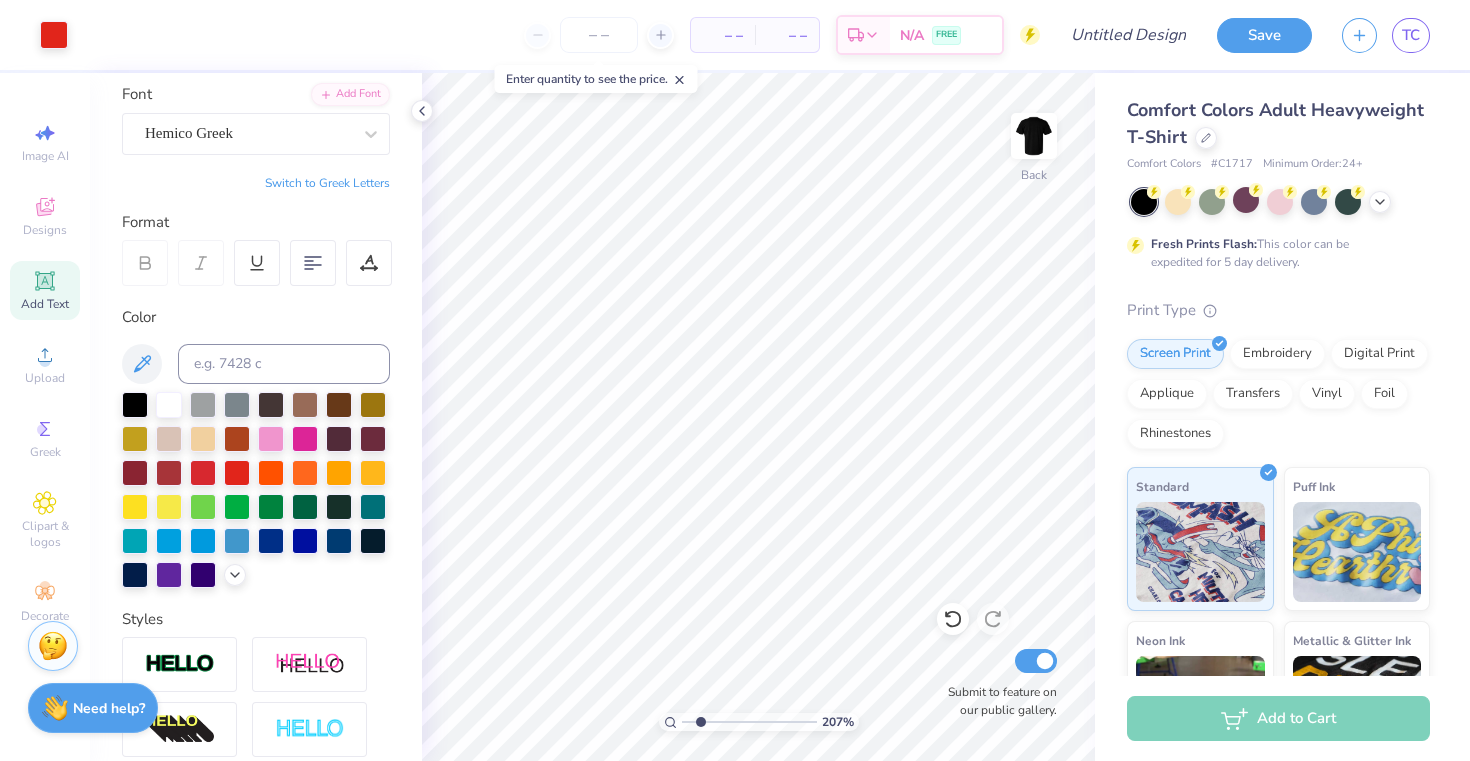 drag, startPoint x: 687, startPoint y: 719, endPoint x: 697, endPoint y: 717, distance: 10.198039 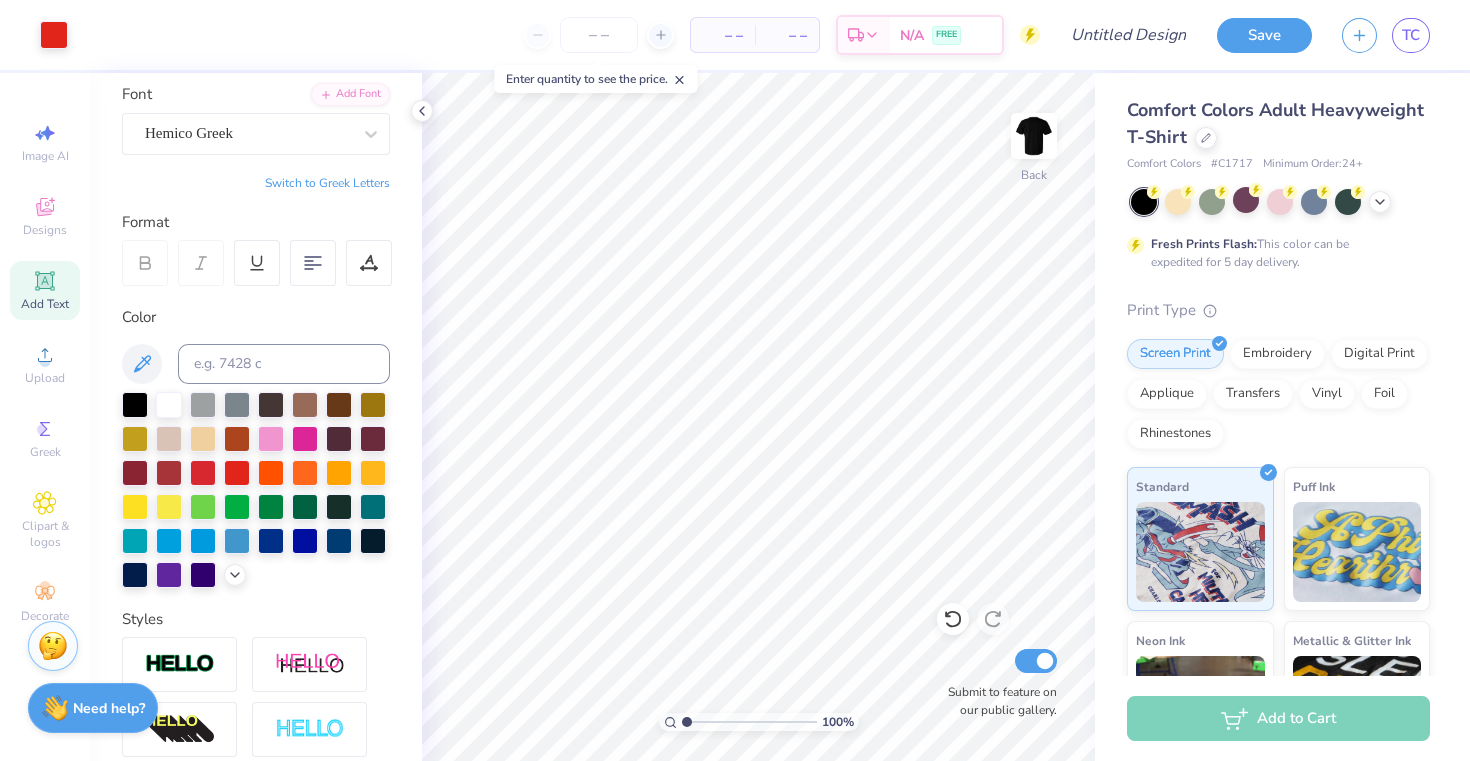 drag, startPoint x: 699, startPoint y: 723, endPoint x: 656, endPoint y: 715, distance: 43.737854 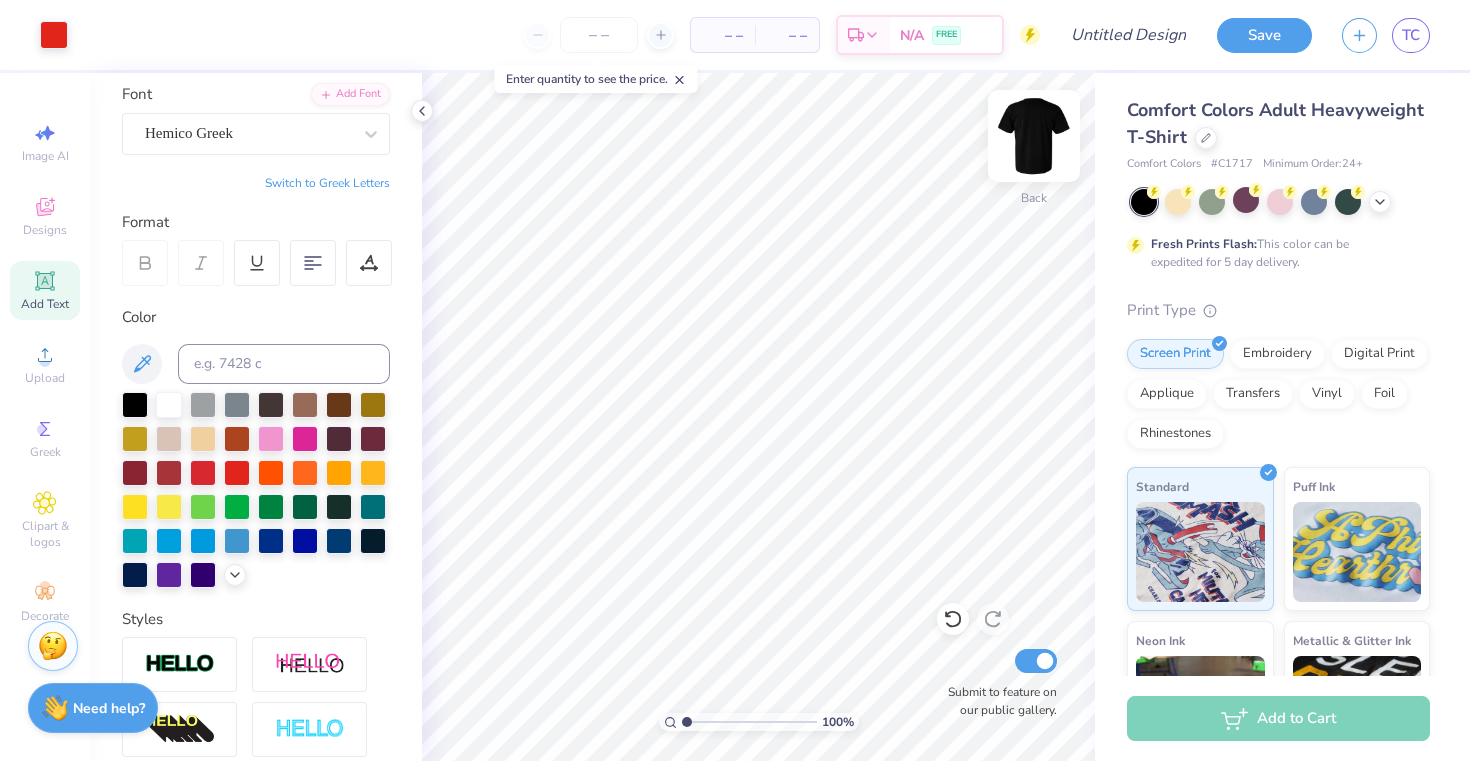 click at bounding box center (1034, 136) 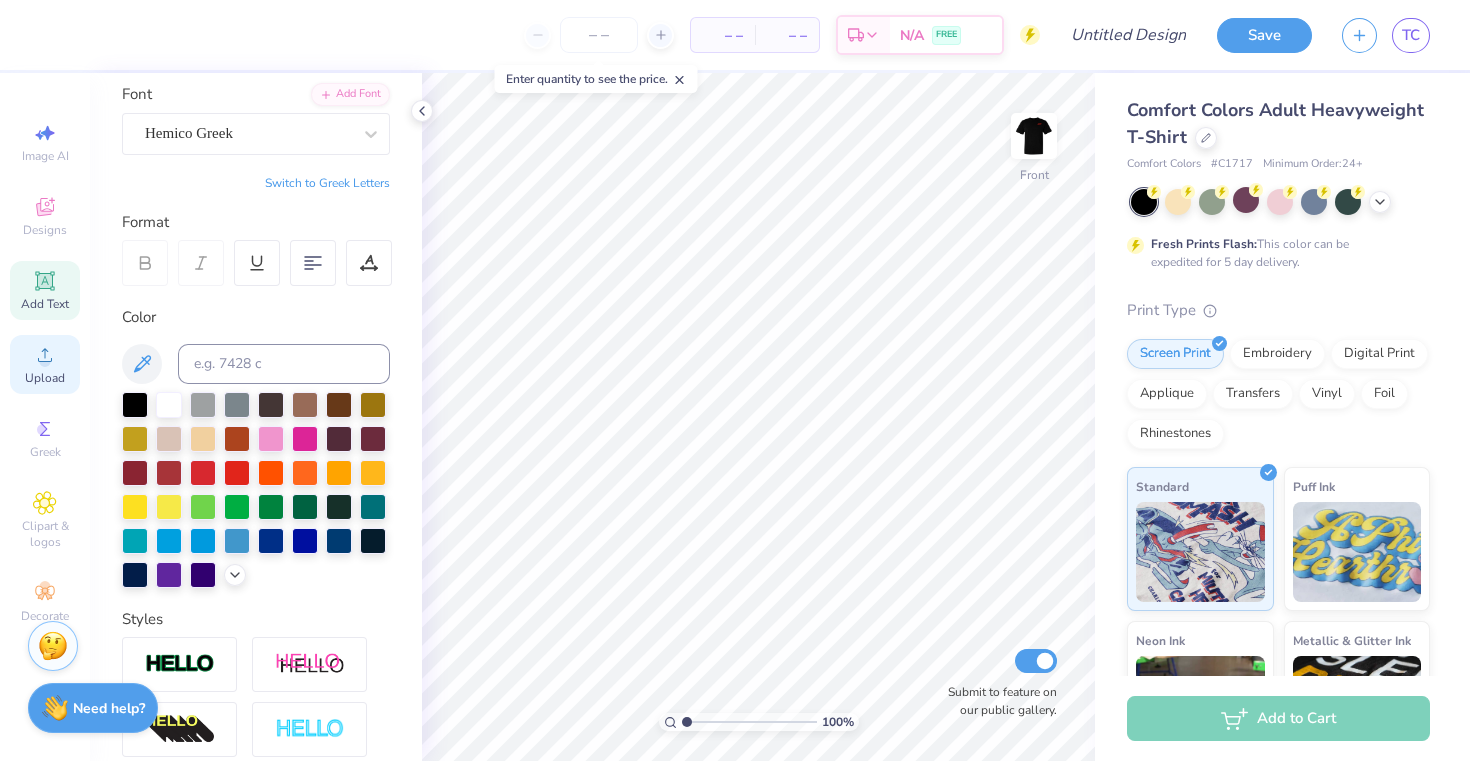 click on "Upload" at bounding box center [45, 378] 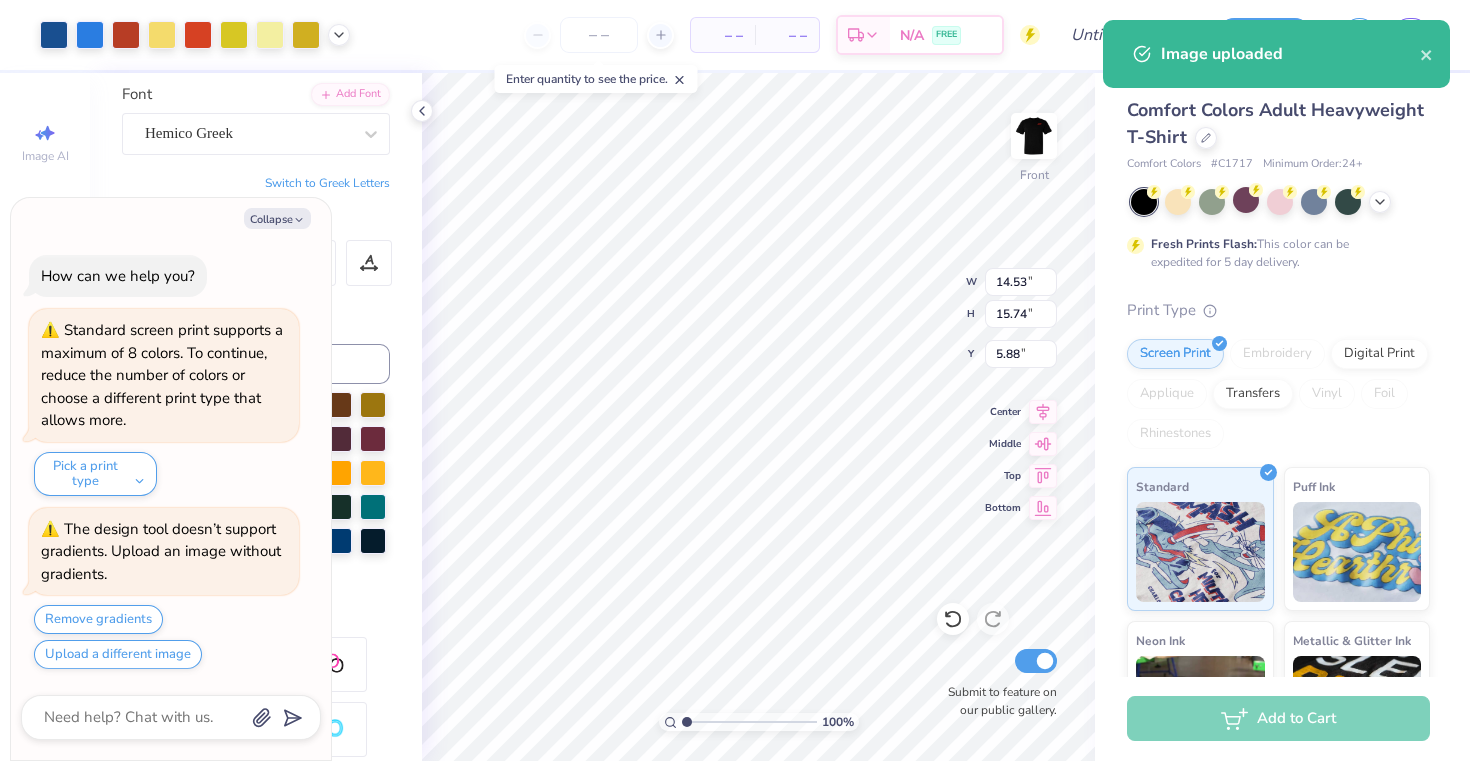 type on "x" 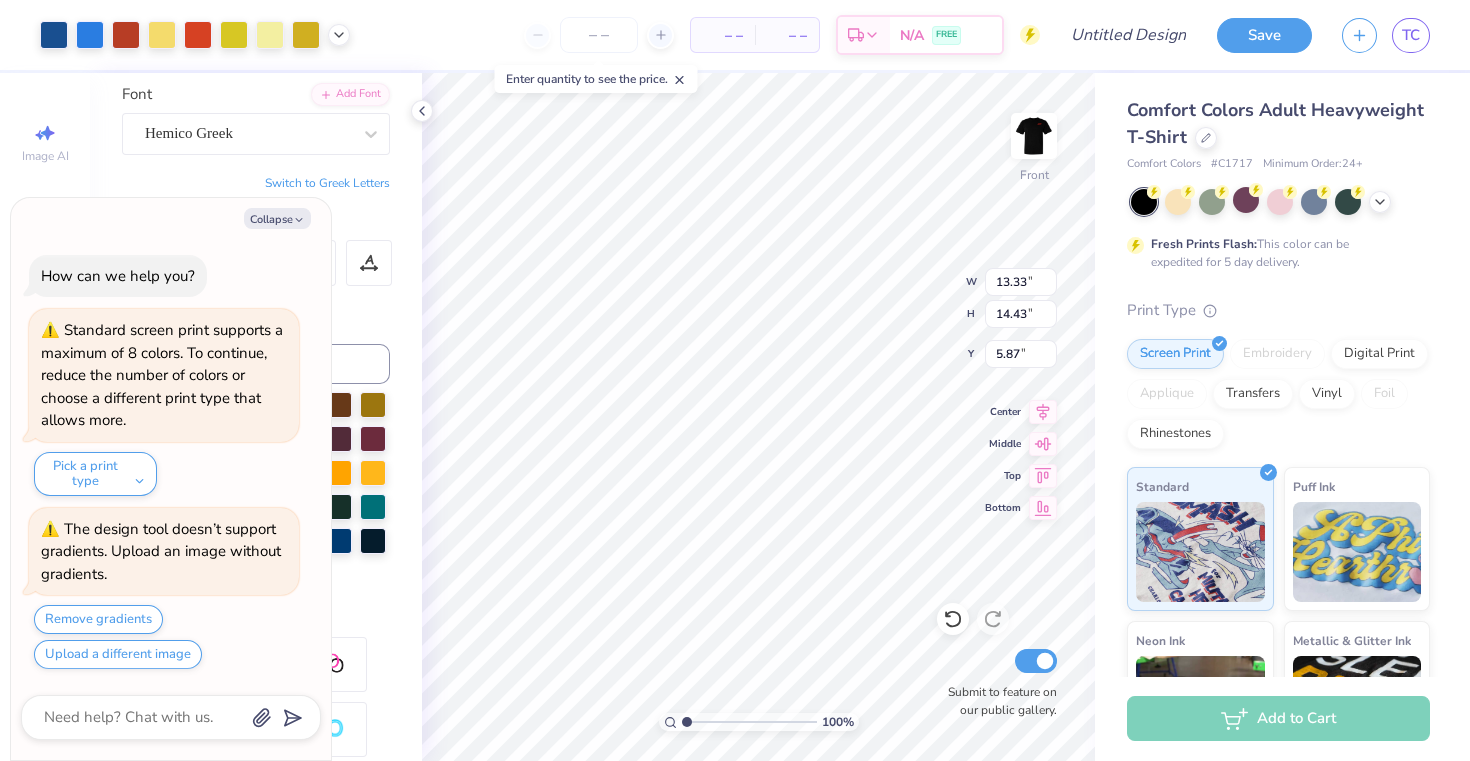 type on "x" 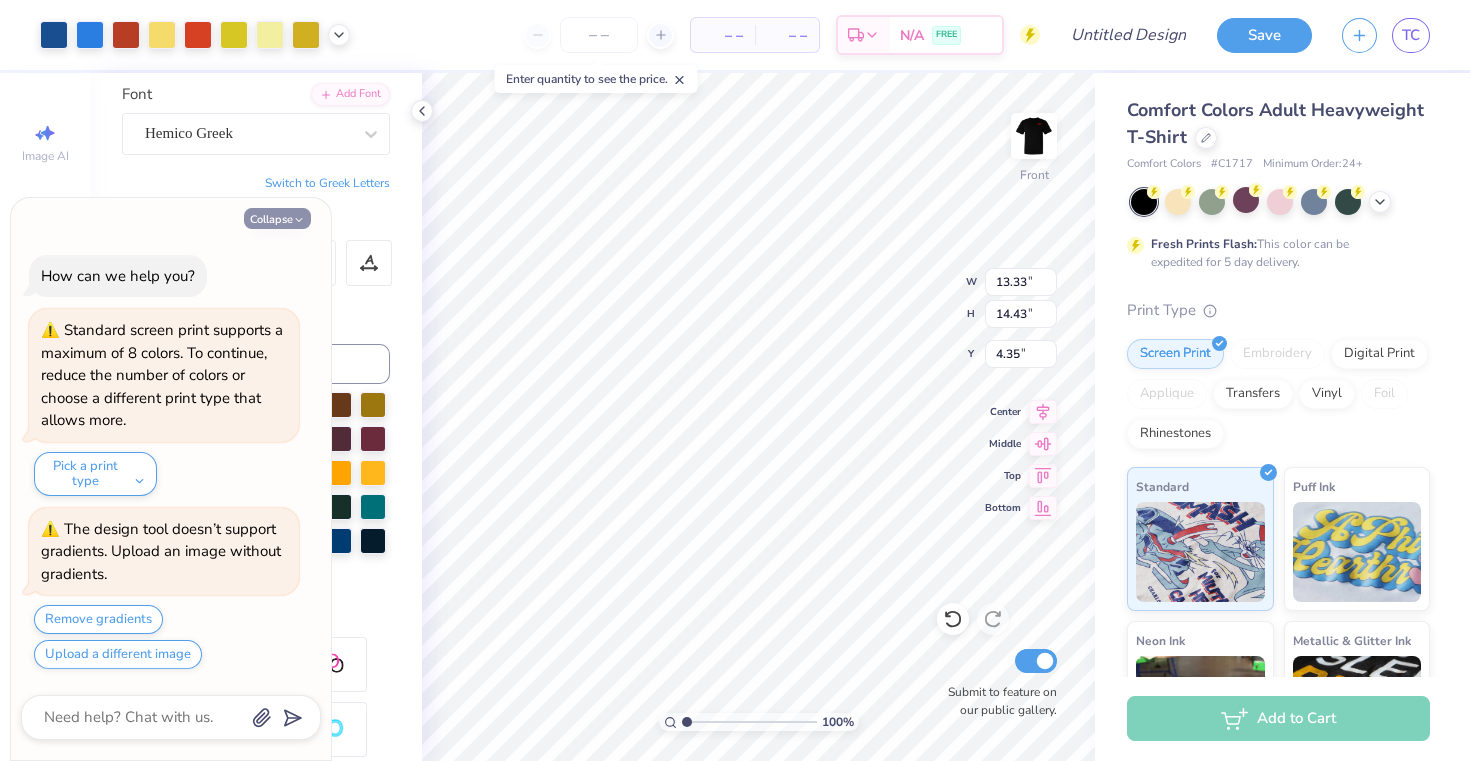 click on "Collapse" at bounding box center [277, 218] 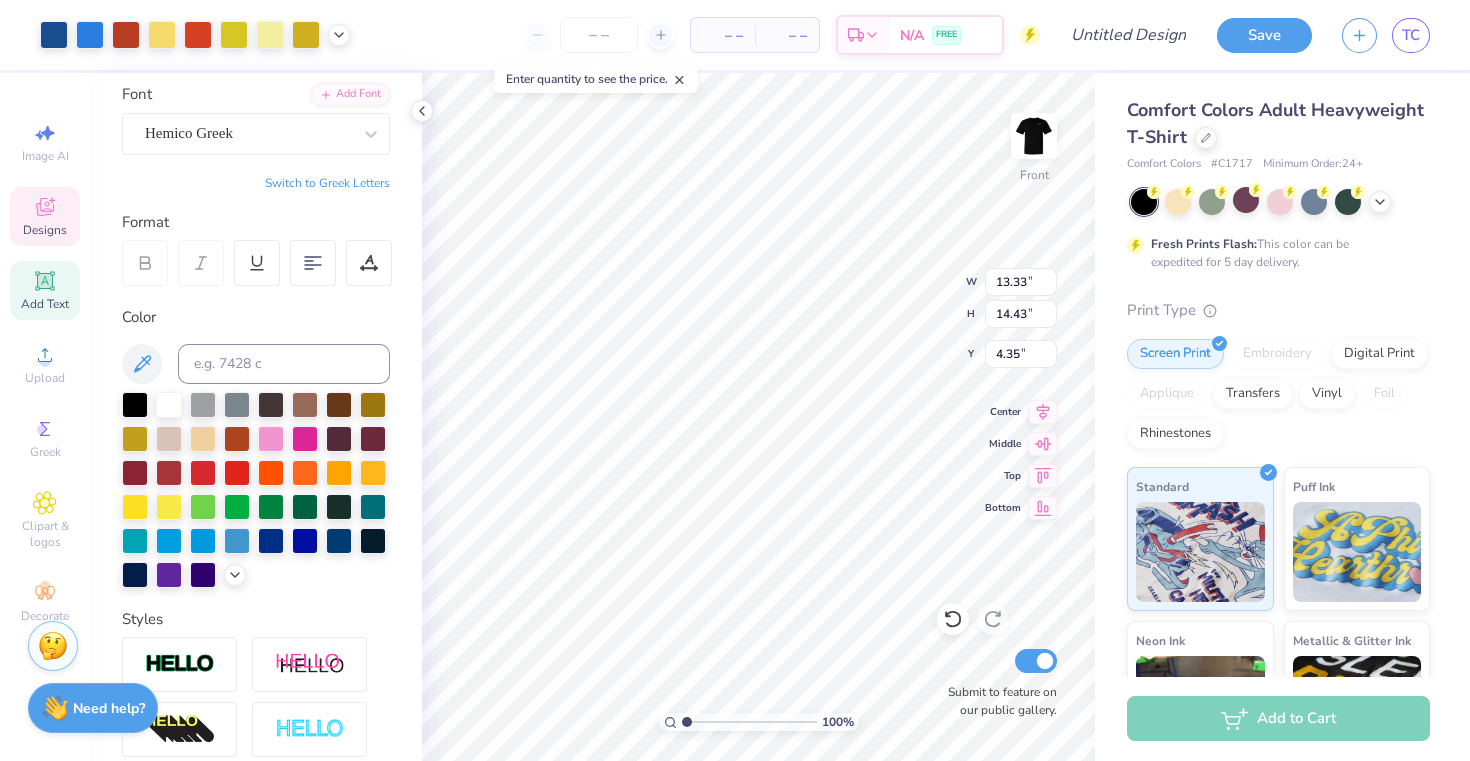 click 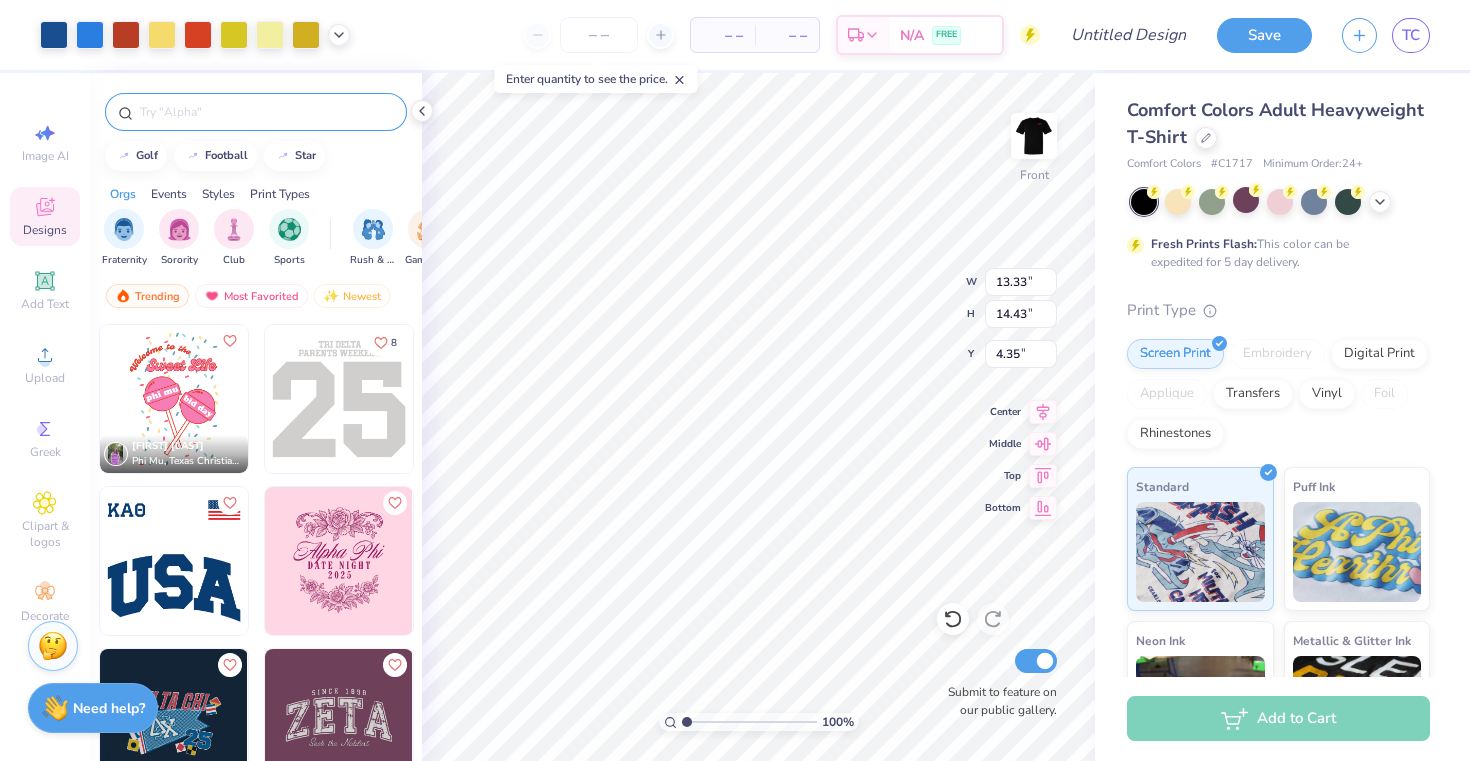 click at bounding box center (266, 112) 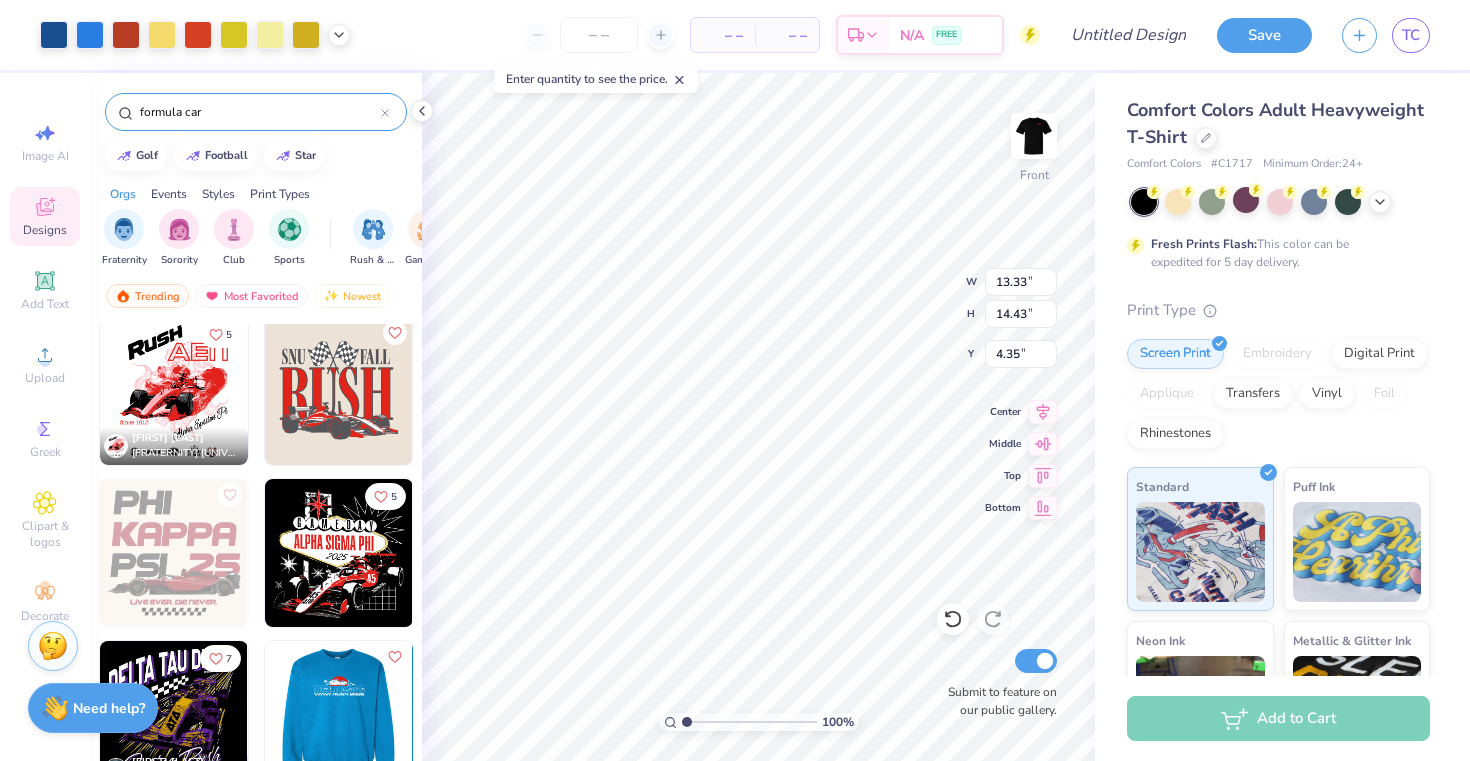 scroll, scrollTop: 333, scrollLeft: 0, axis: vertical 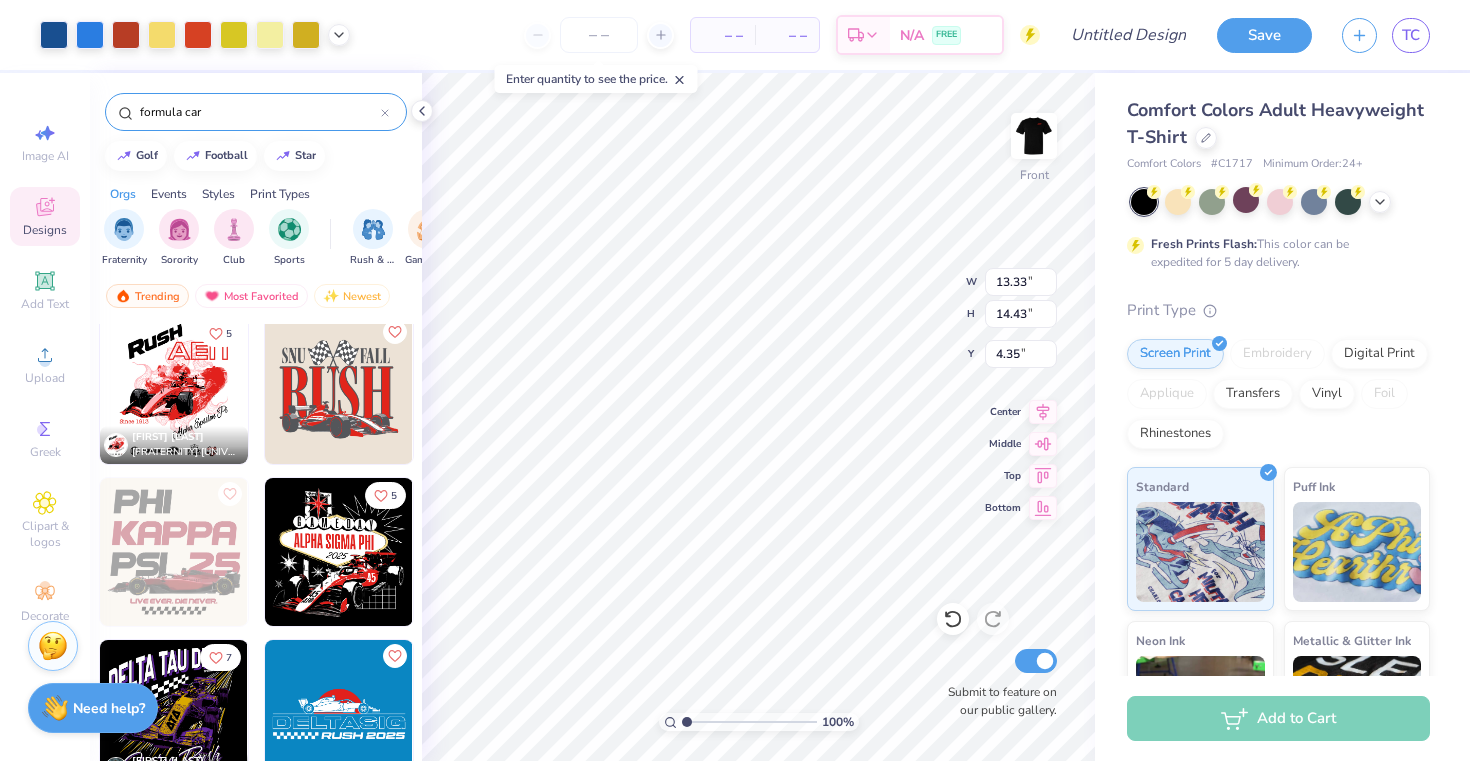 type on "formula car" 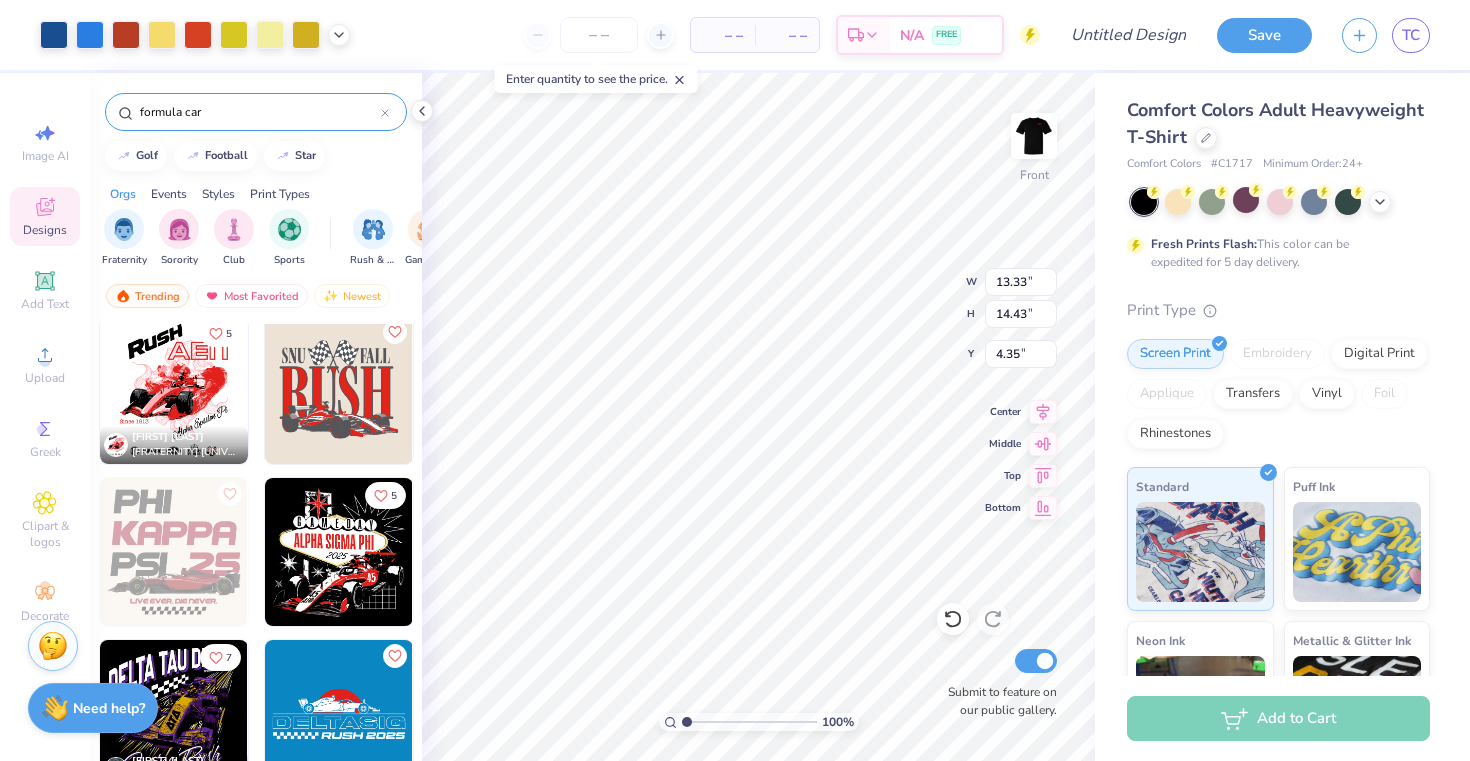 click at bounding box center [339, 552] 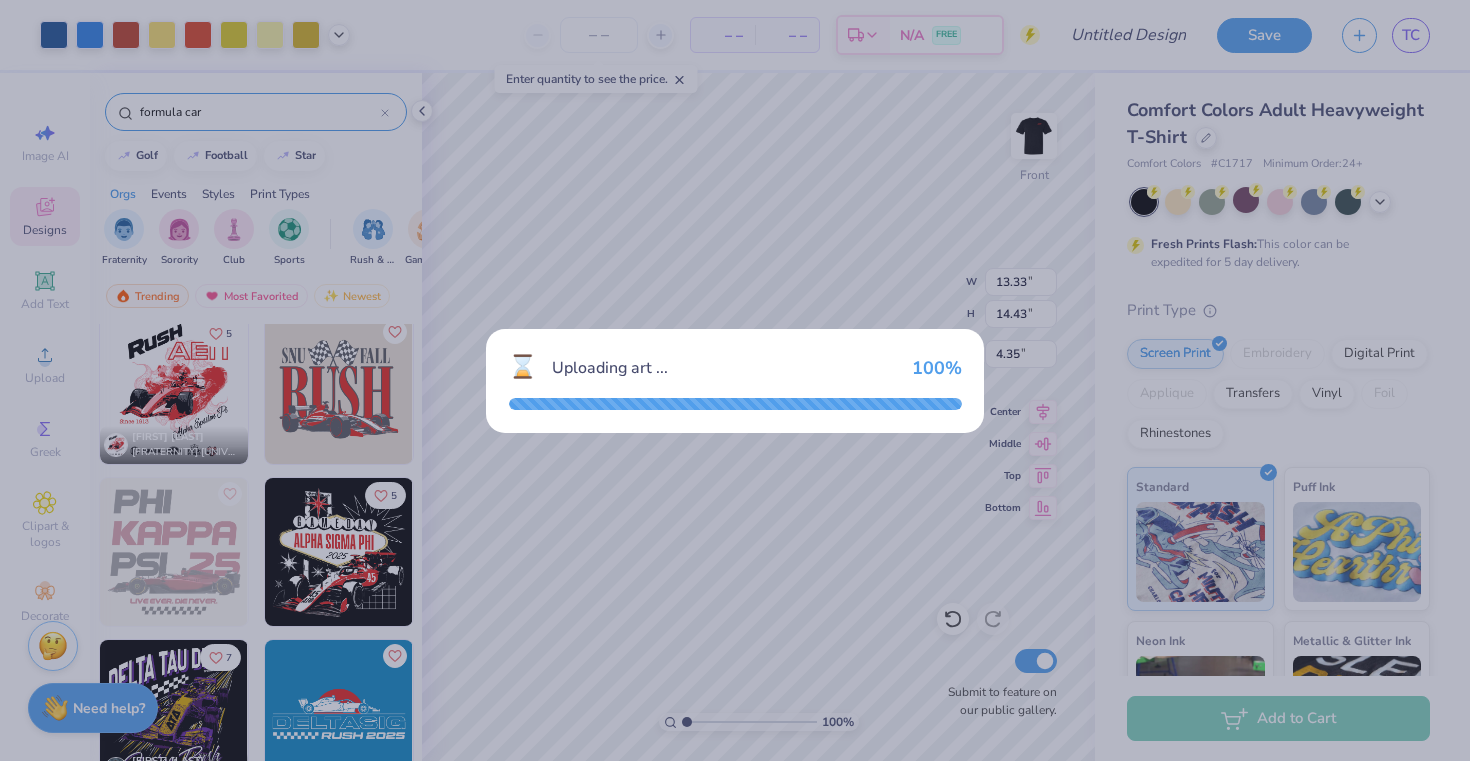 type on "12.00" 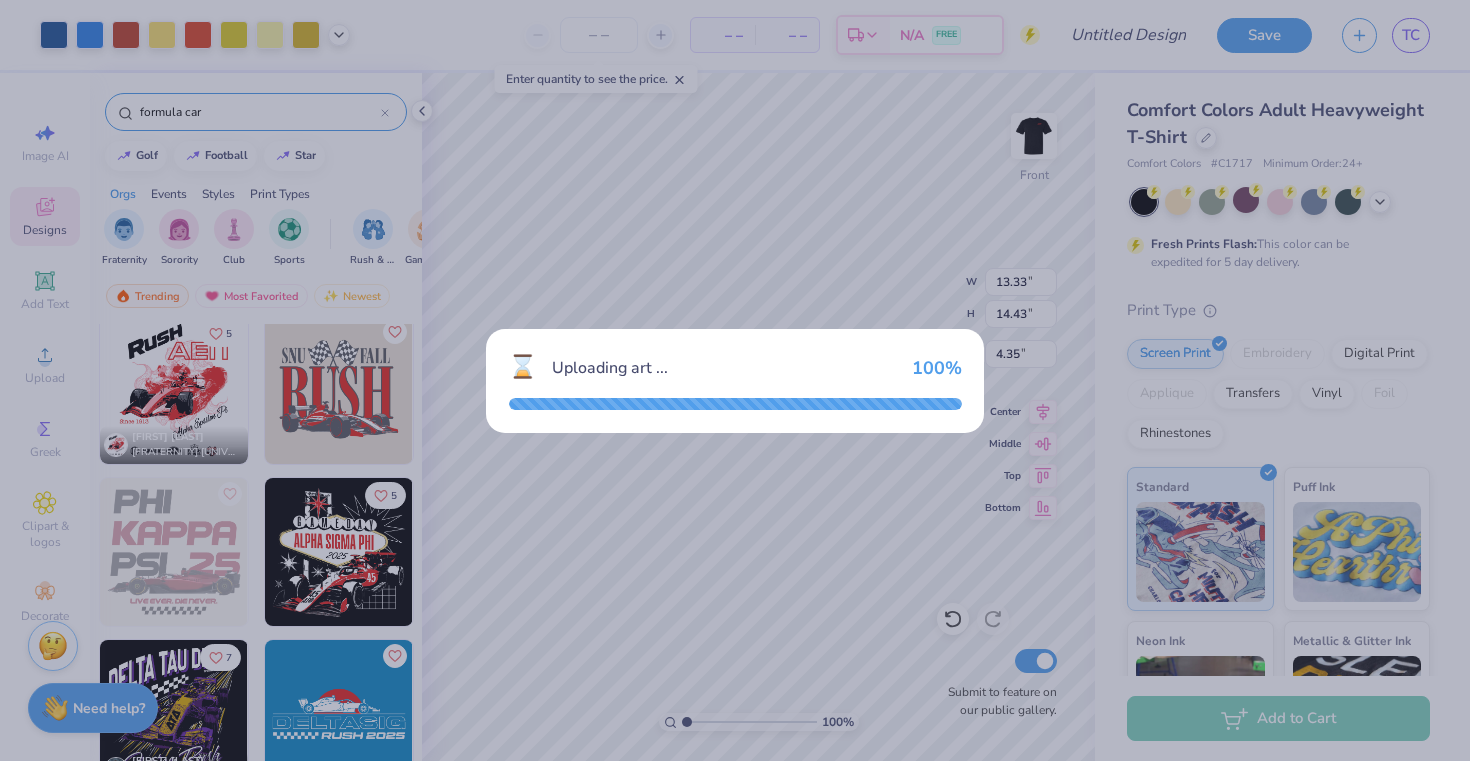 type on "11.73" 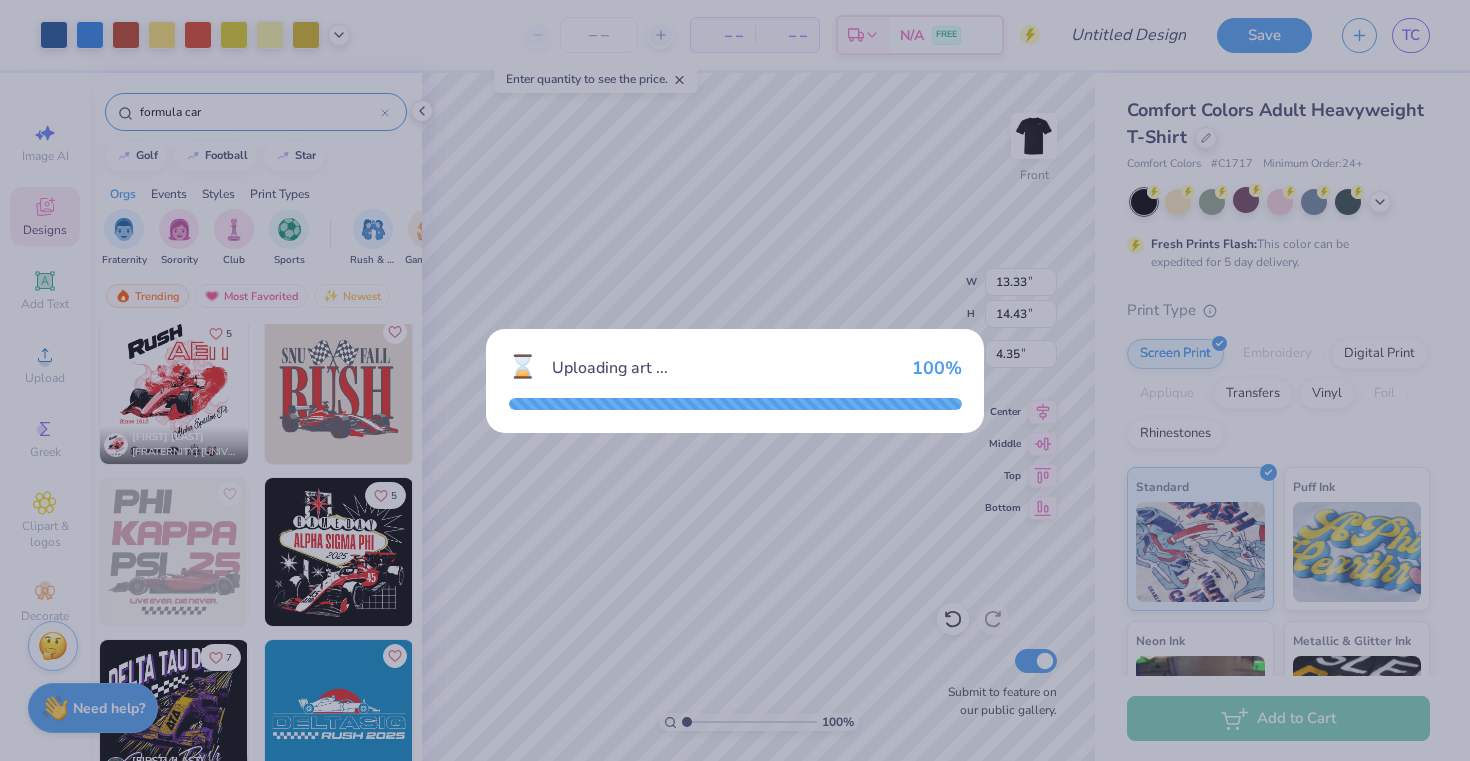 type on "3.00" 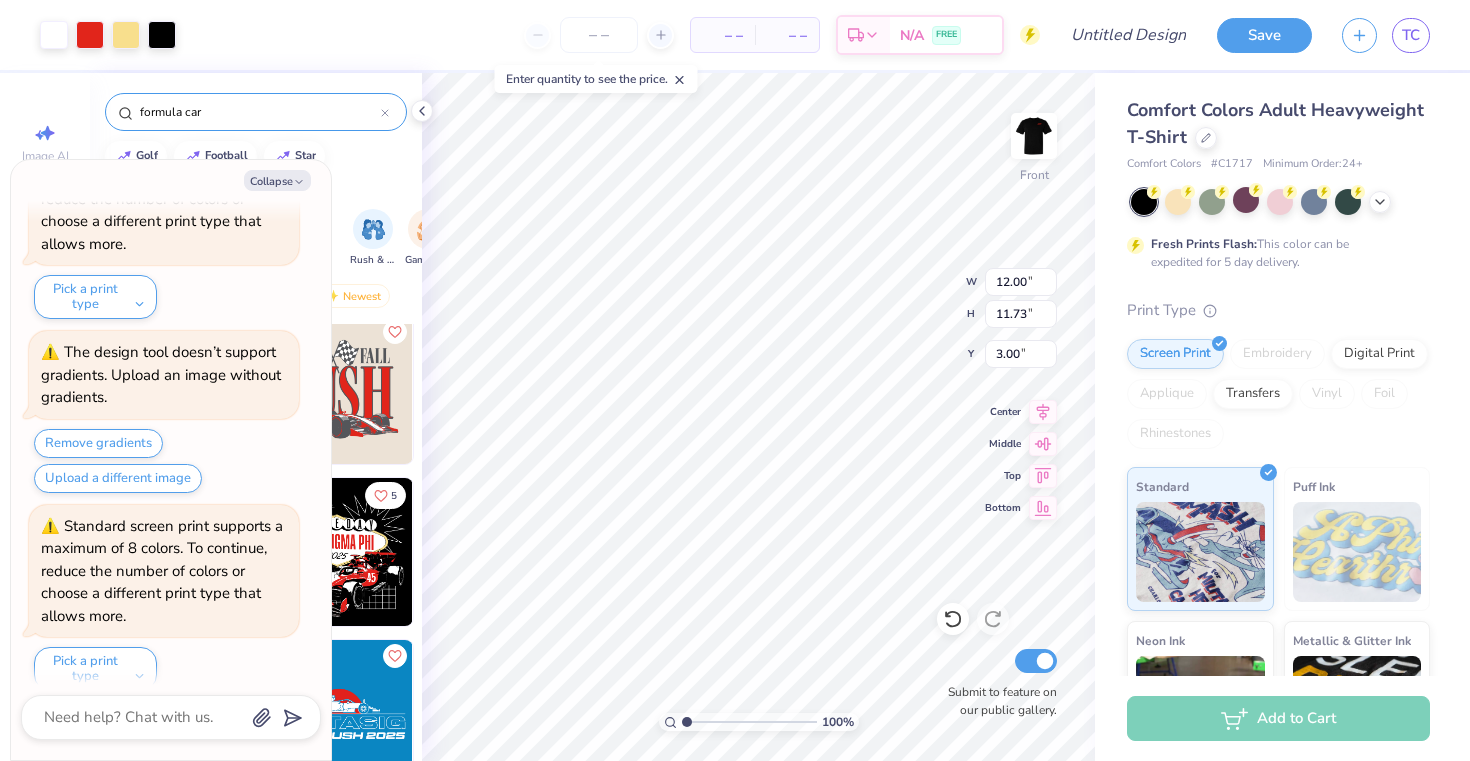 scroll, scrollTop: 161, scrollLeft: 0, axis: vertical 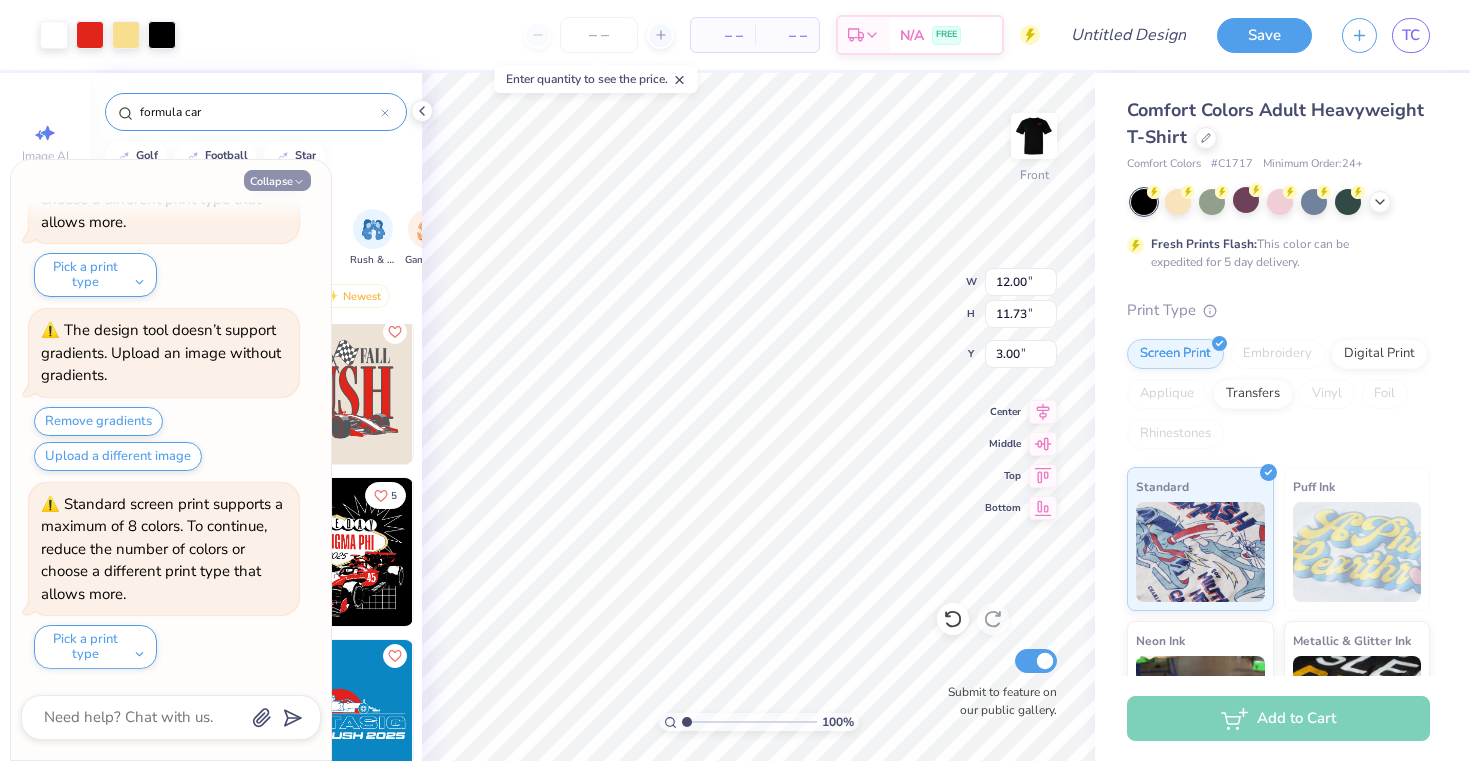 click on "Collapse" at bounding box center [277, 180] 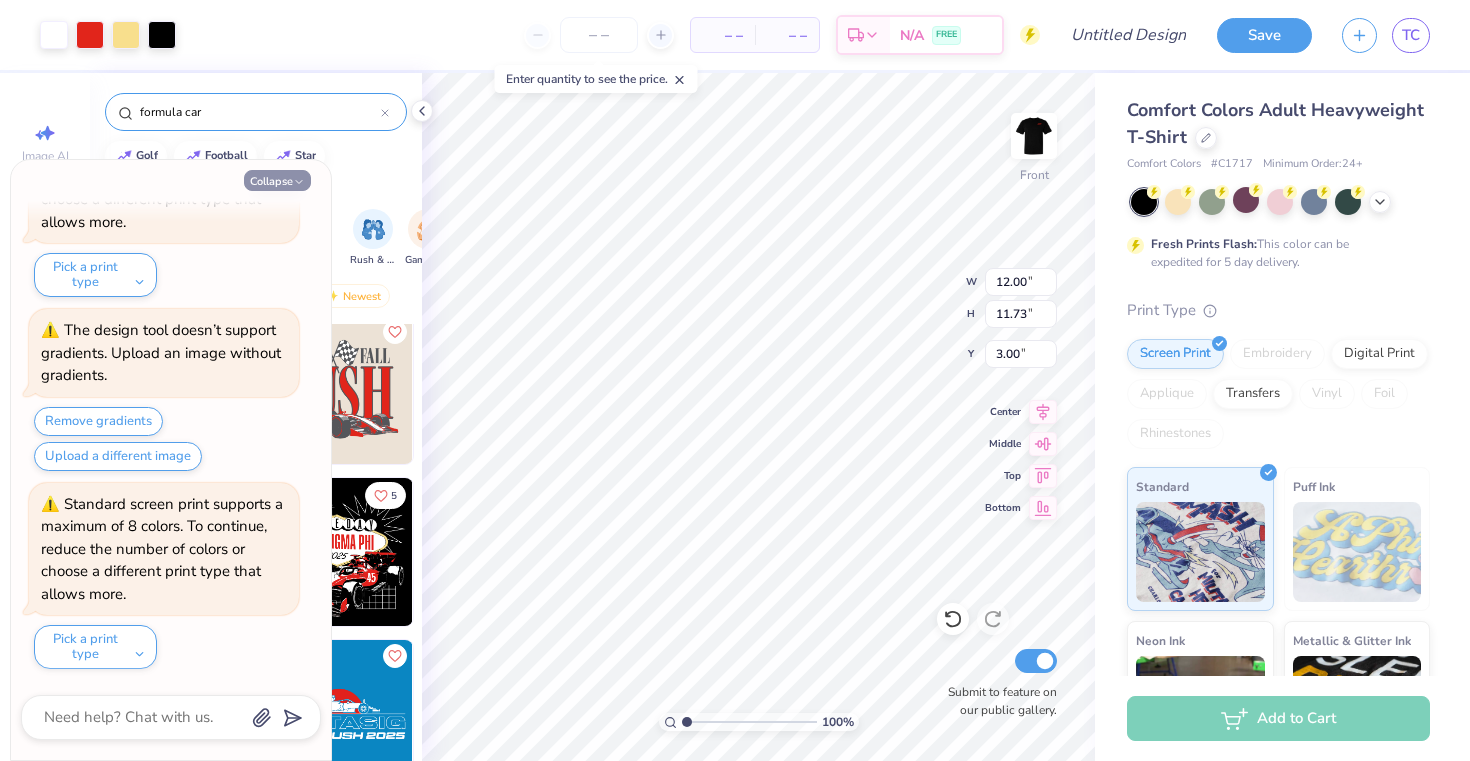type on "x" 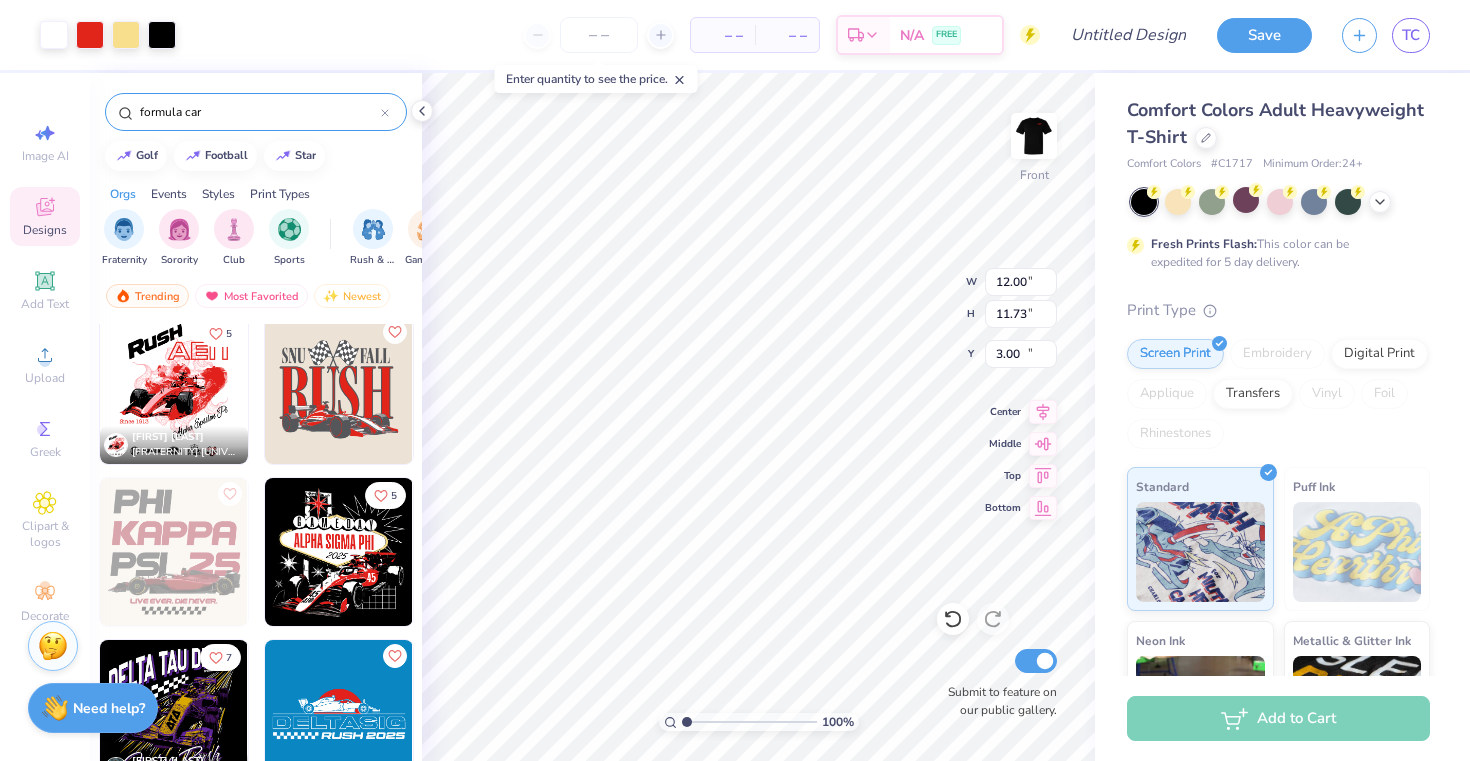 type on "11.56" 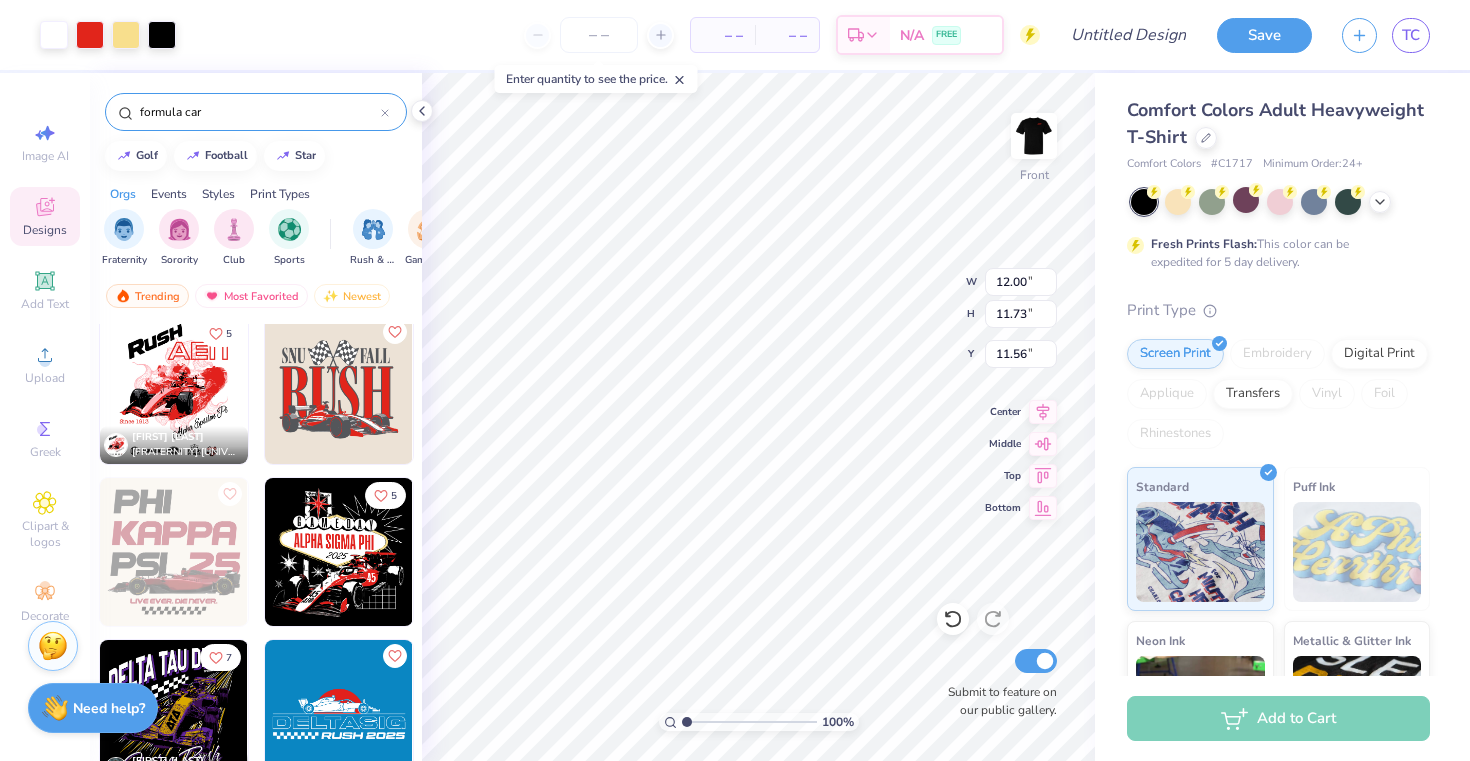 type on "13.33" 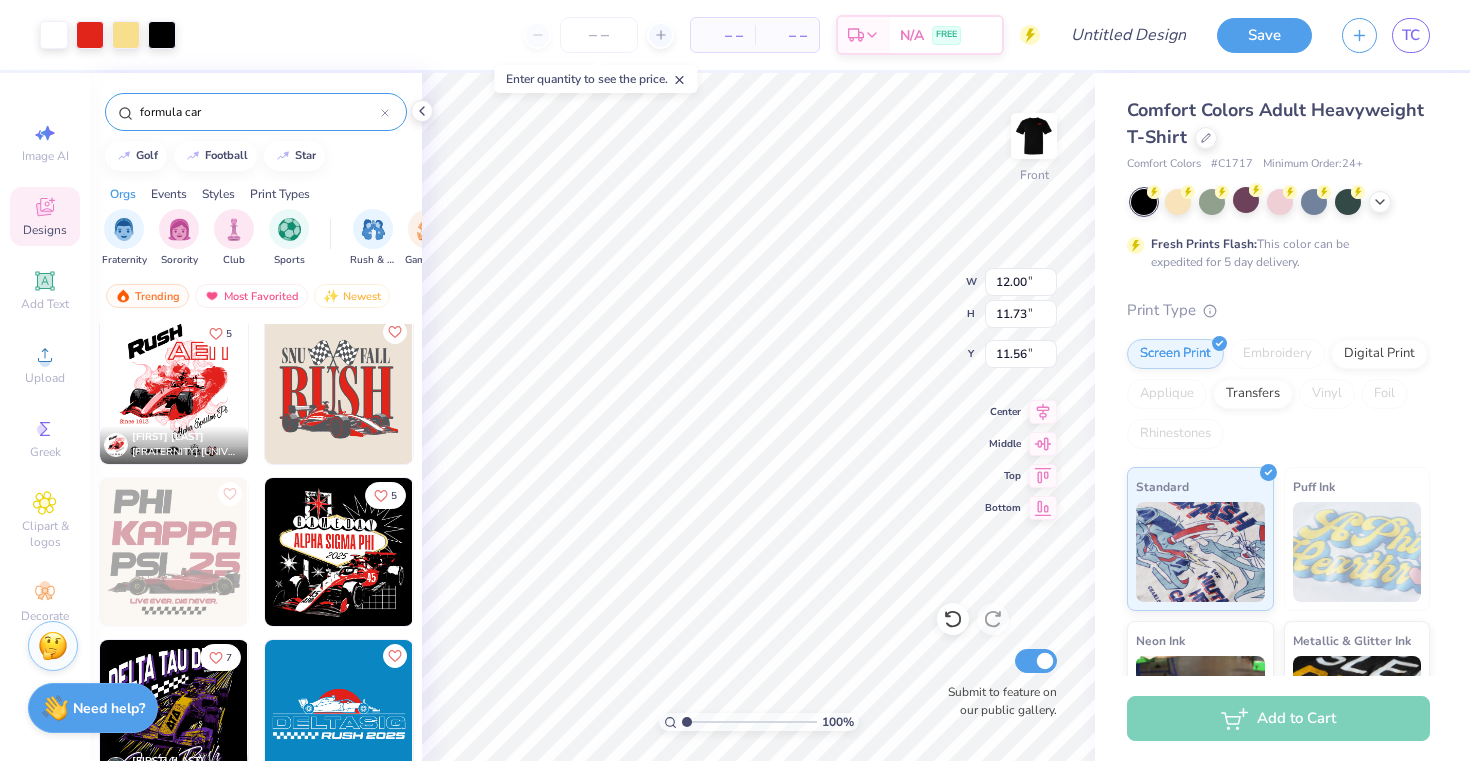 type on "14.43" 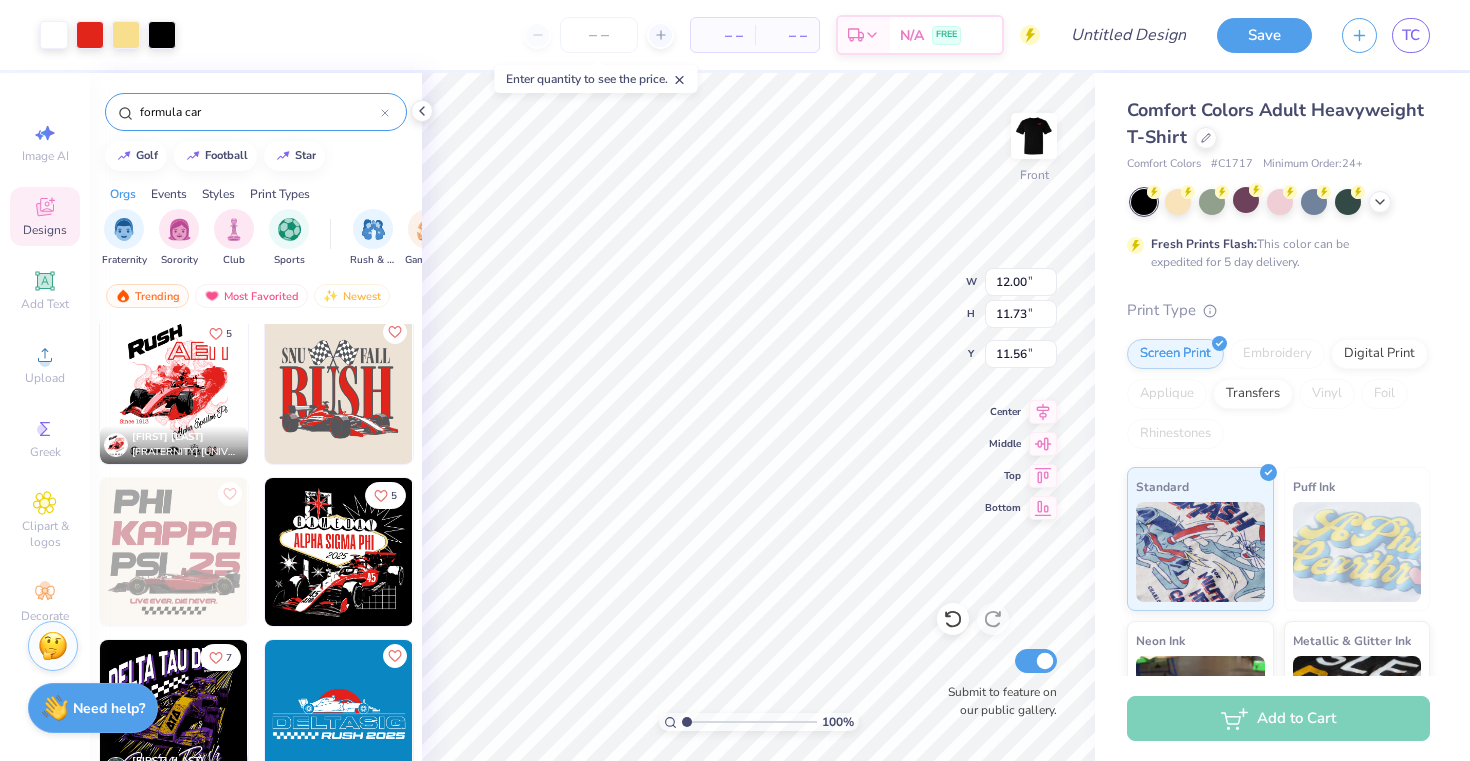 type on "4.35" 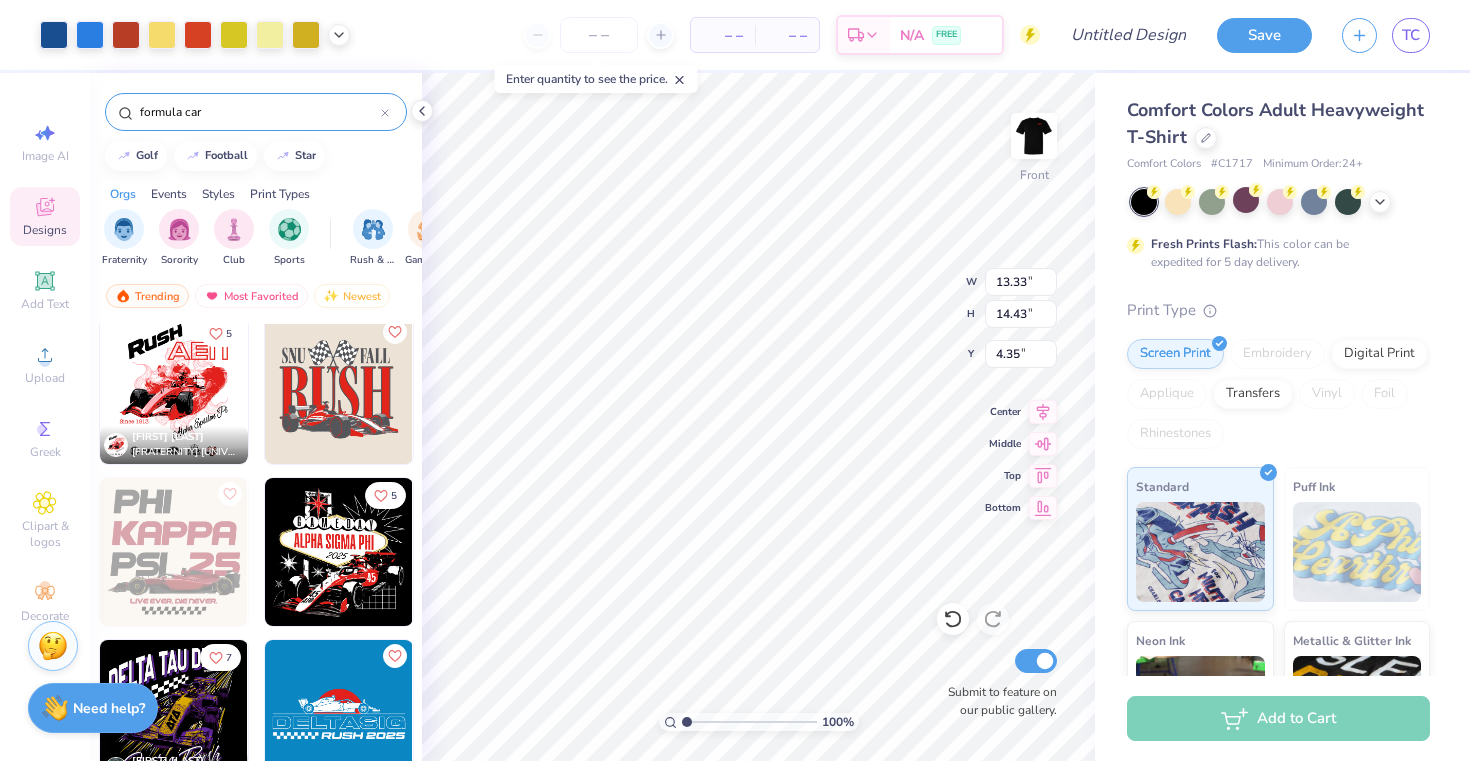 type on "12.00" 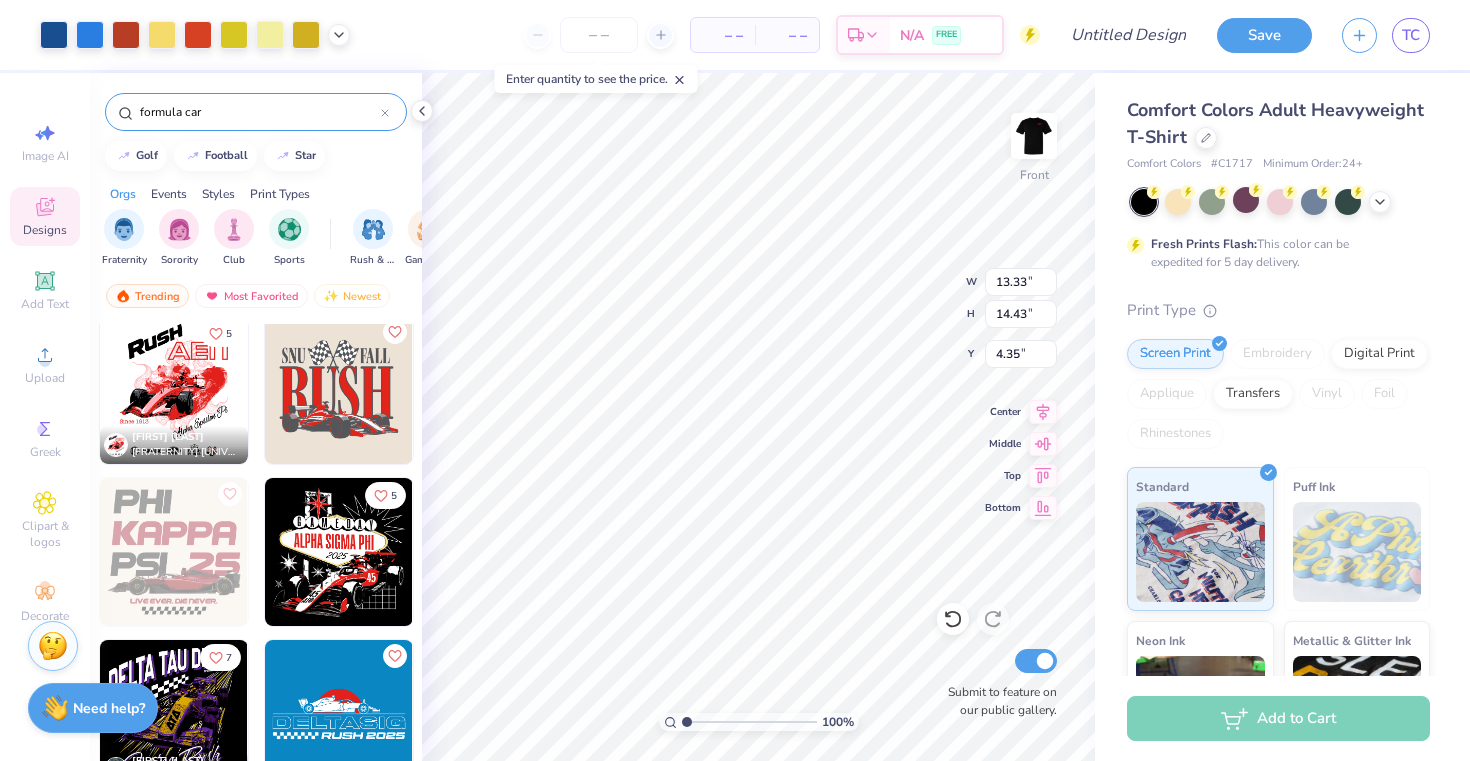 type on "11.73" 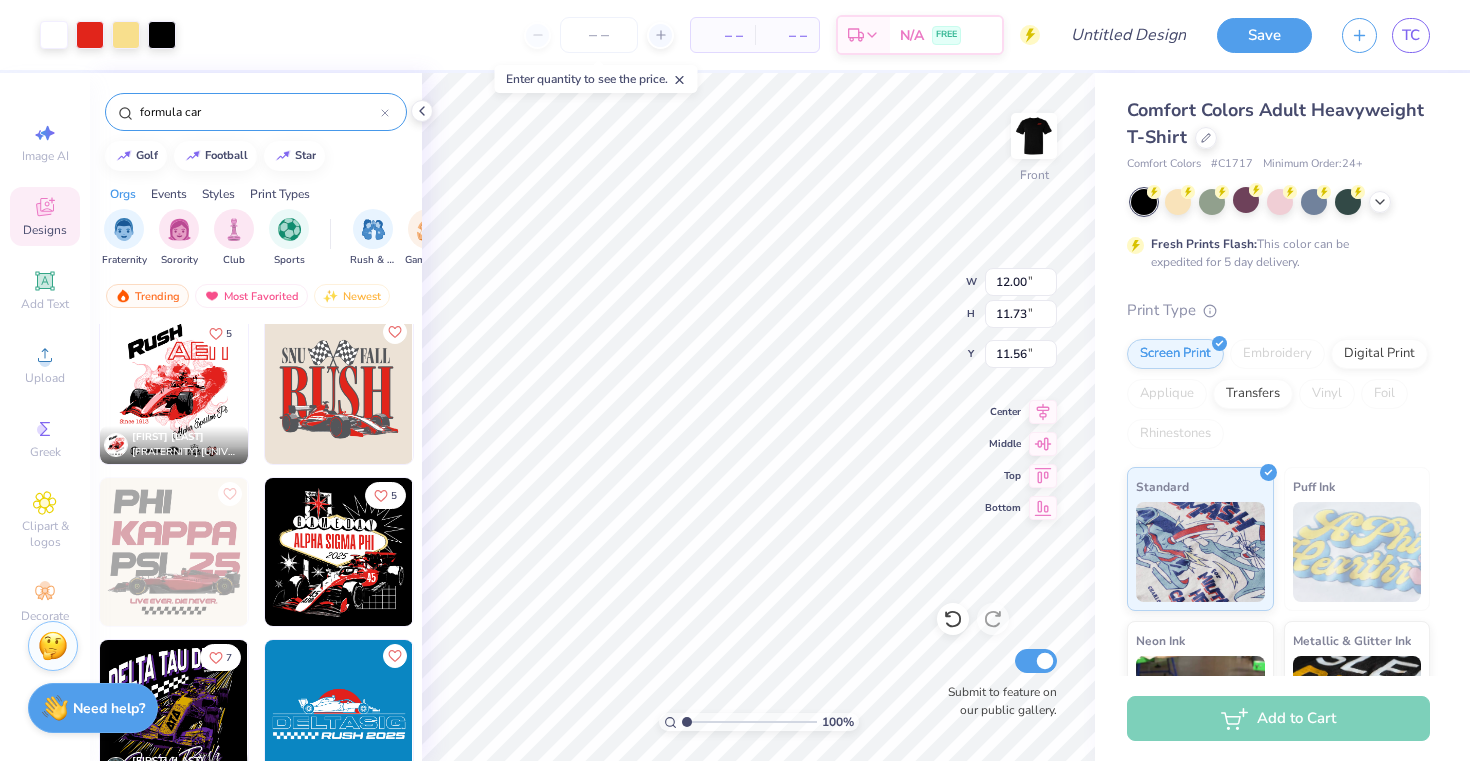 type on "14.11" 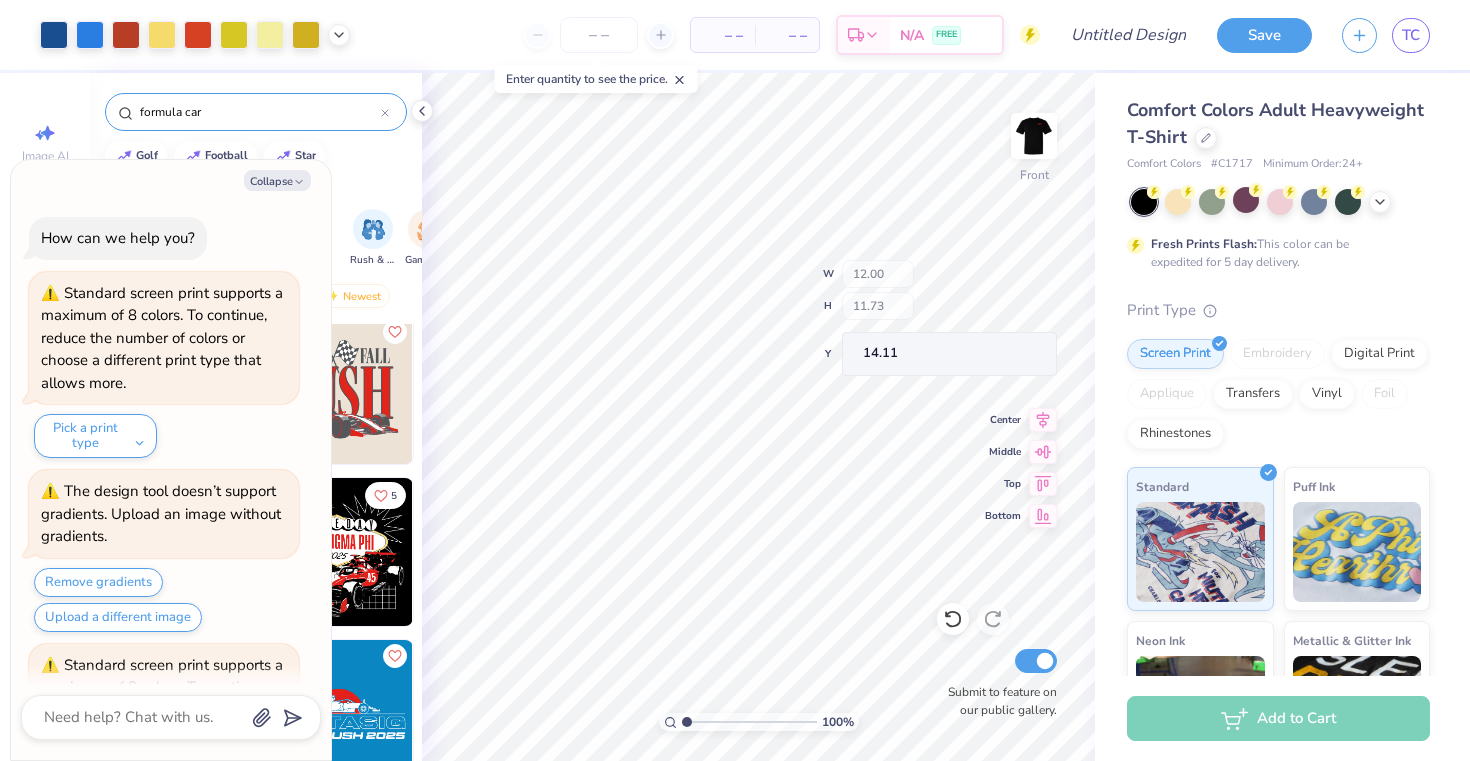 scroll, scrollTop: 359, scrollLeft: 0, axis: vertical 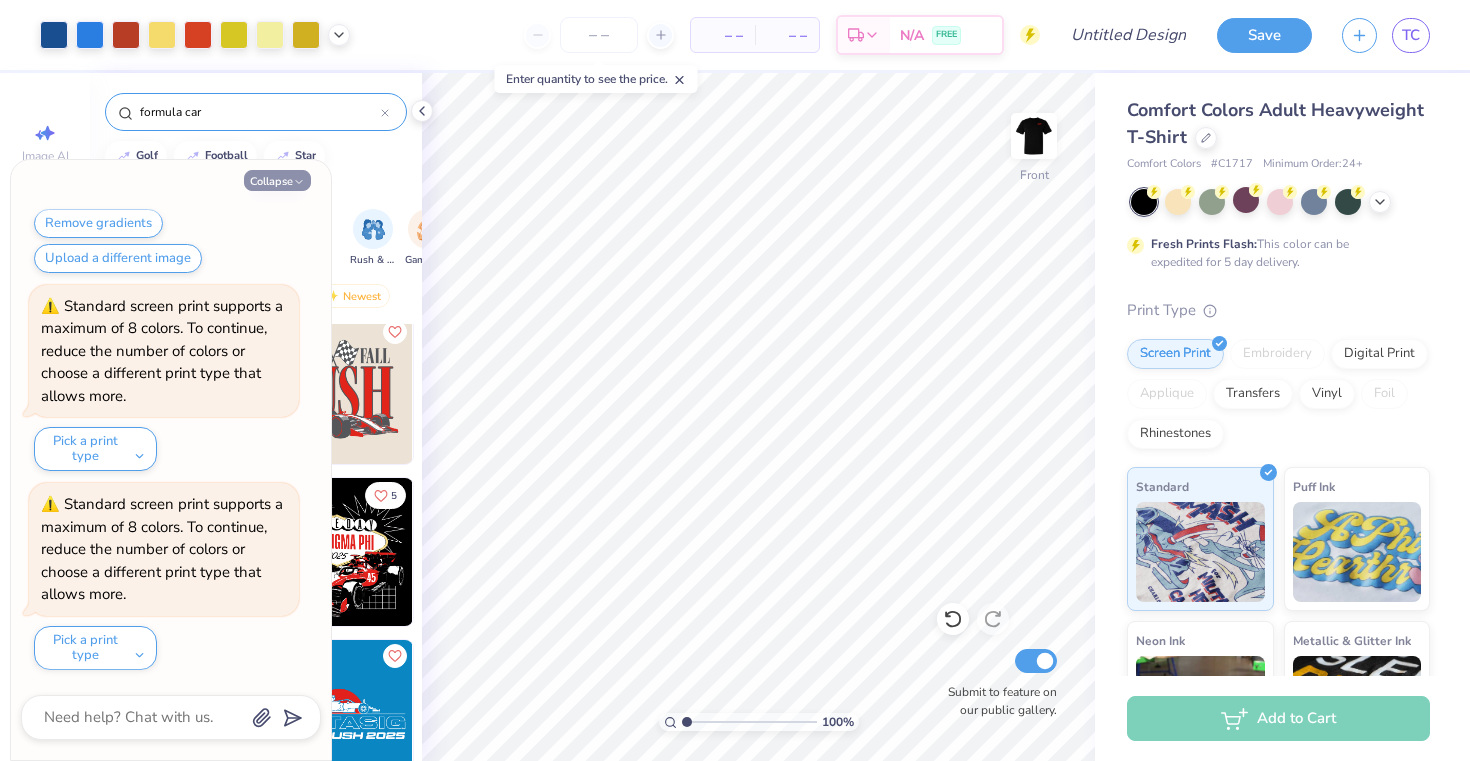 click on "Collapse" at bounding box center (277, 180) 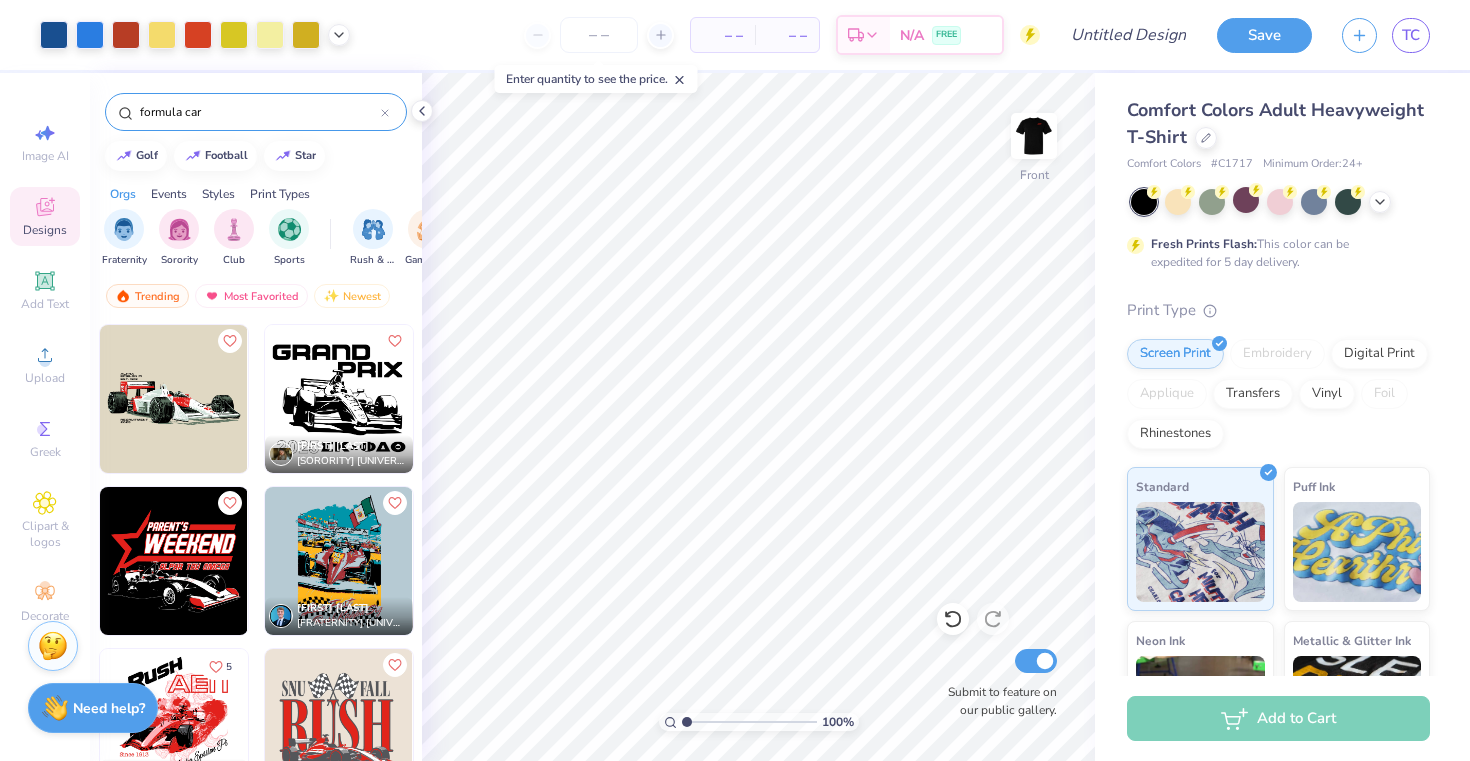 scroll, scrollTop: 3, scrollLeft: 0, axis: vertical 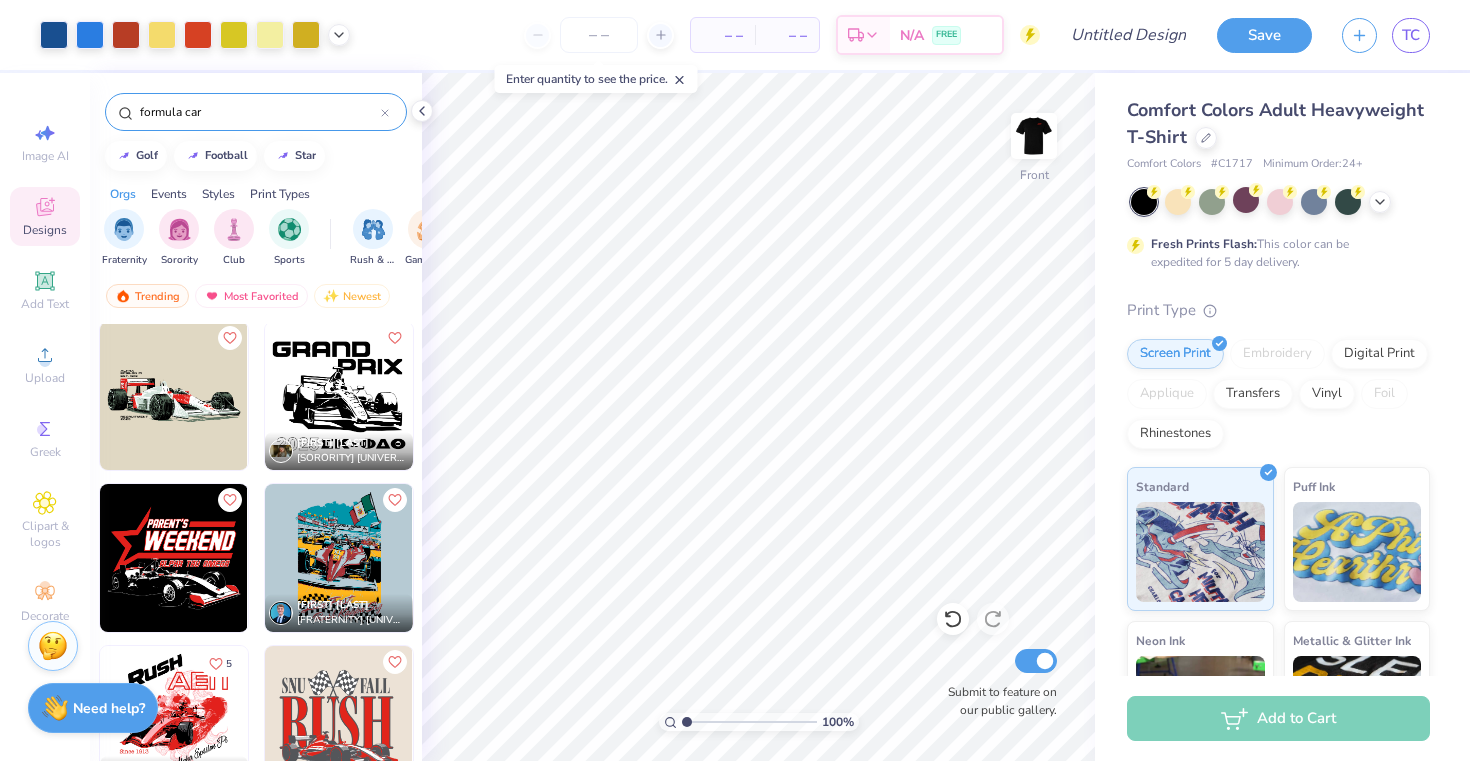 click at bounding box center [174, 396] 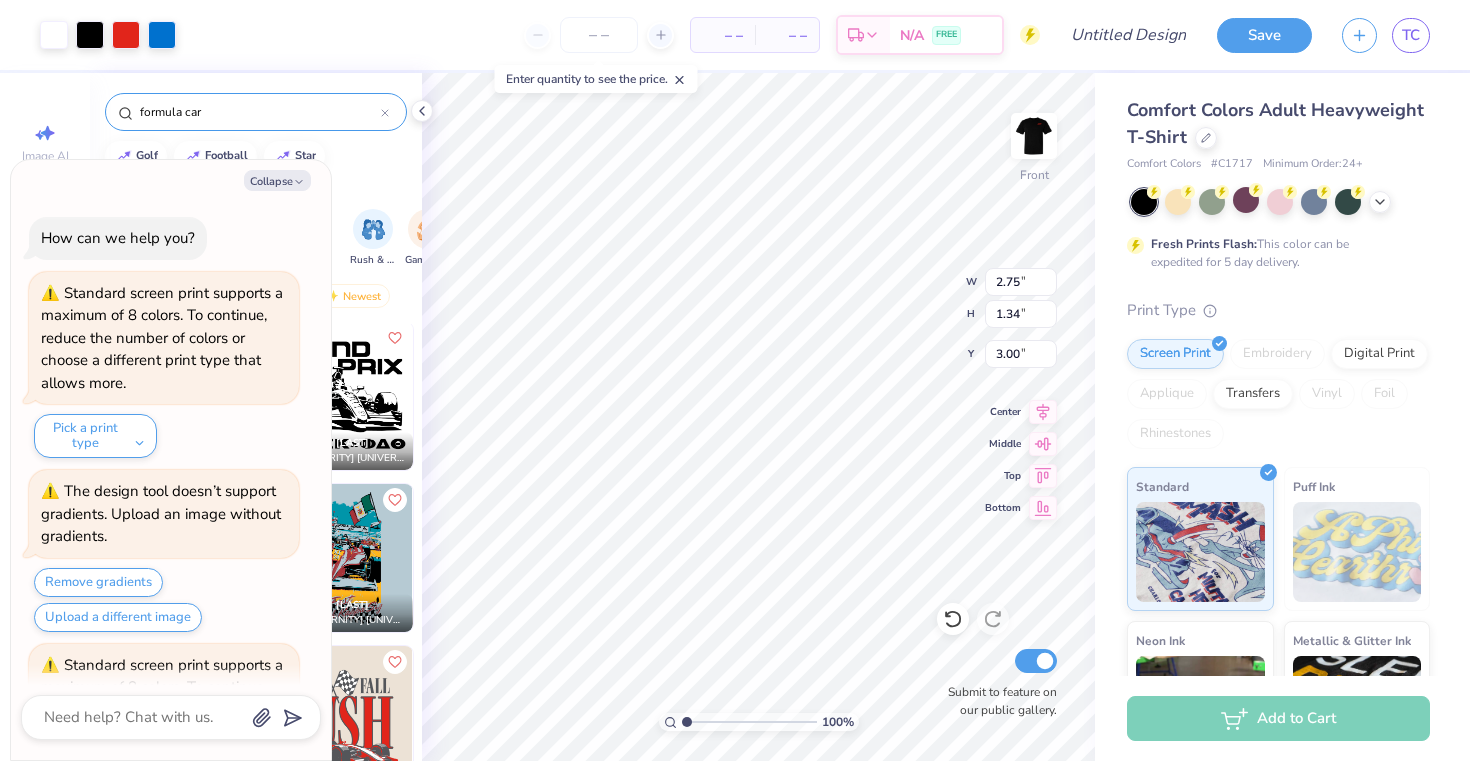 scroll, scrollTop: 558, scrollLeft: 0, axis: vertical 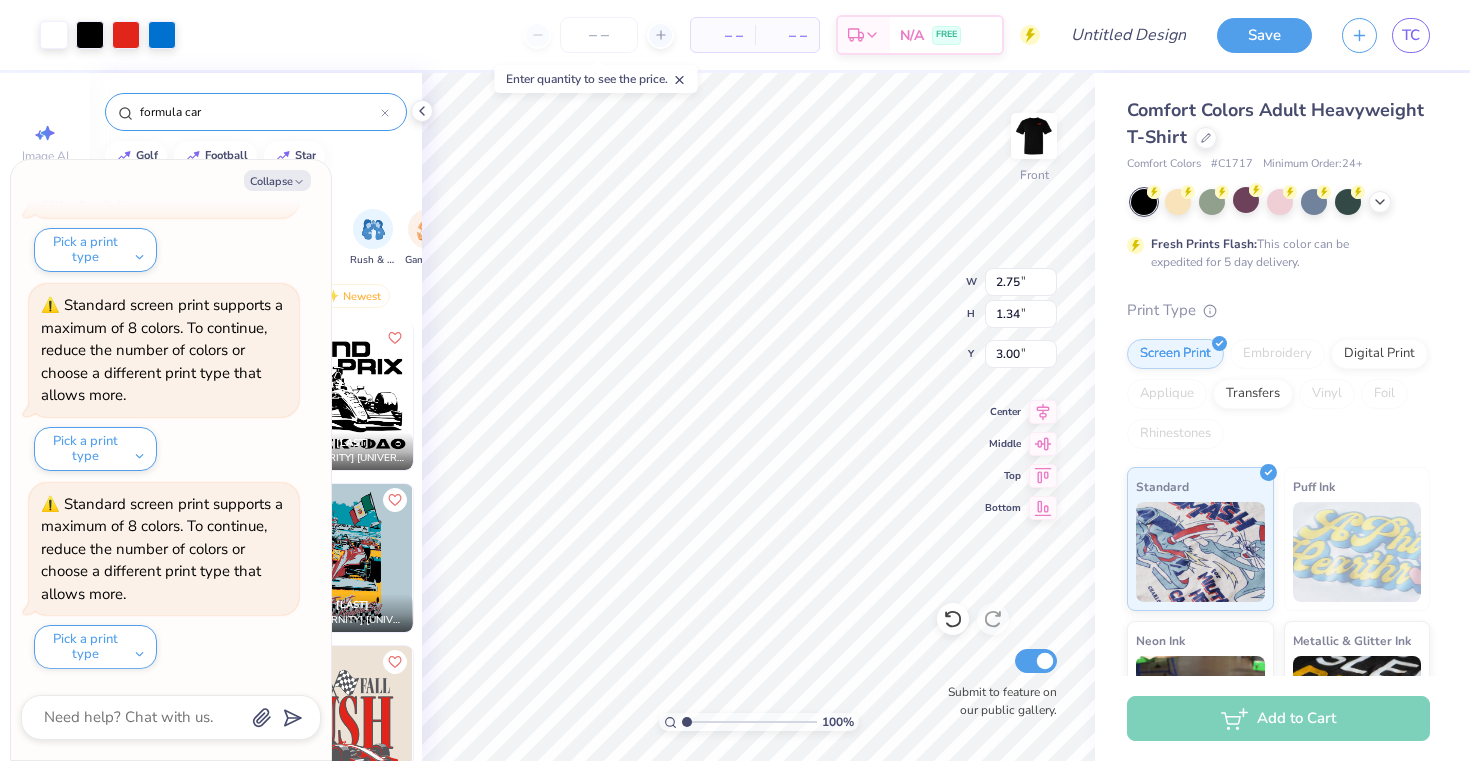 type on "x" 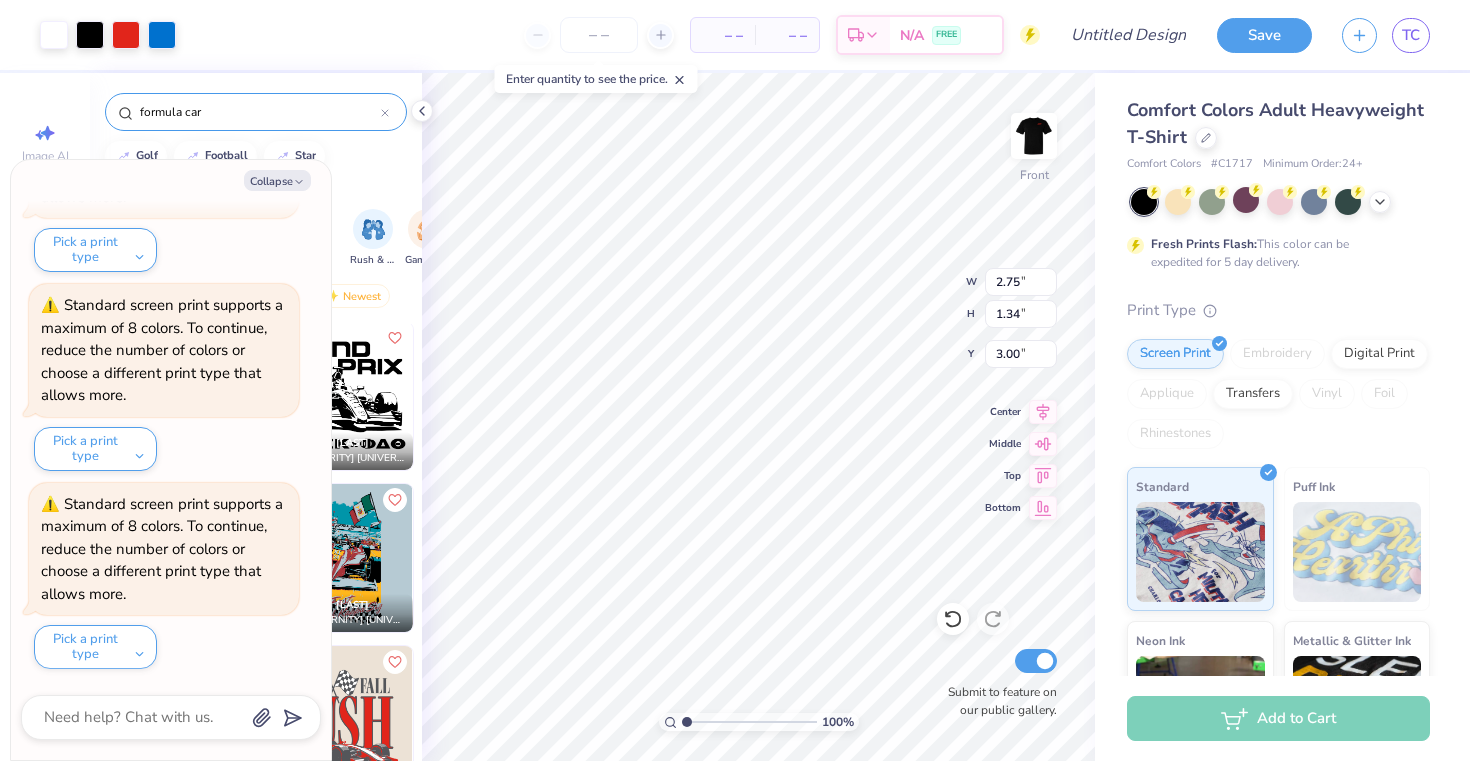type on "6.34" 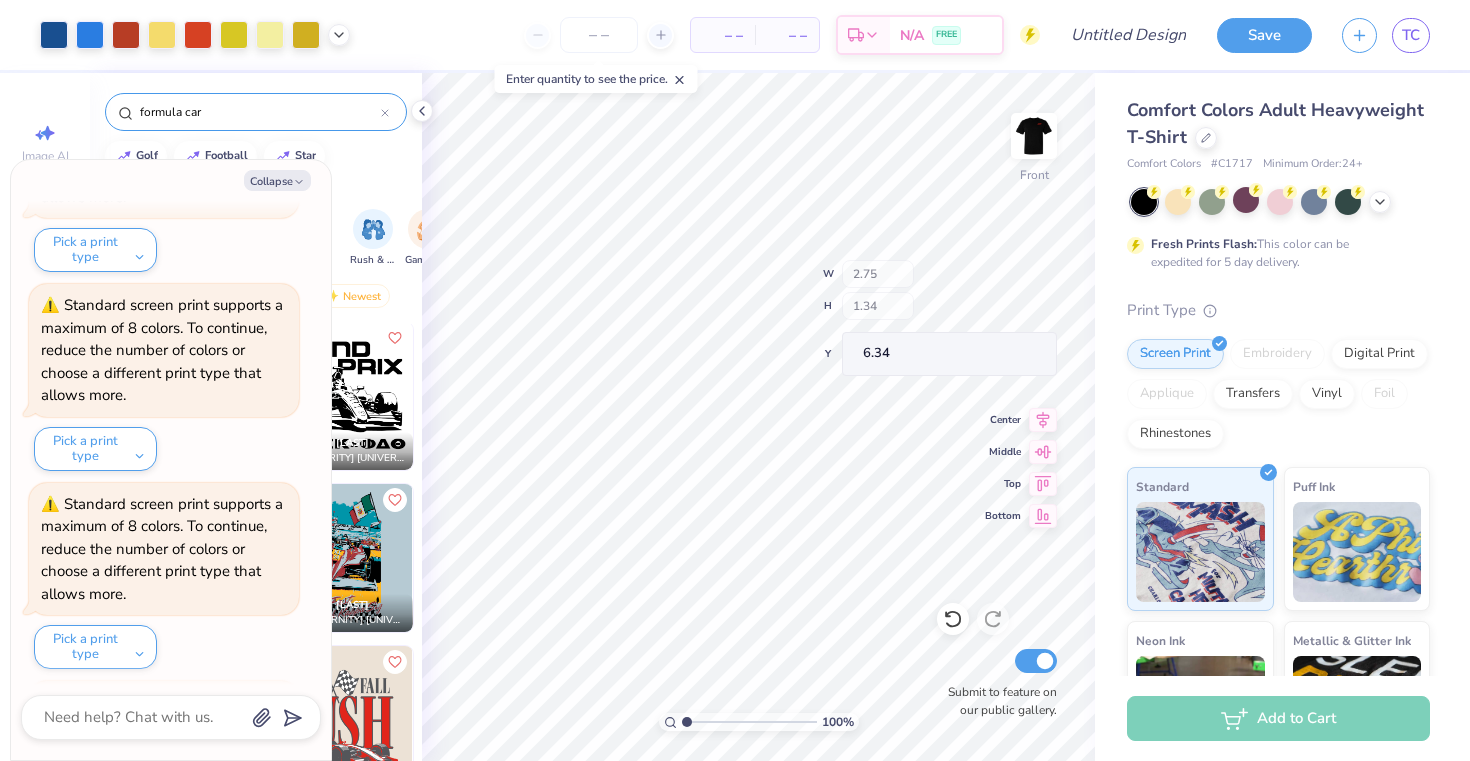 scroll, scrollTop: 756, scrollLeft: 0, axis: vertical 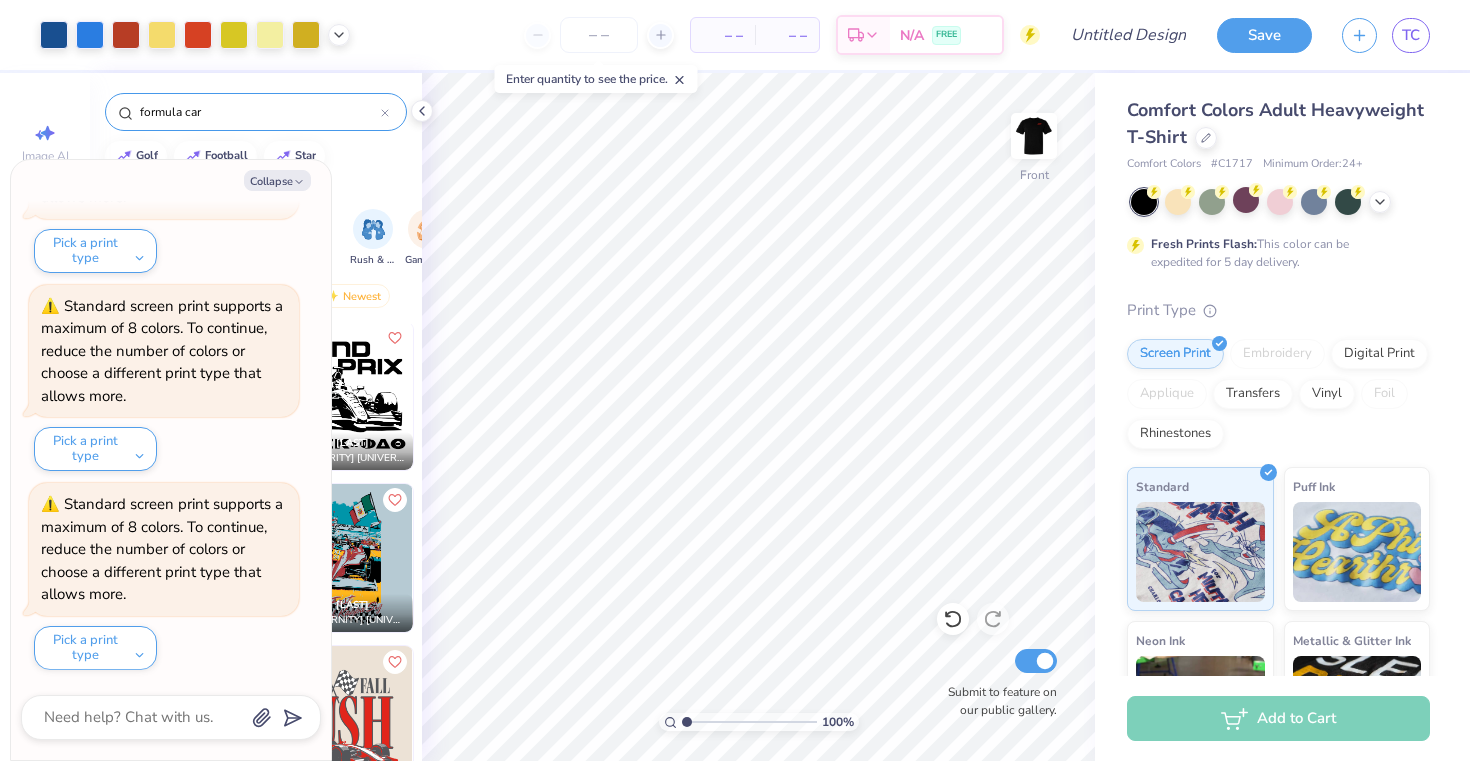 click on "Collapse How can we help you? Standard screen print supports a maximum of 8 colors. To continue, reduce the number of colors or choose a different print type that allows more. Pick a print type The design tool doesn’t support gradients. Upload an image without gradients. Remove gradients Upload a different image Standard screen print supports a maximum of 8 colors. To continue, reduce the number of colors or choose a different print type that allows more. Pick a print type Standard screen print supports a maximum of 8 colors. To continue, reduce the number of colors or choose a different print type that allows more. Pick a print type Standard screen print supports a maximum of 8 colors. To continue, reduce the number of colors or choose a different print type that allows more. Pick a print type Standard screen print supports a maximum of 8 colors. To continue, reduce the number of colors or choose a different print type that allows more. Pick a print type" at bounding box center [171, 460] 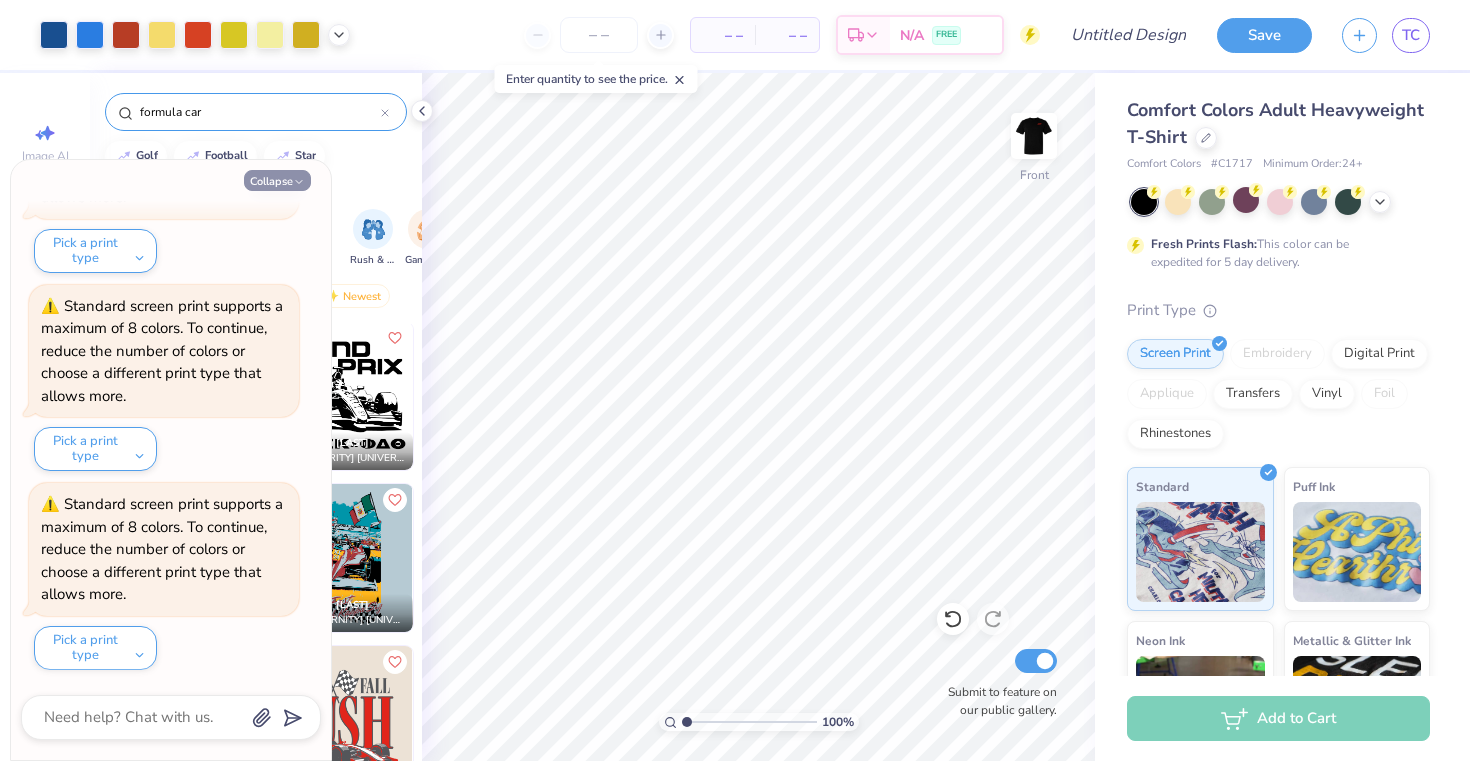click on "Collapse" at bounding box center (277, 180) 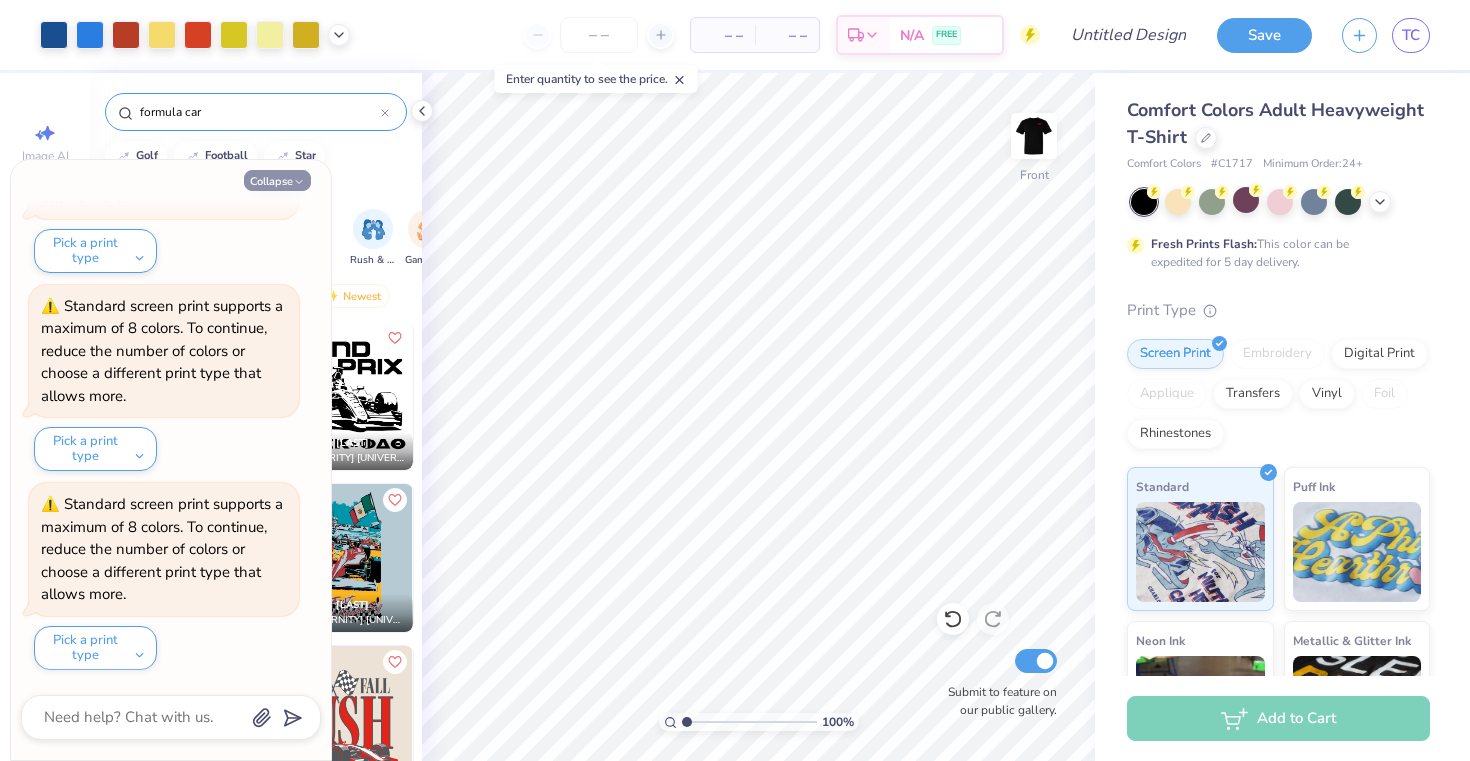 type on "x" 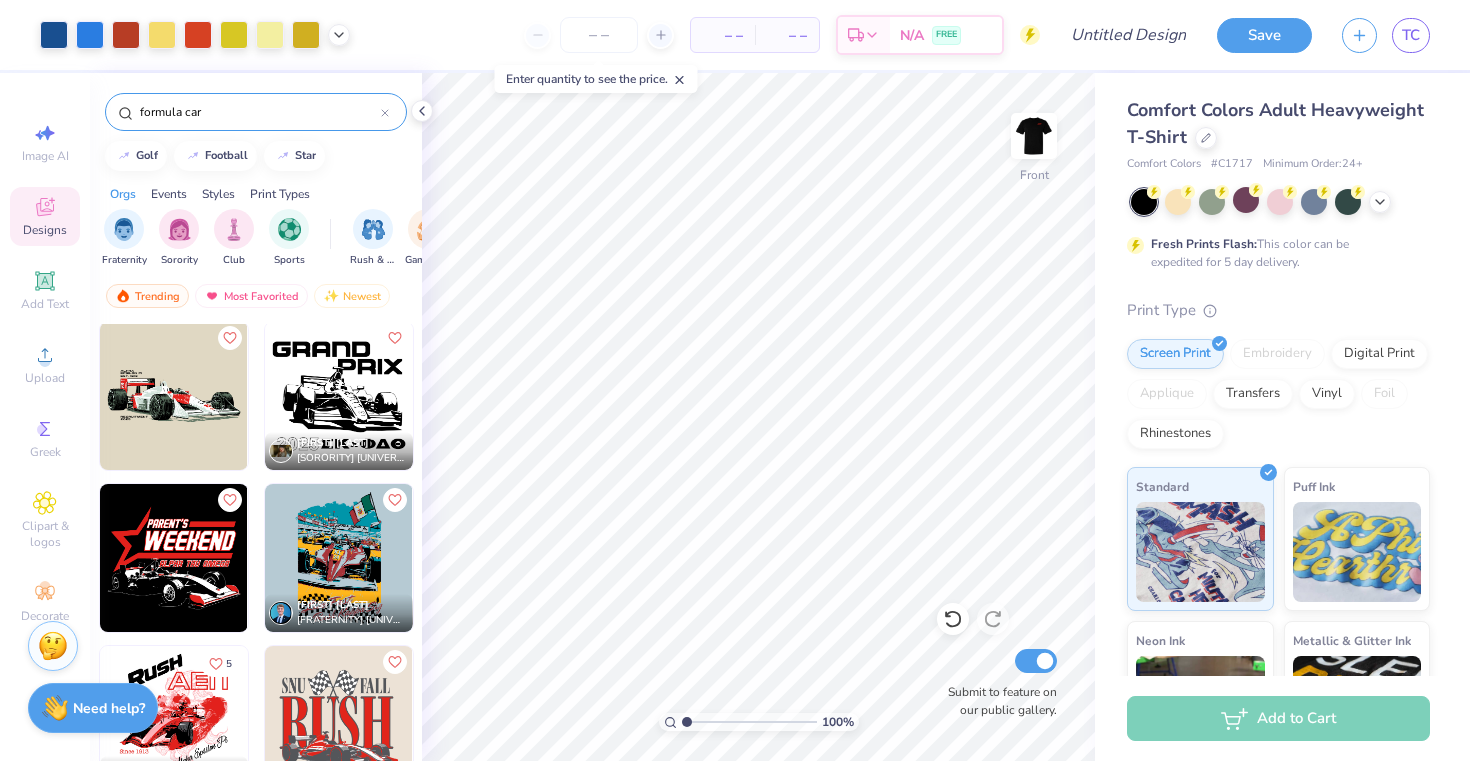 scroll, scrollTop: 0, scrollLeft: 0, axis: both 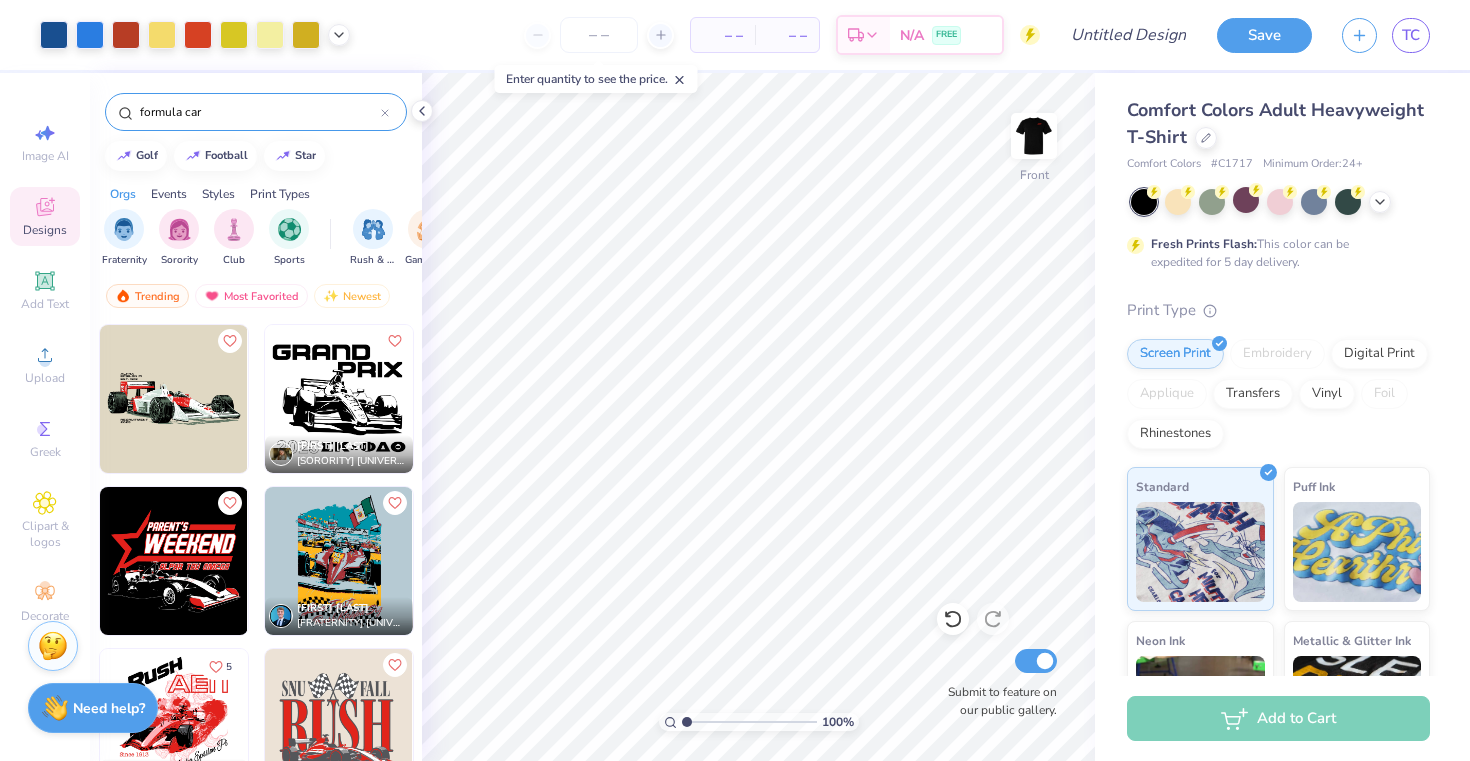 click on "formula car" at bounding box center (259, 112) 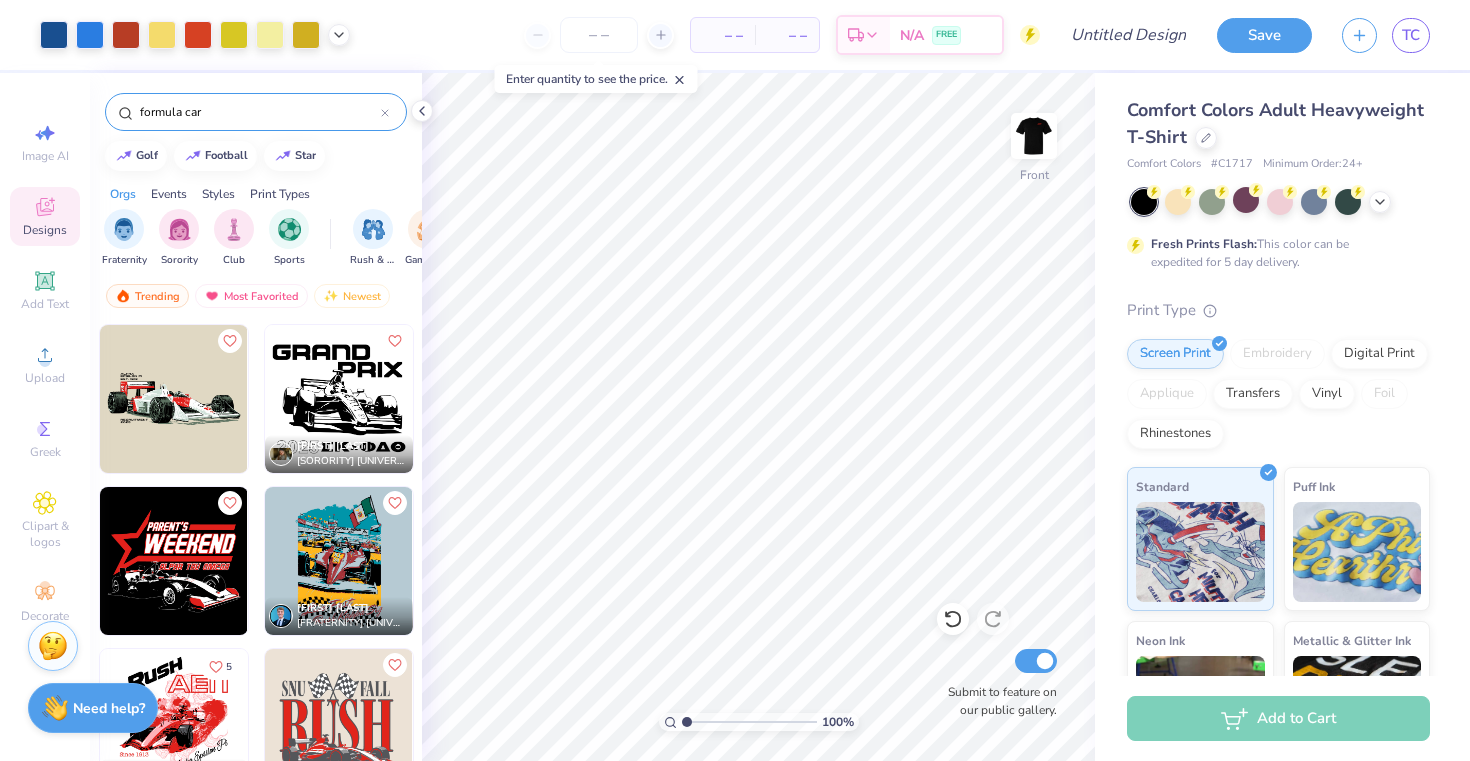 click on "formula car" at bounding box center (259, 112) 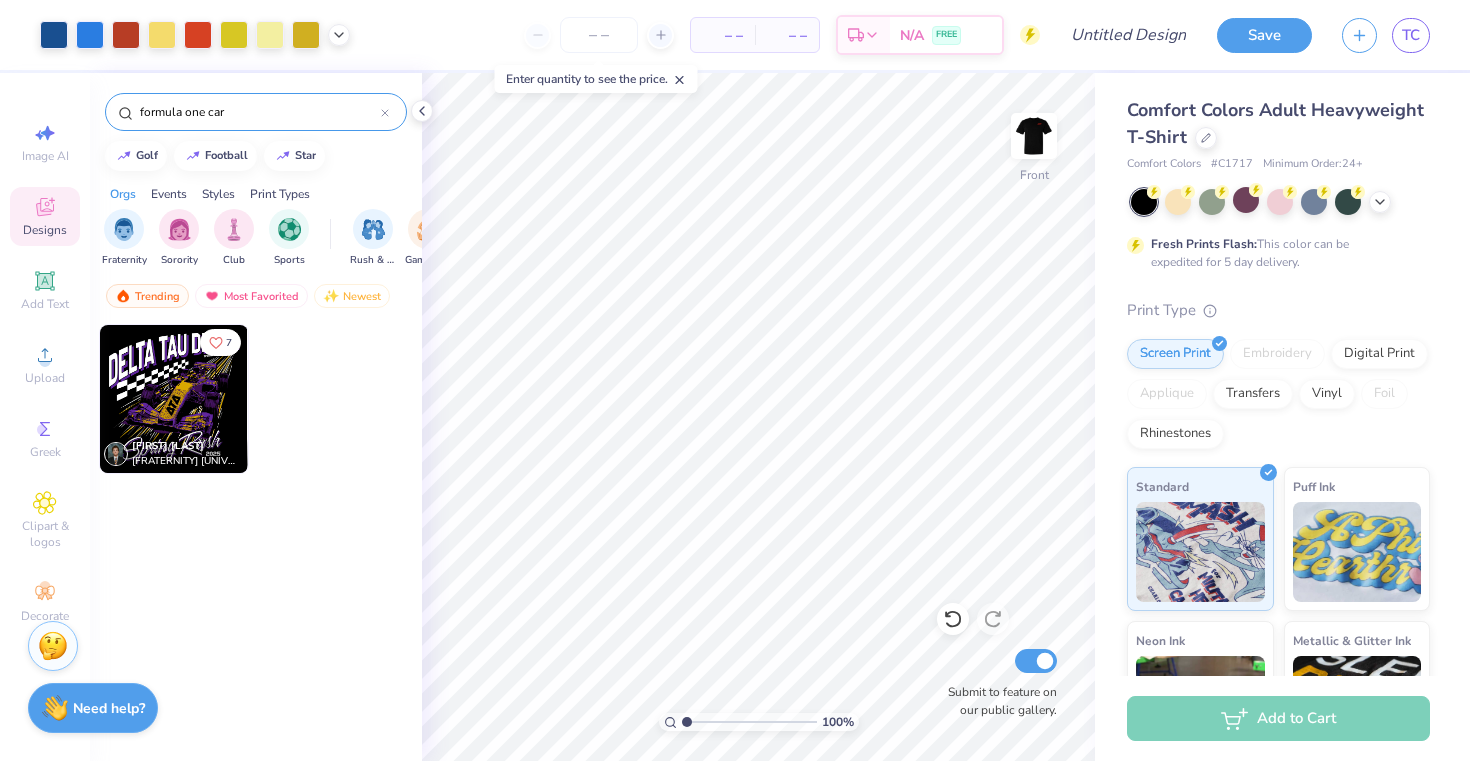 click on "formula one car" at bounding box center (259, 112) 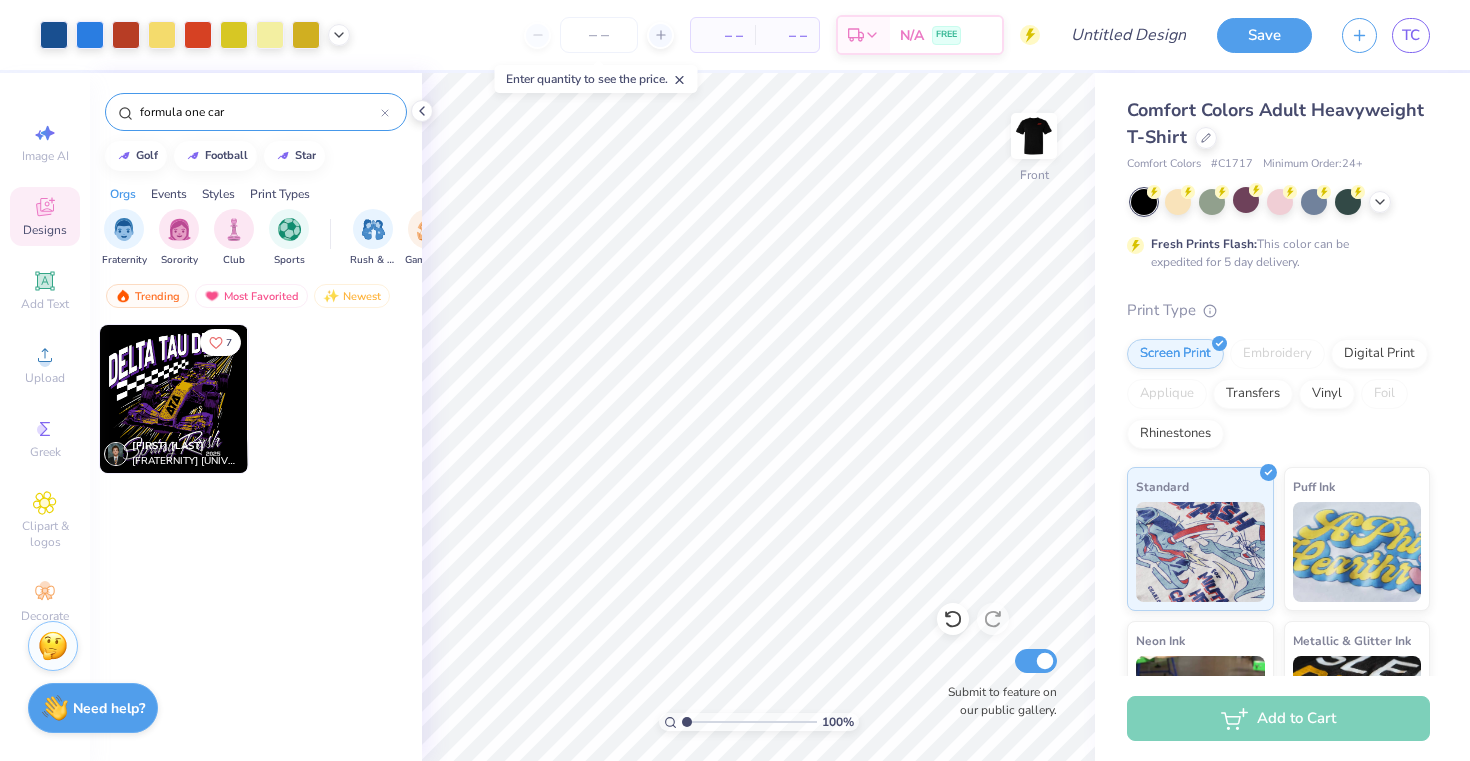 click on "formula one car" at bounding box center [259, 112] 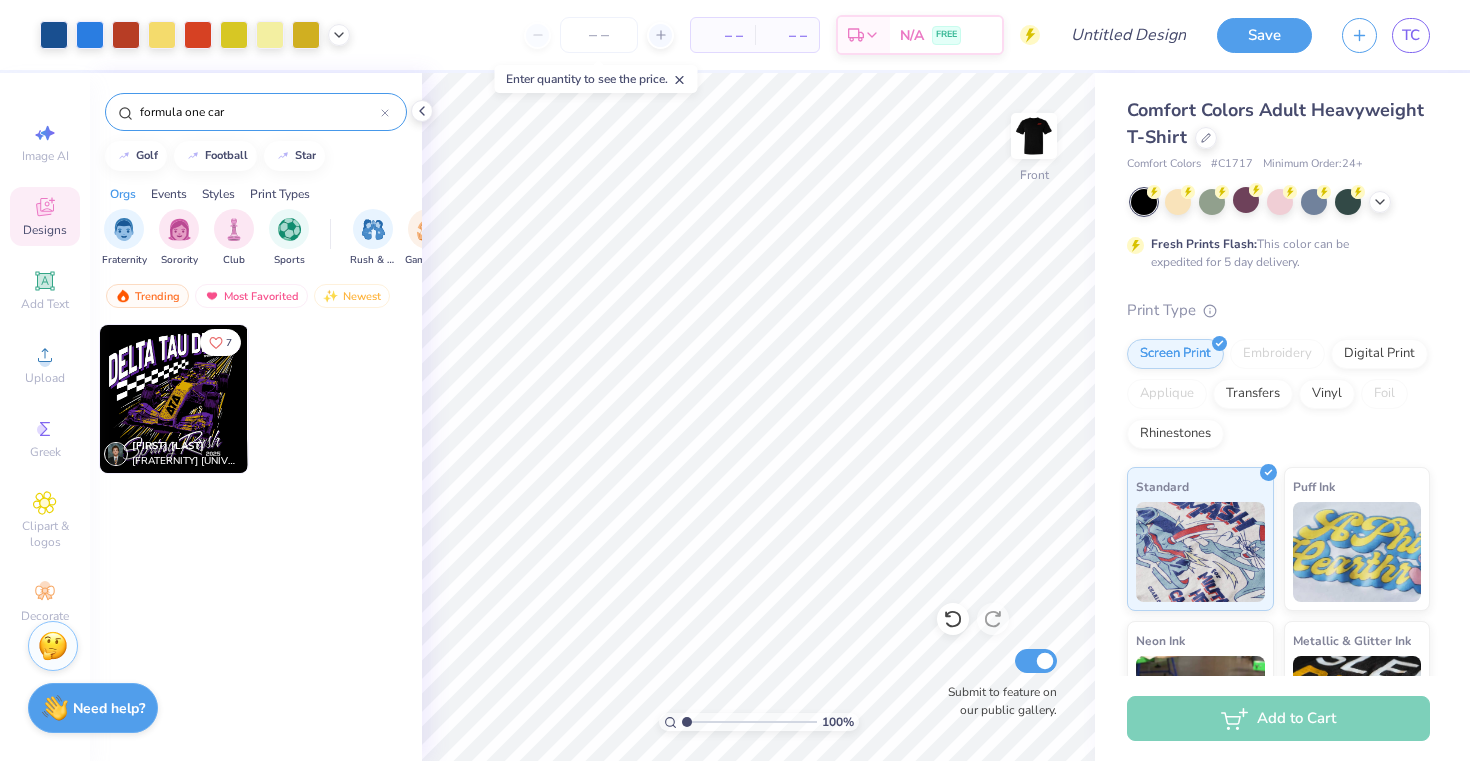 click on "formula one car" at bounding box center (259, 112) 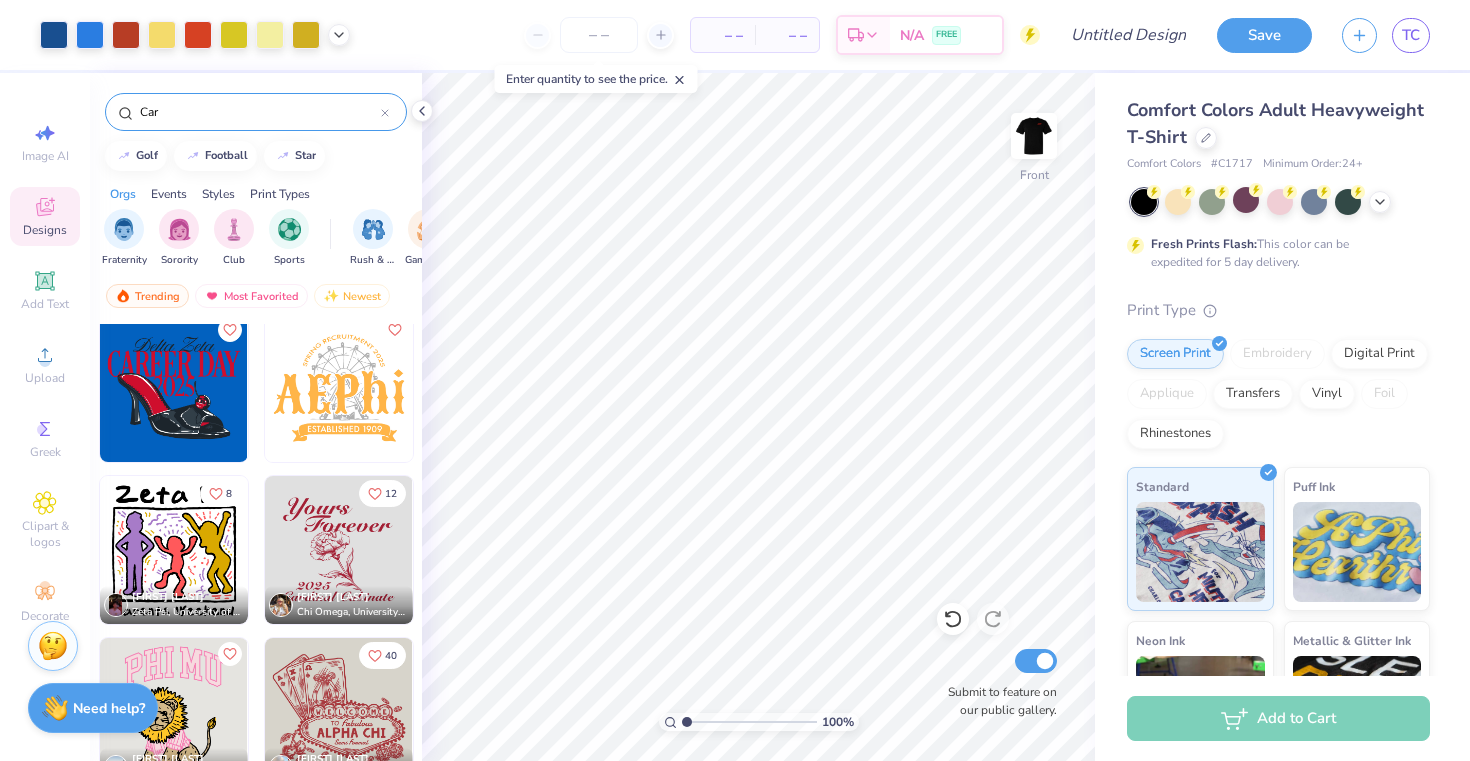 scroll, scrollTop: 1957, scrollLeft: 0, axis: vertical 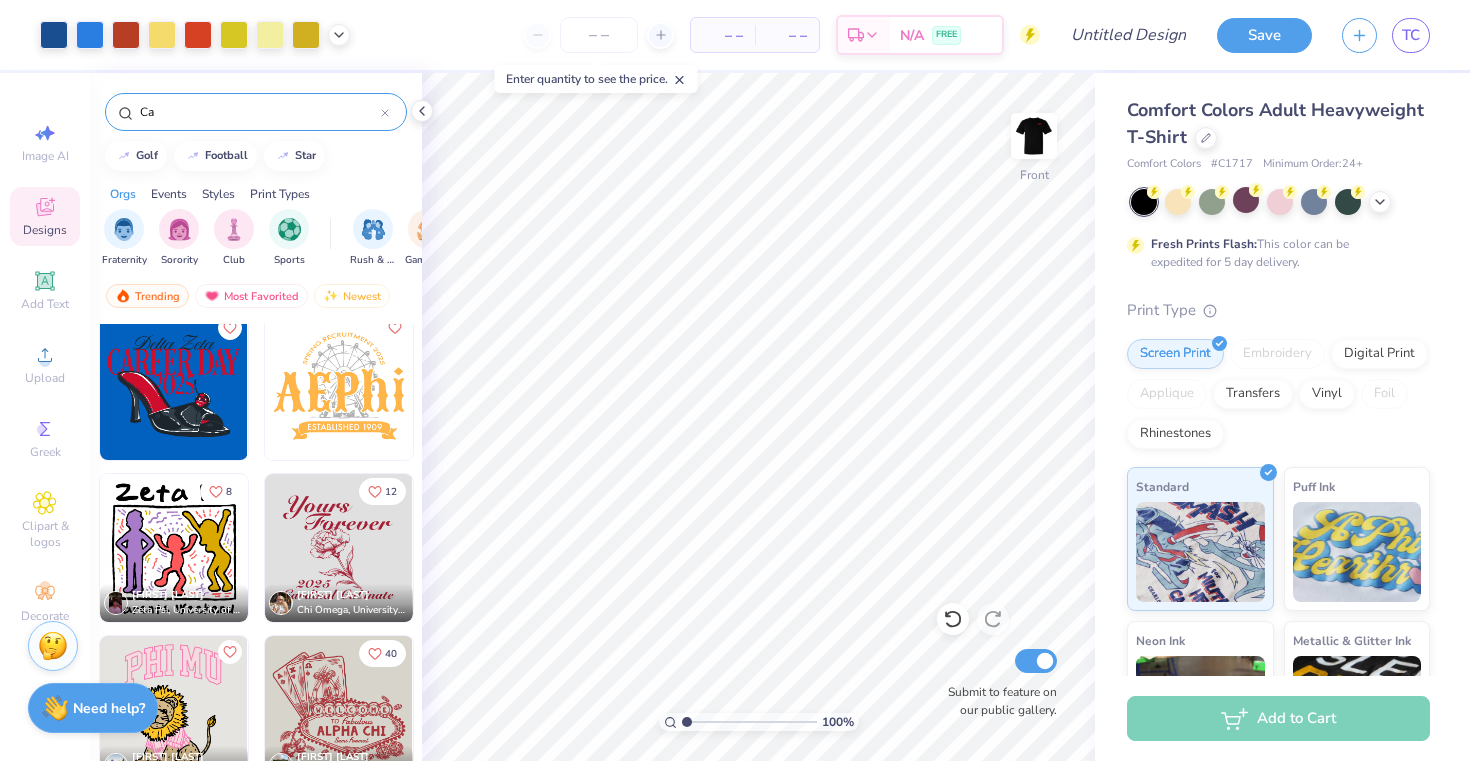 type on "C" 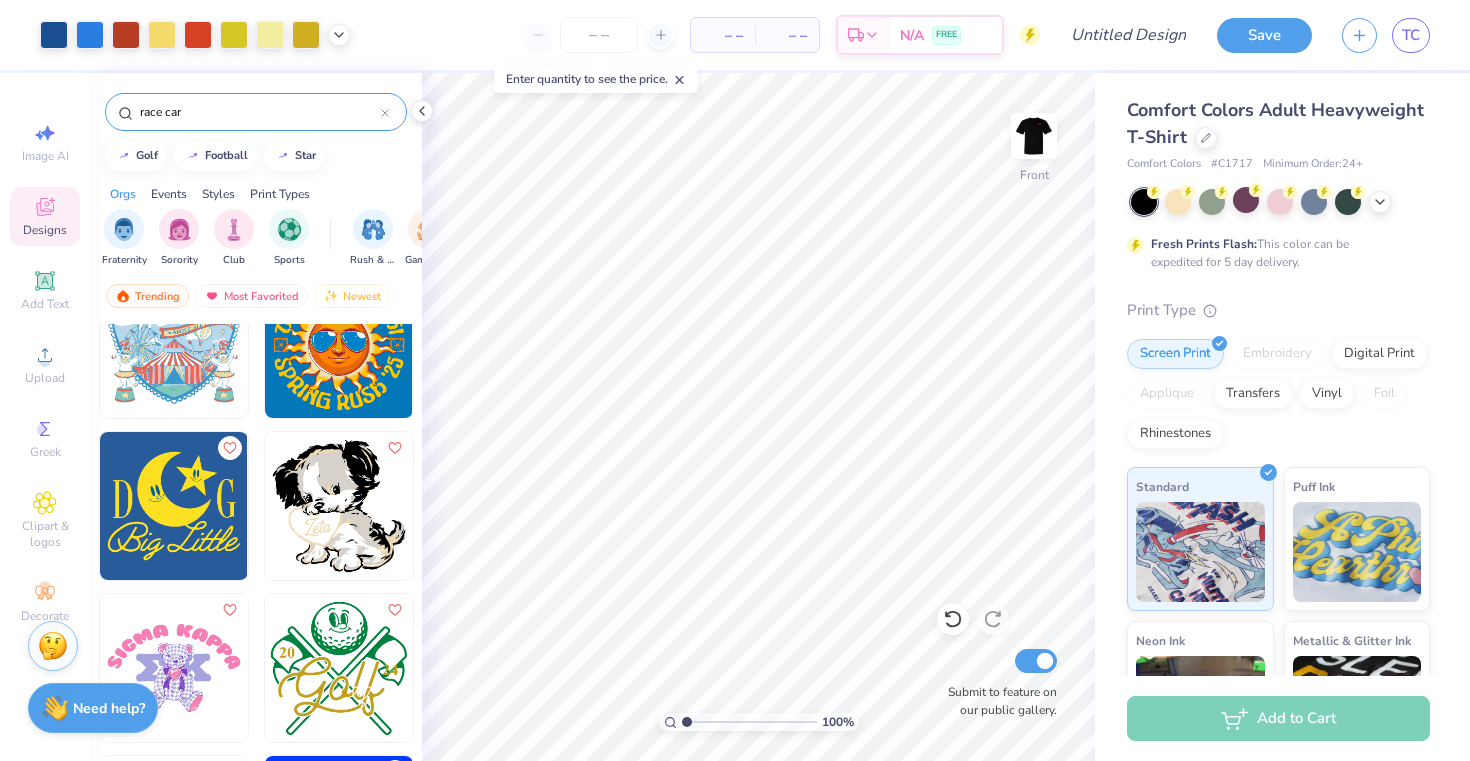 scroll, scrollTop: 3293, scrollLeft: 0, axis: vertical 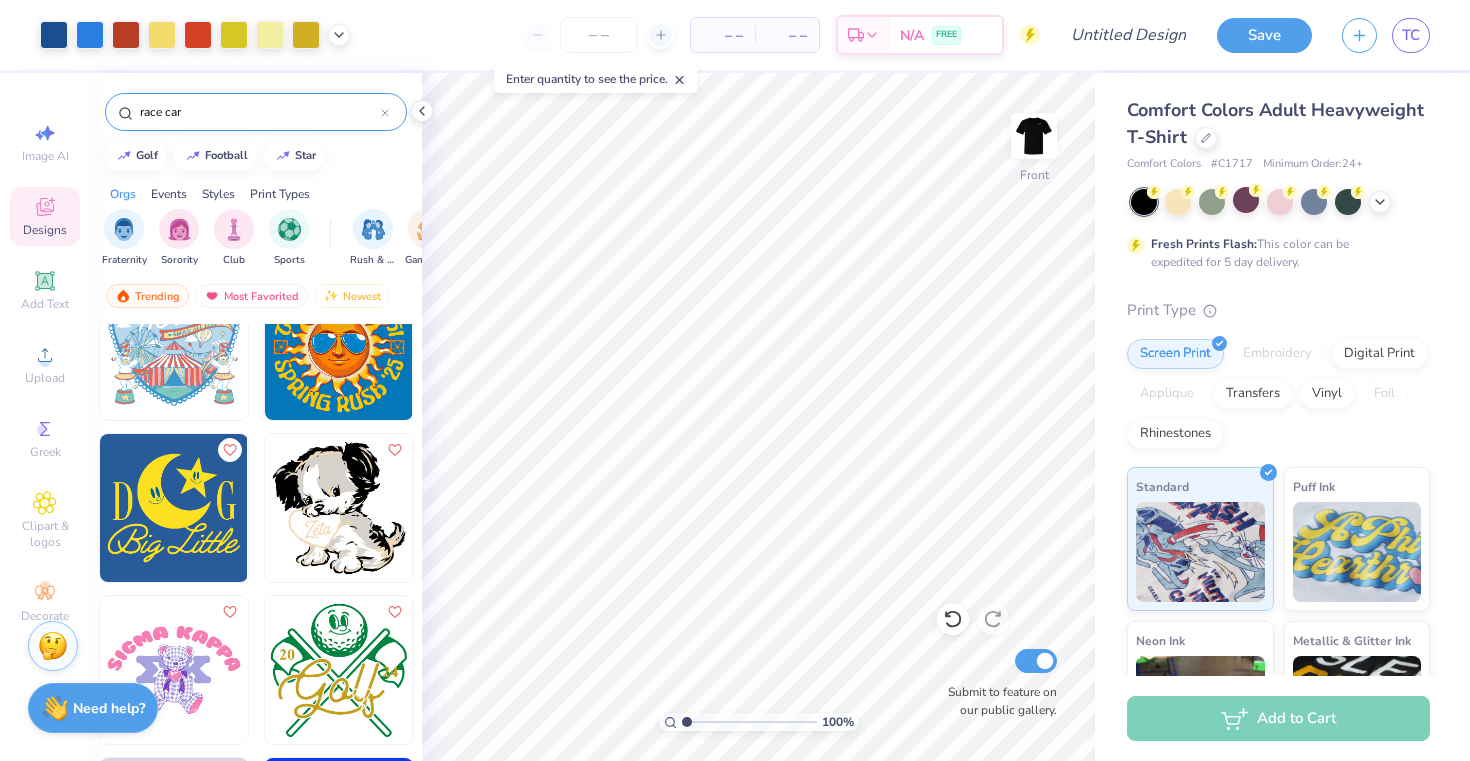 click on "race car" at bounding box center [259, 112] 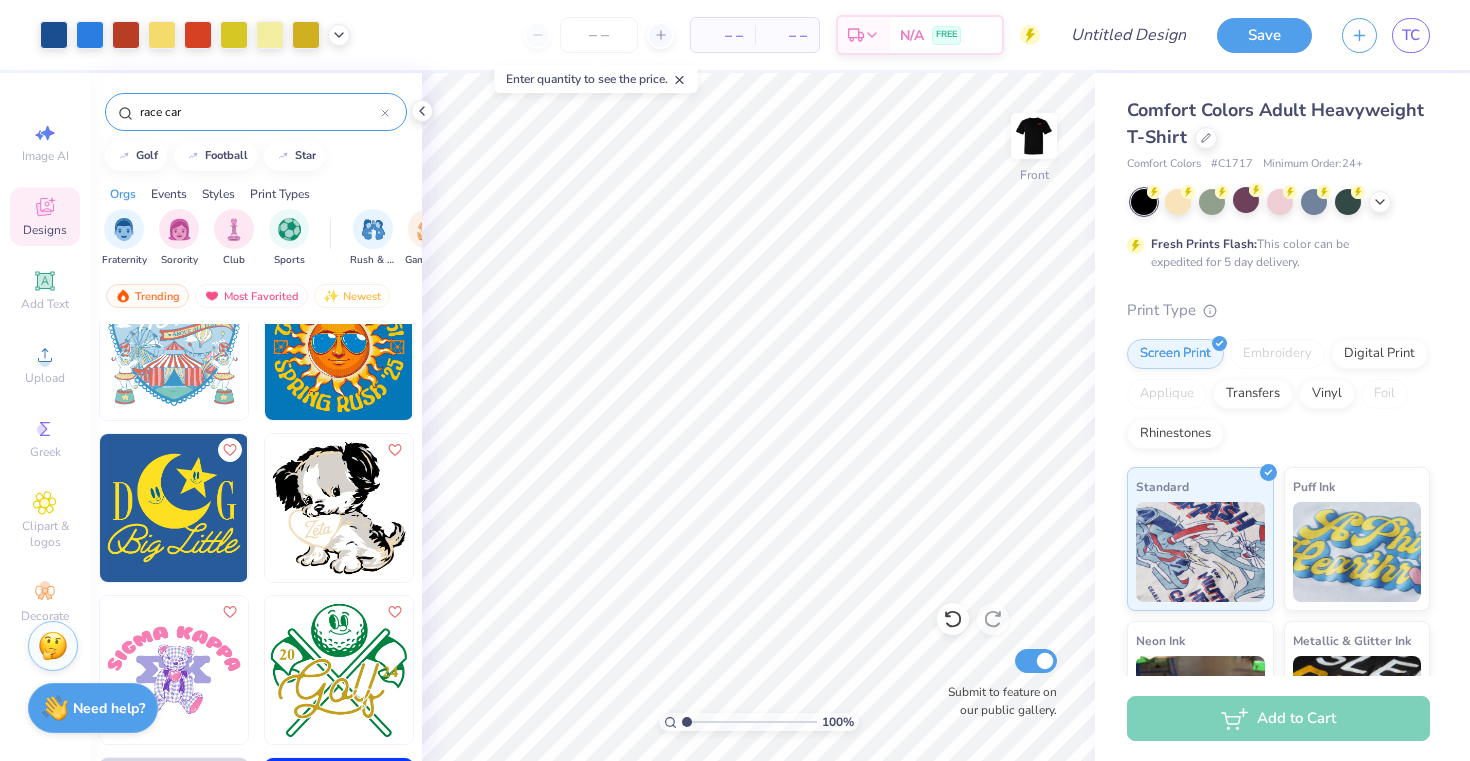click on "race car" at bounding box center (259, 112) 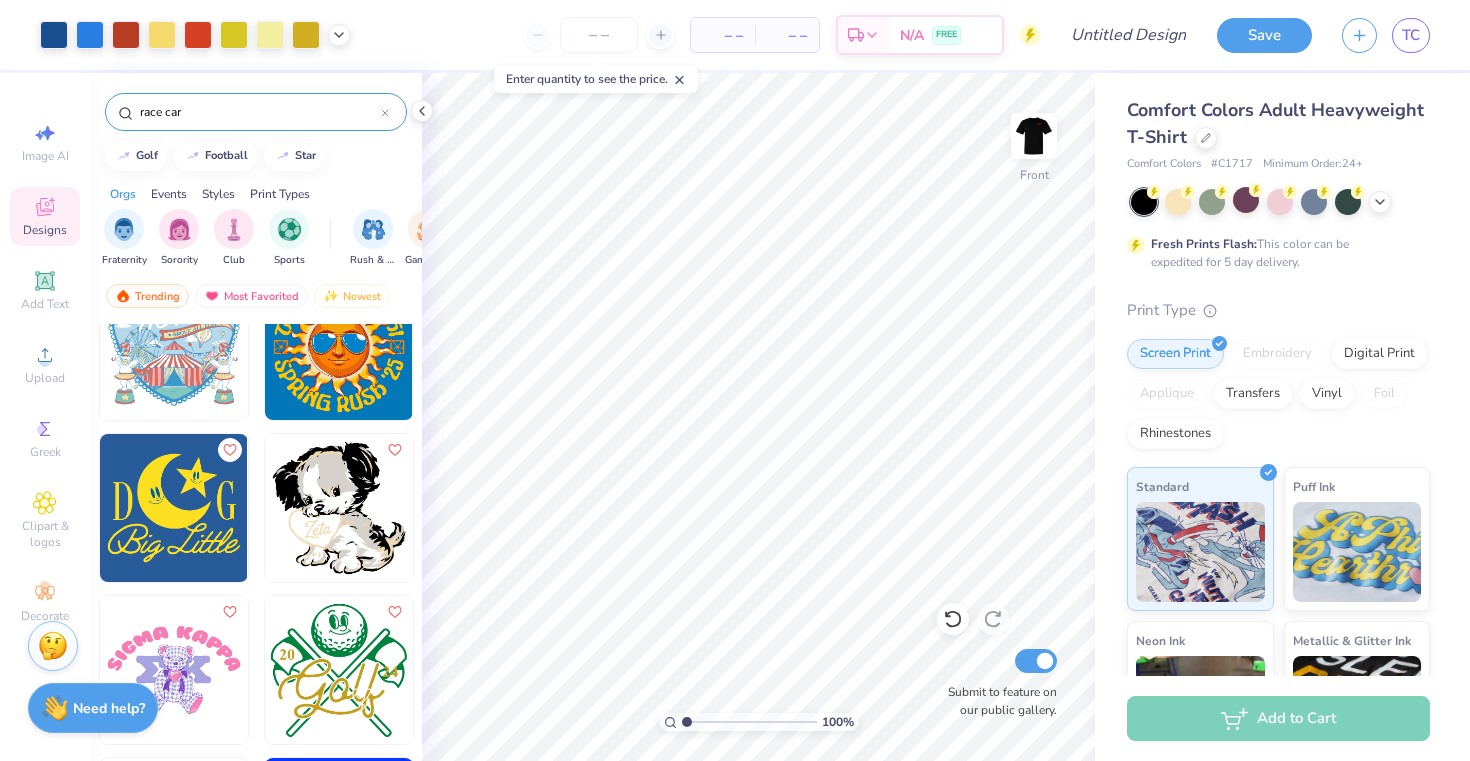 click on "race car" at bounding box center [259, 112] 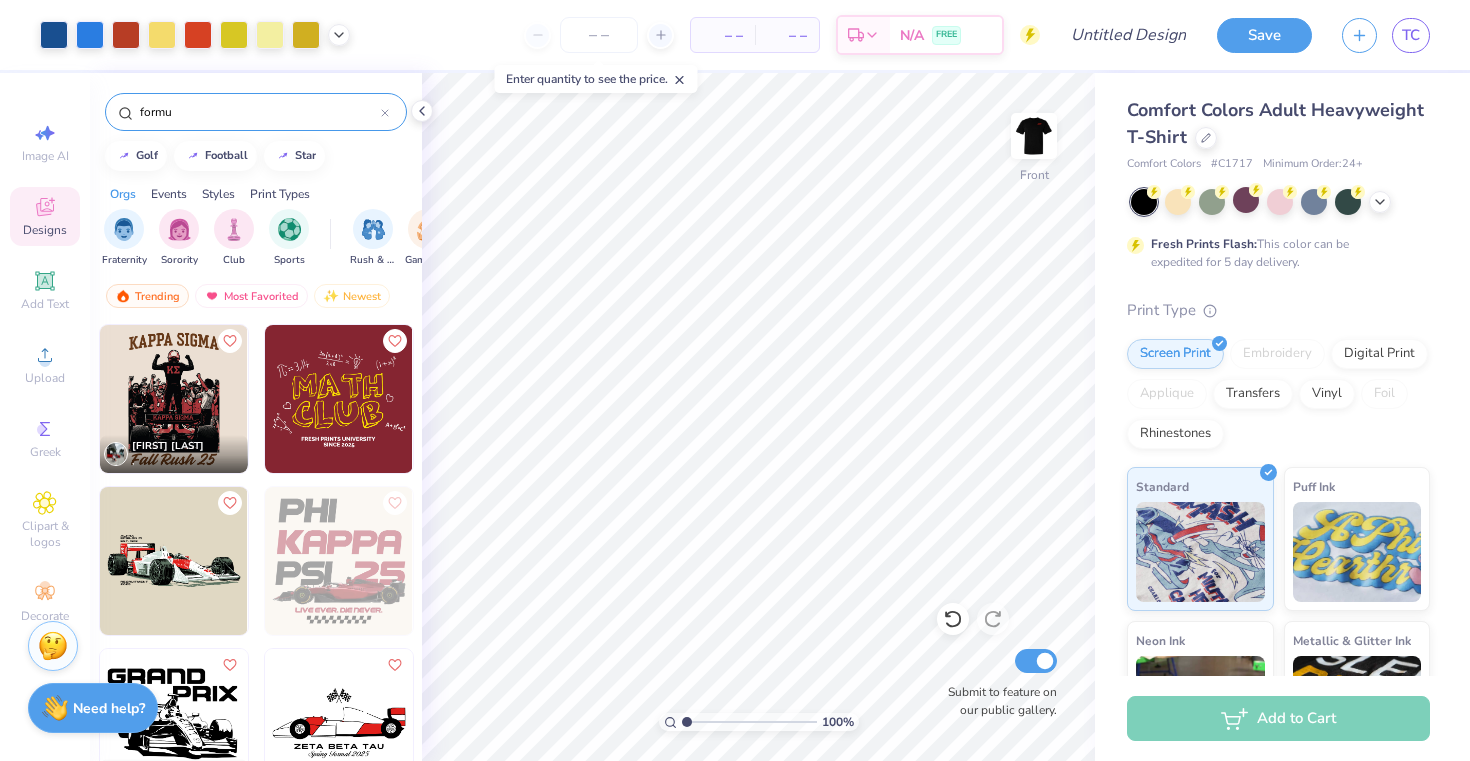 type on "formu" 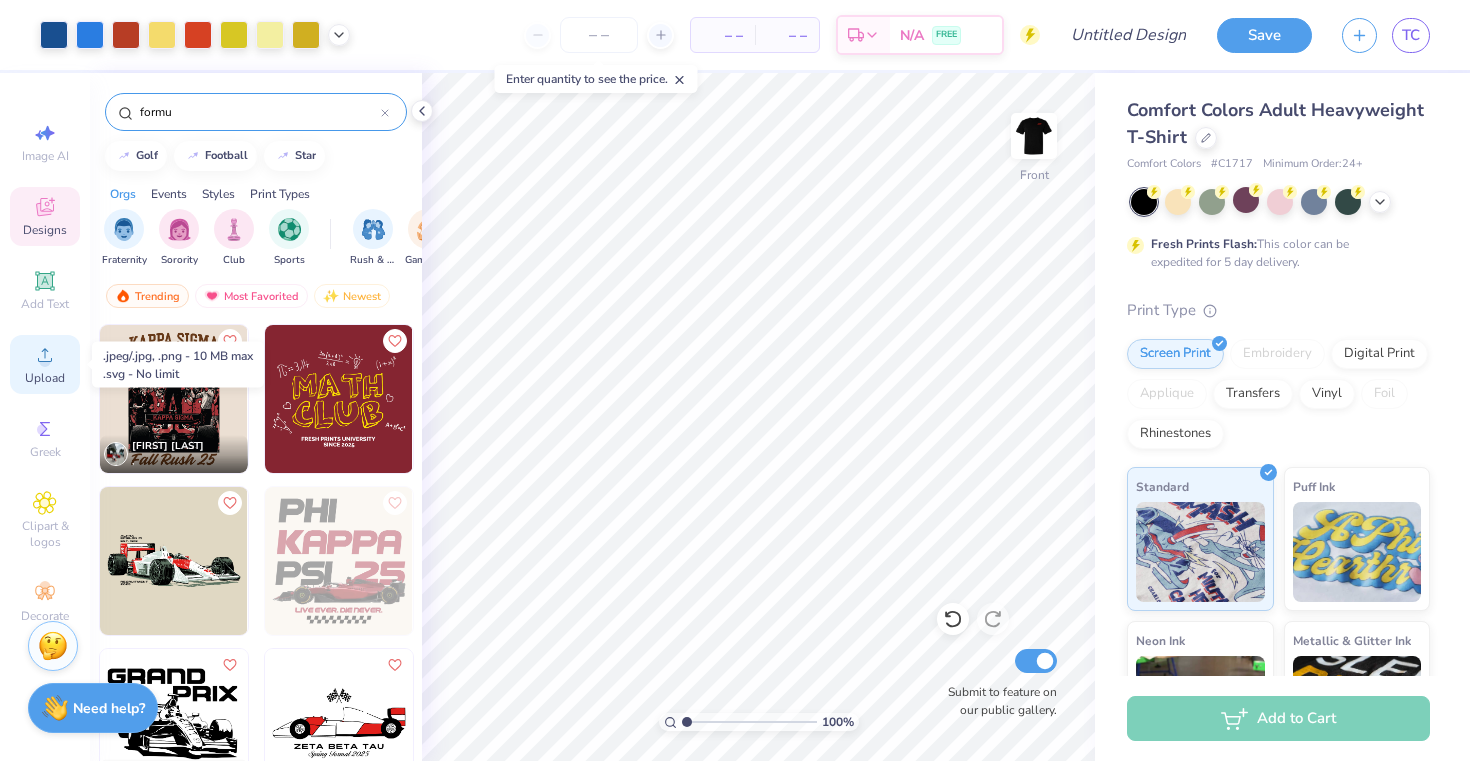 click on "Upload" at bounding box center (45, 364) 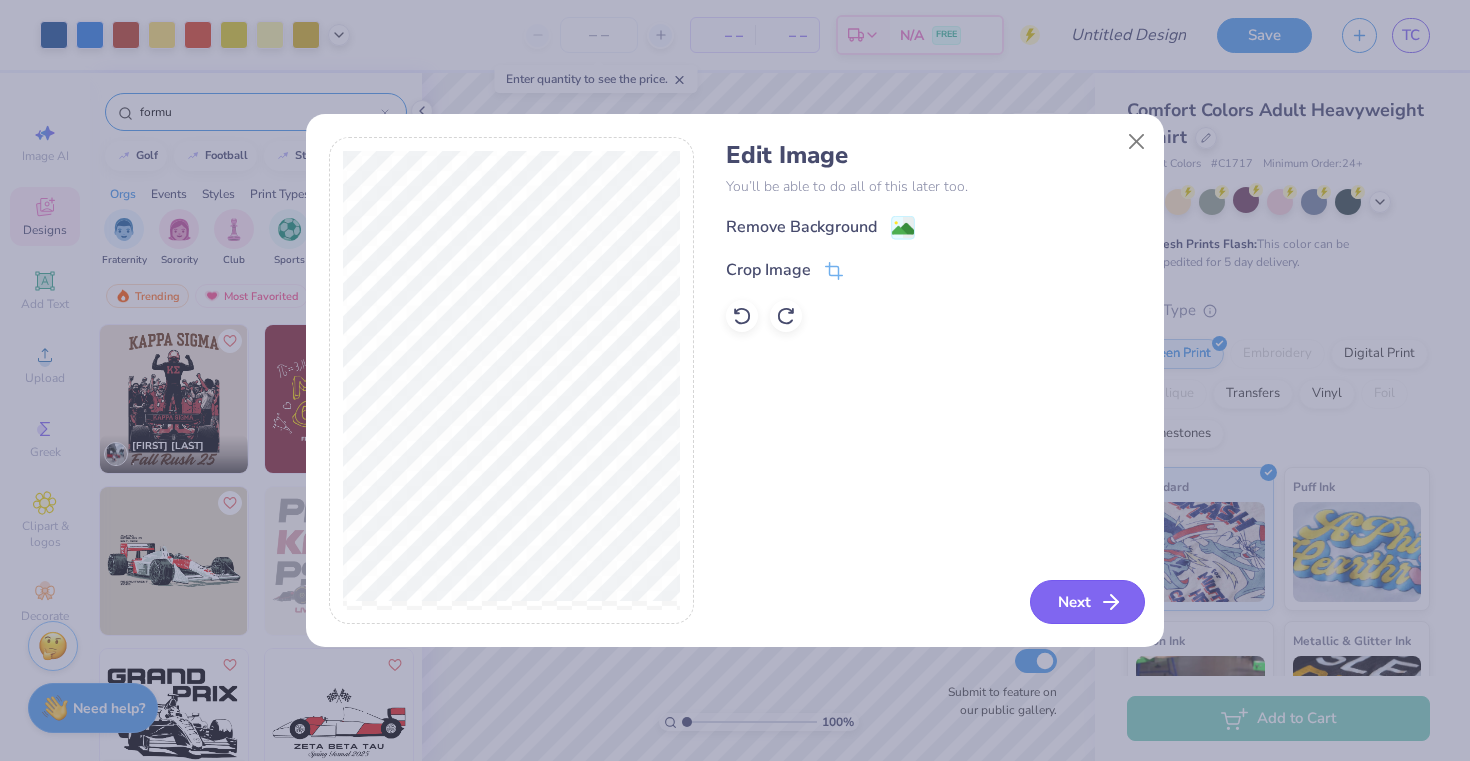 click on "Next" at bounding box center (1087, 602) 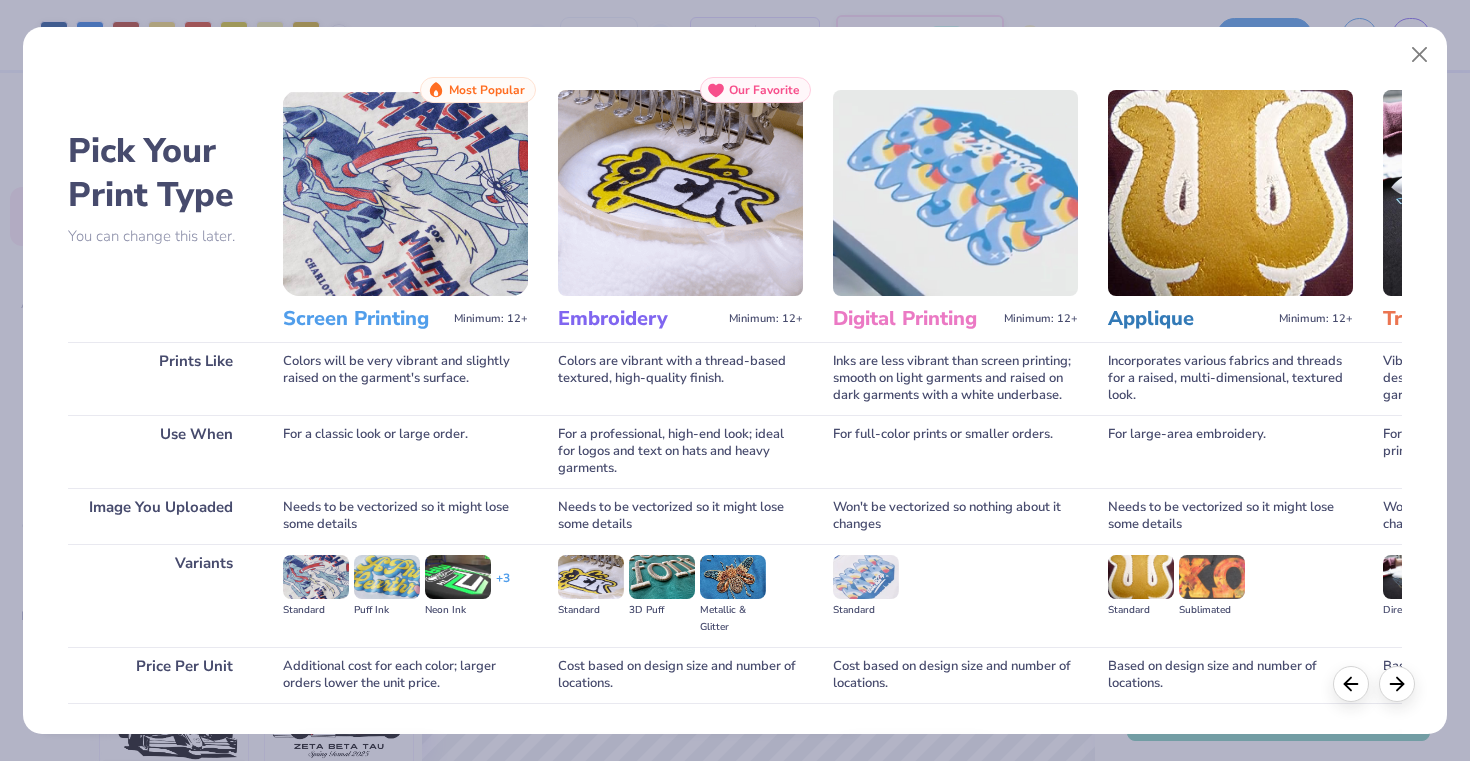 scroll, scrollTop: 136, scrollLeft: 0, axis: vertical 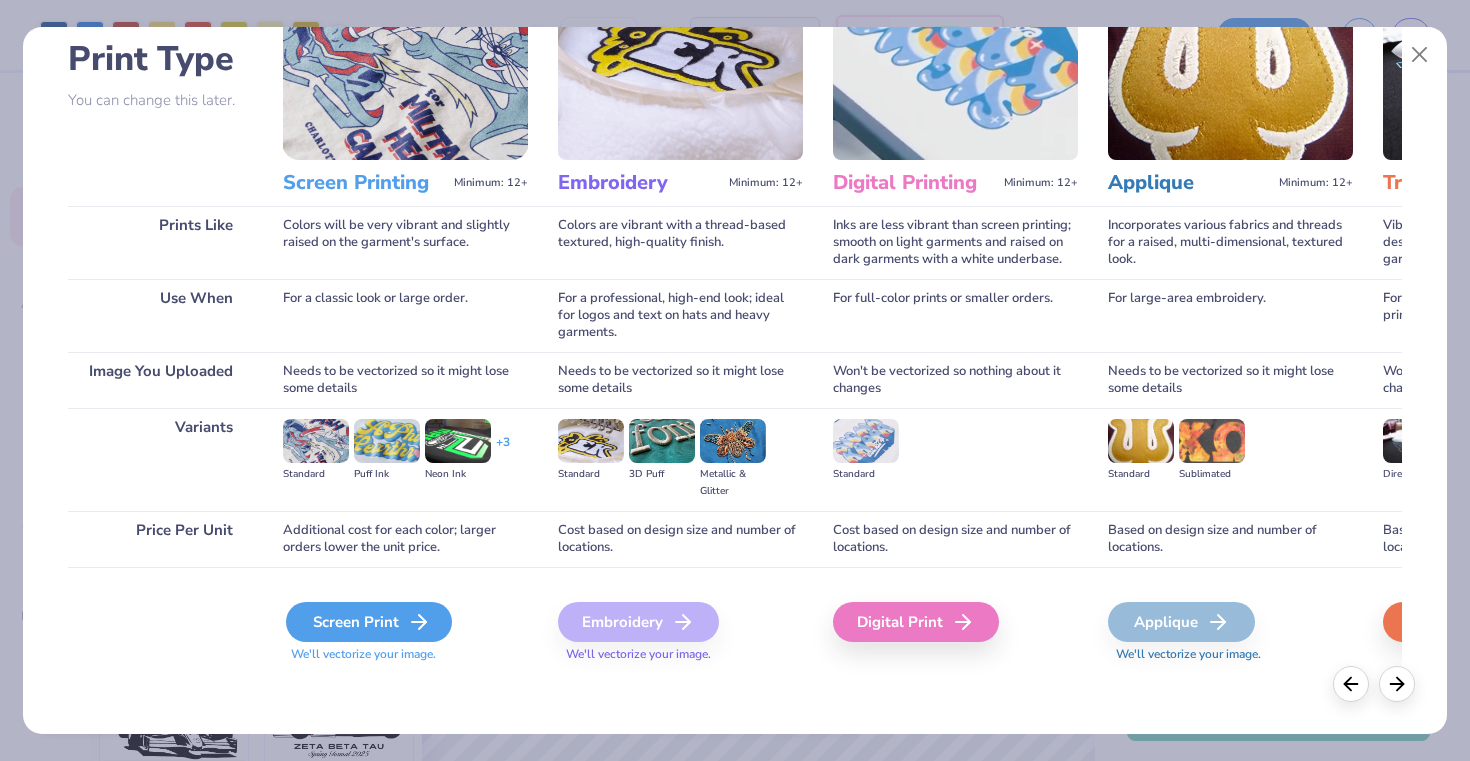 click on "Screen Print" at bounding box center [369, 622] 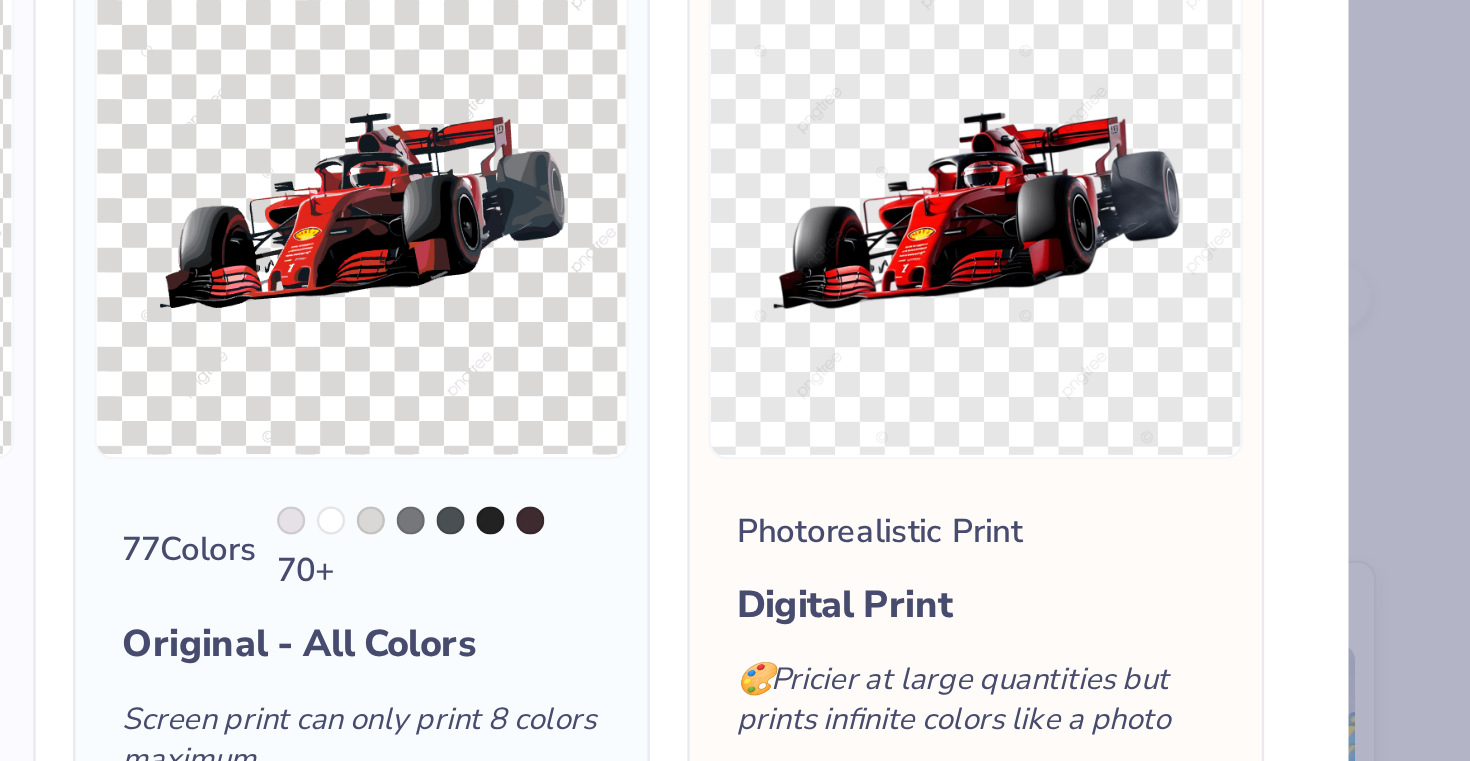 scroll, scrollTop: 0, scrollLeft: 0, axis: both 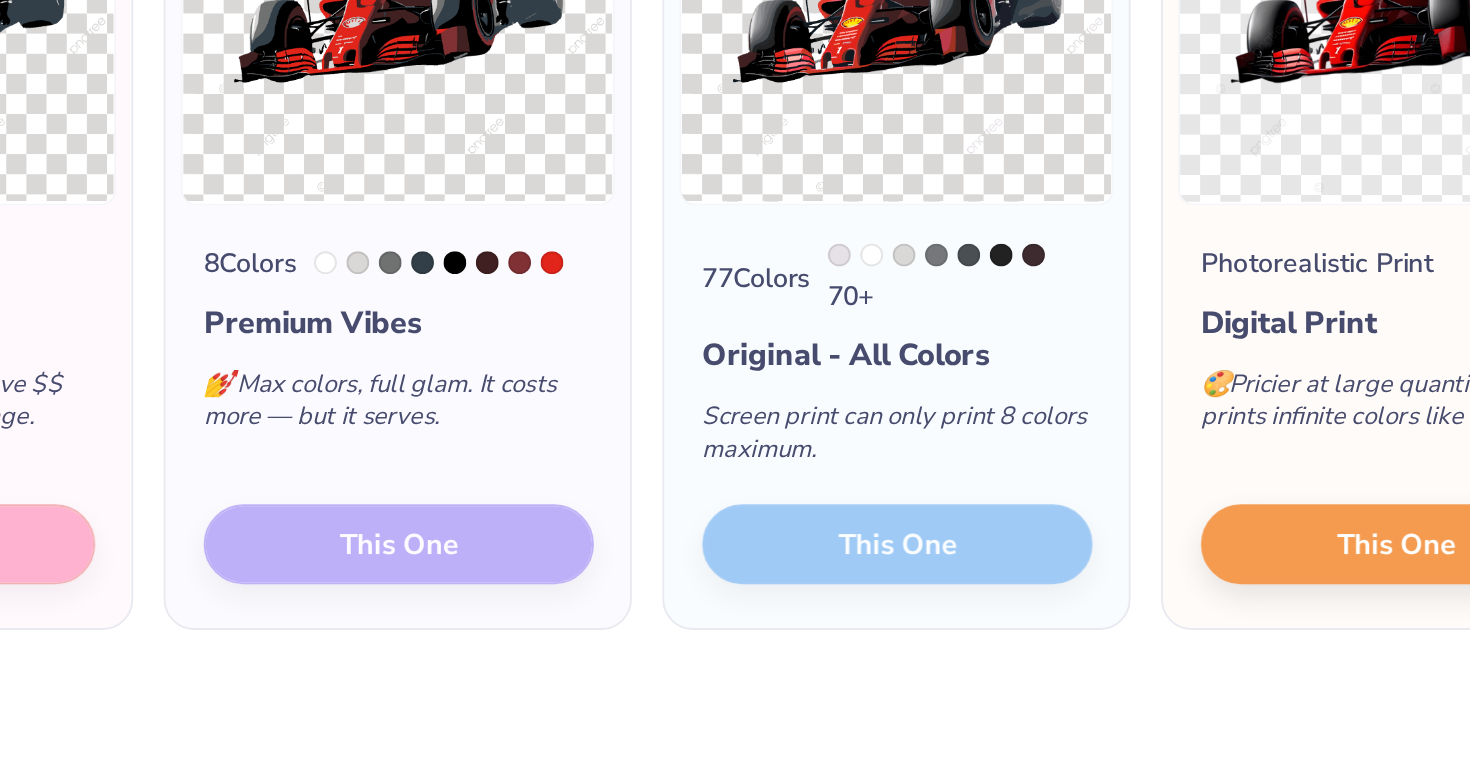 click on "77  Colors 70 + Original - All Colors Screen print can only print 8 colors maximum. This One" at bounding box center (997, 535) 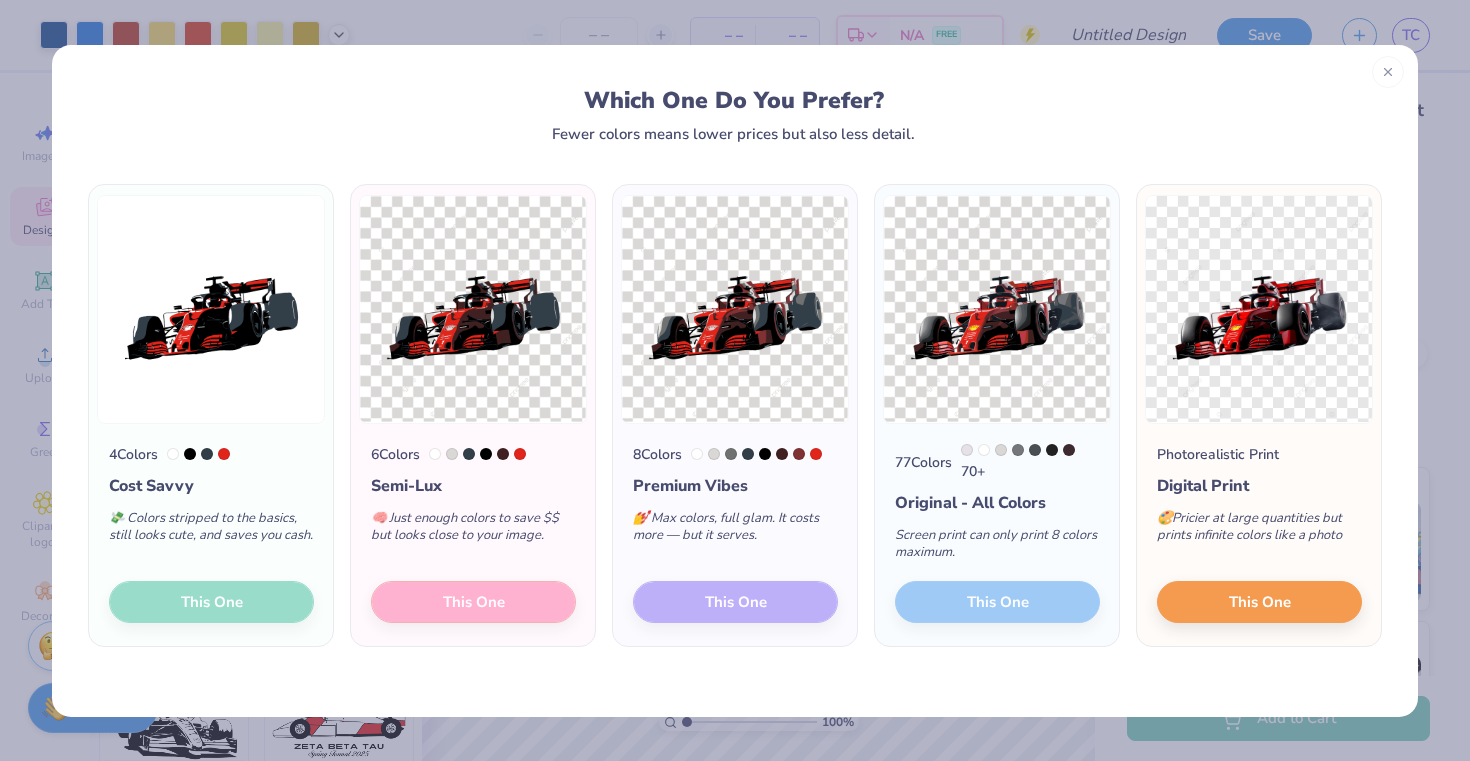 click on "77  Colors 70 + Original - All Colors Screen print can only print 8 colors maximum. This One" at bounding box center (997, 535) 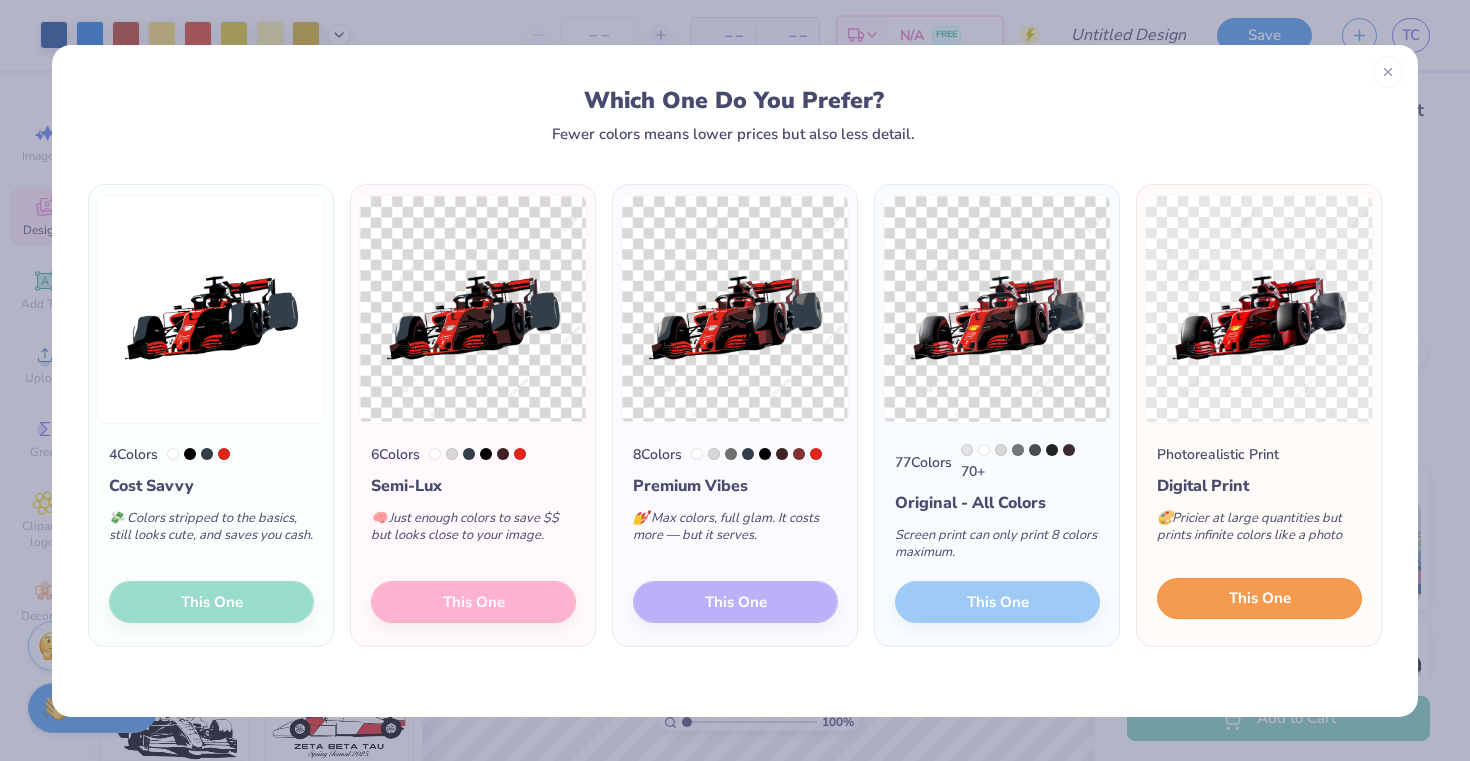 click on "This One" at bounding box center [1259, 599] 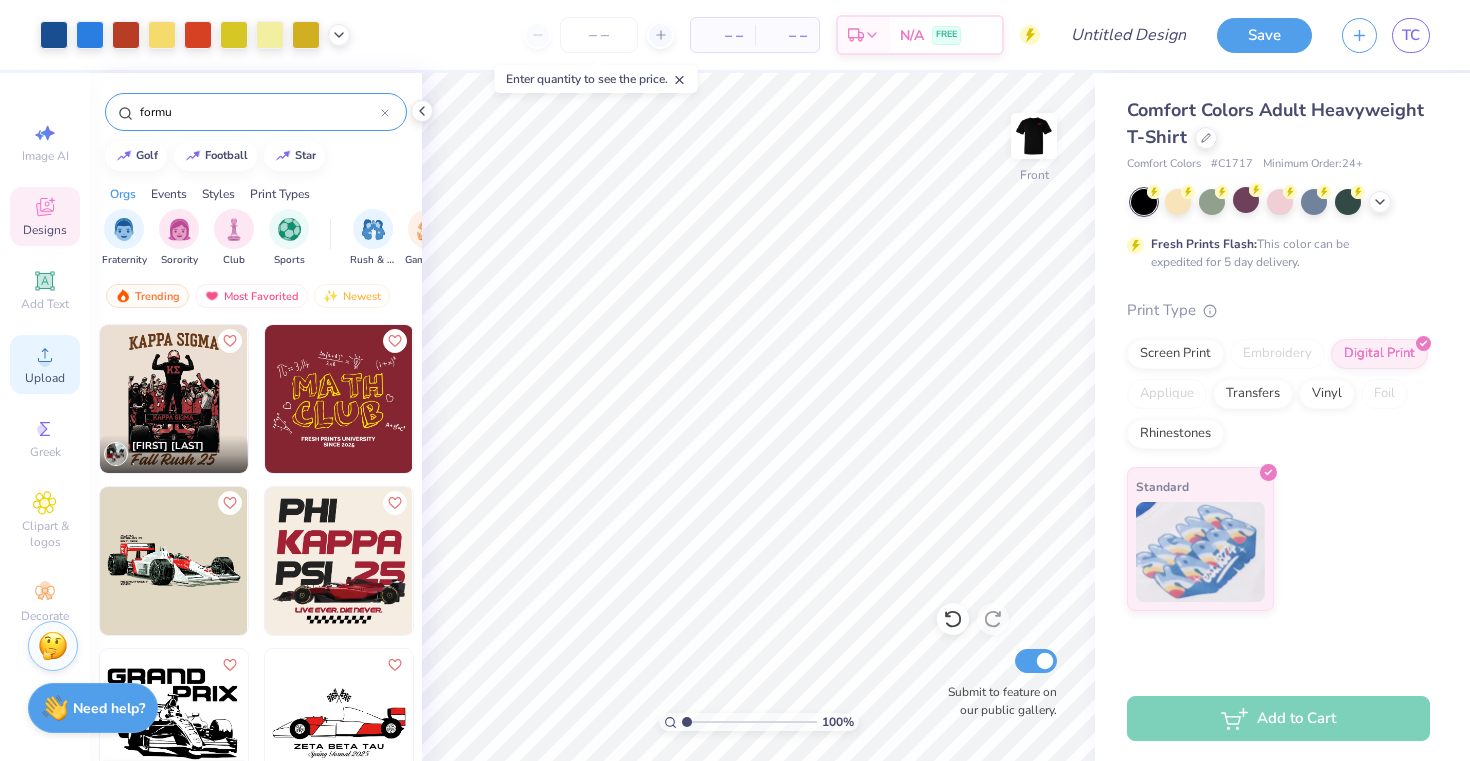 click 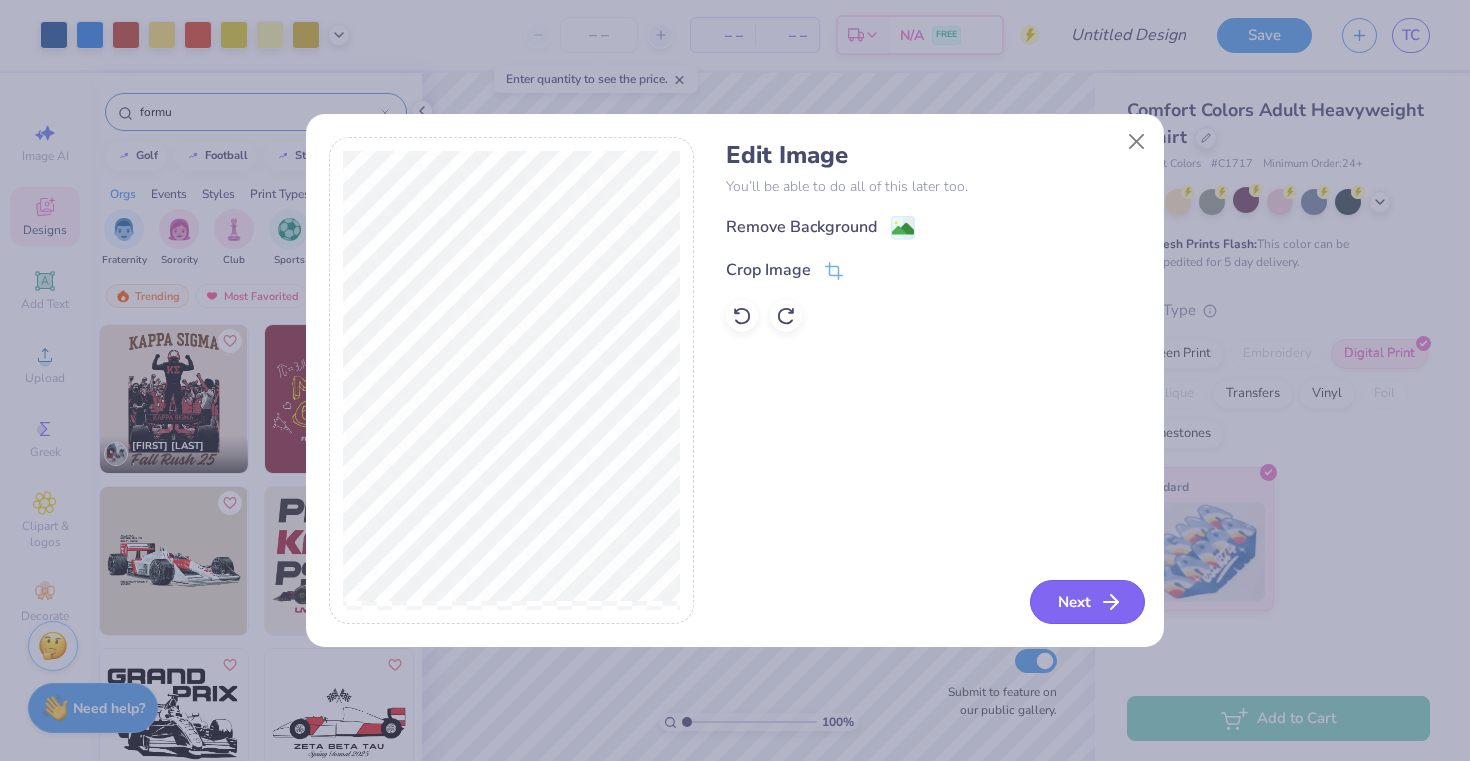 click on "Next" at bounding box center [1087, 602] 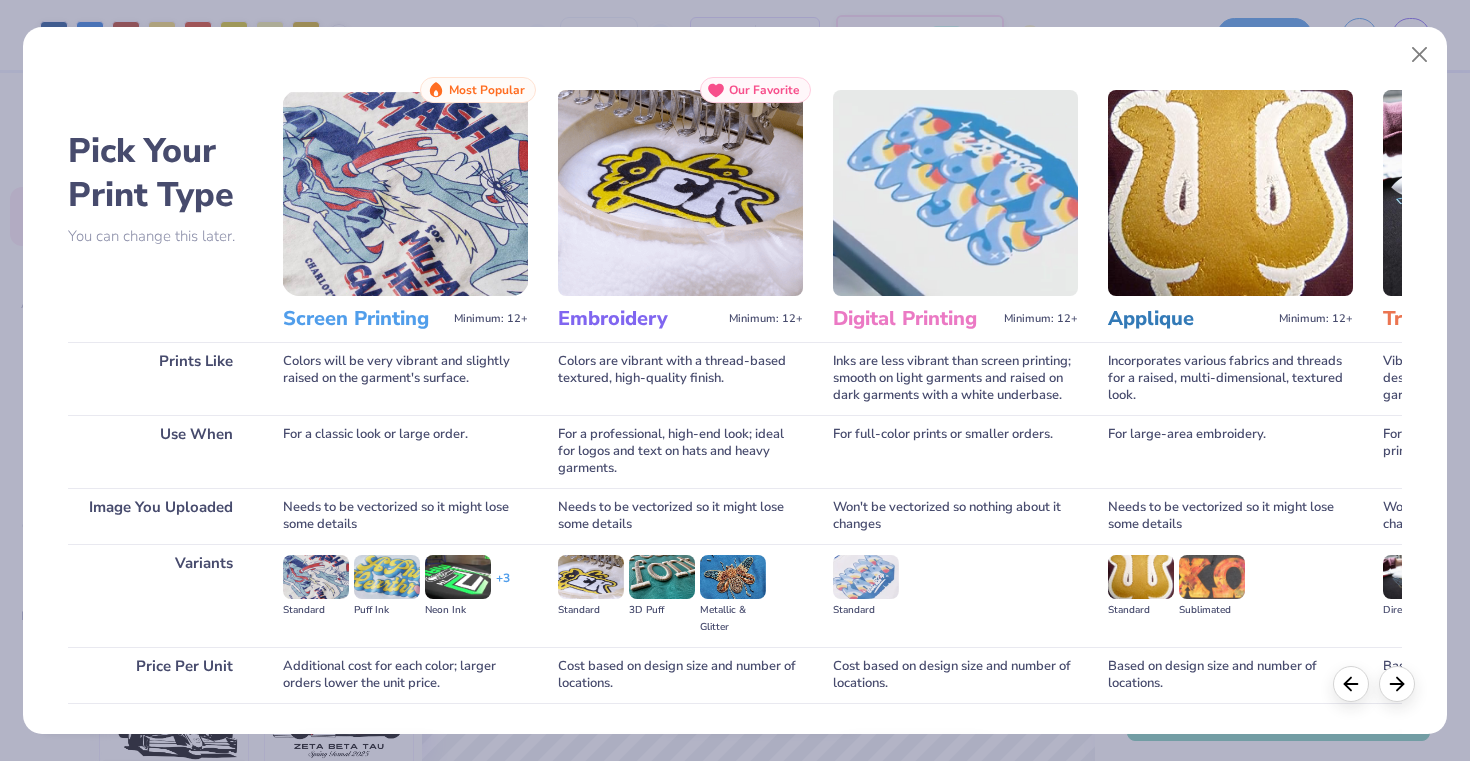 scroll, scrollTop: 136, scrollLeft: 0, axis: vertical 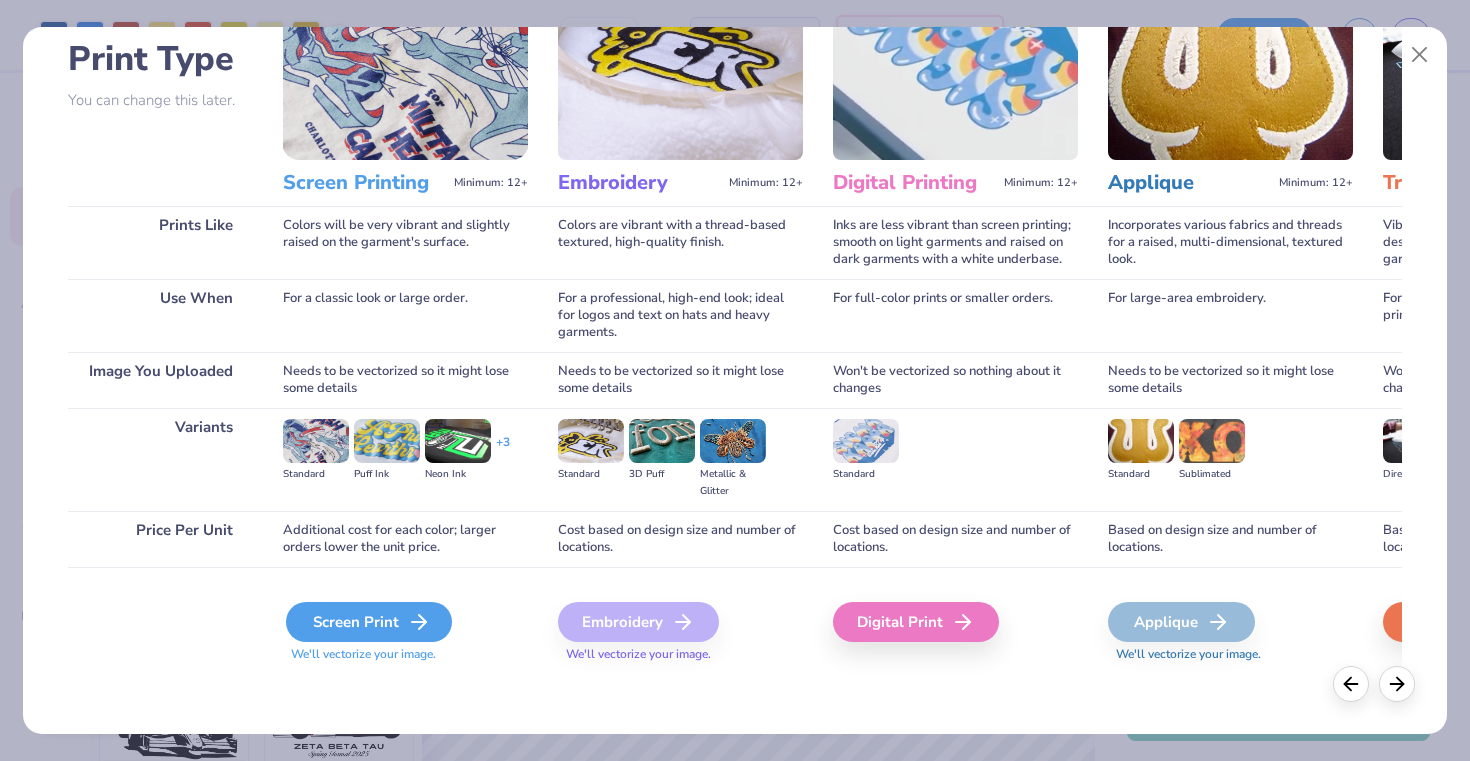 click 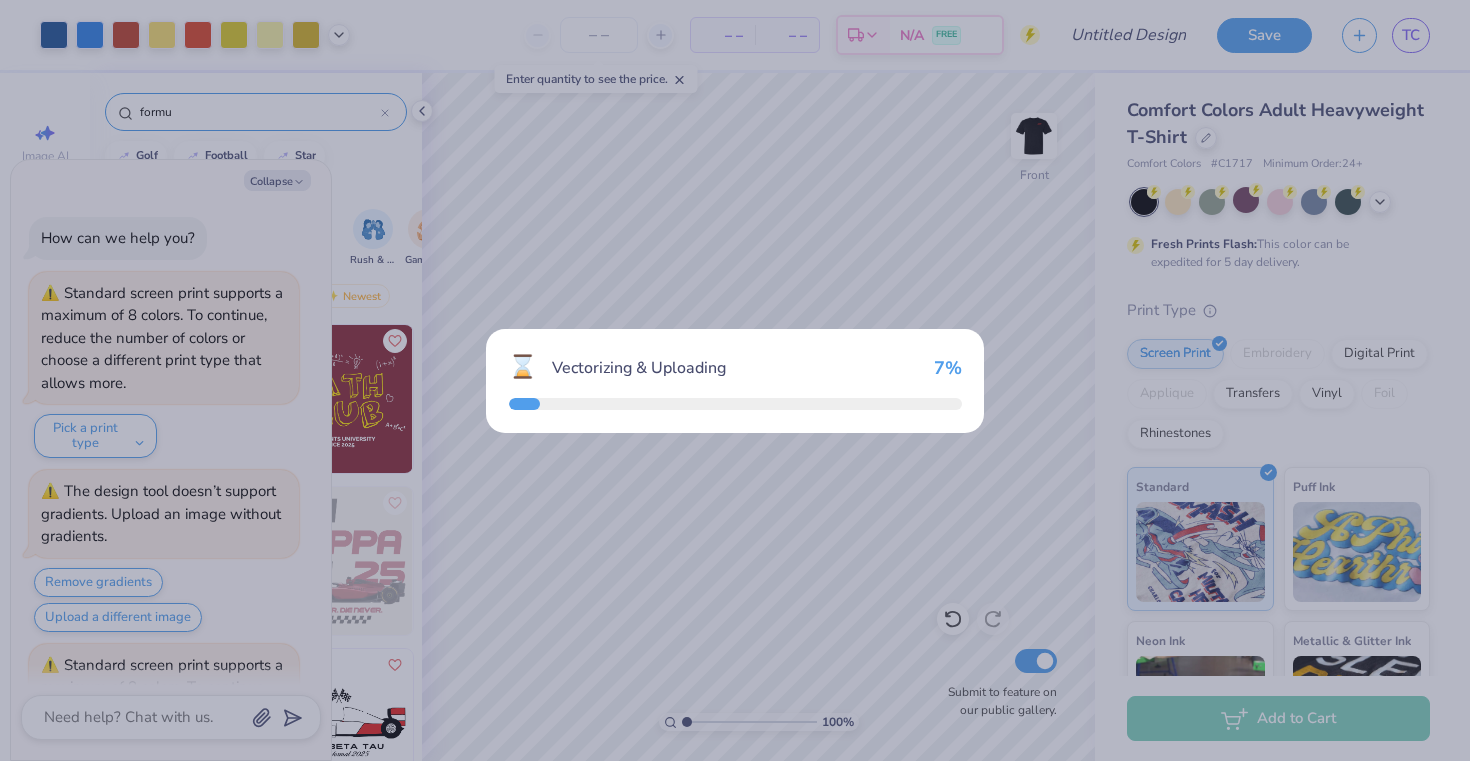 scroll, scrollTop: 955, scrollLeft: 0, axis: vertical 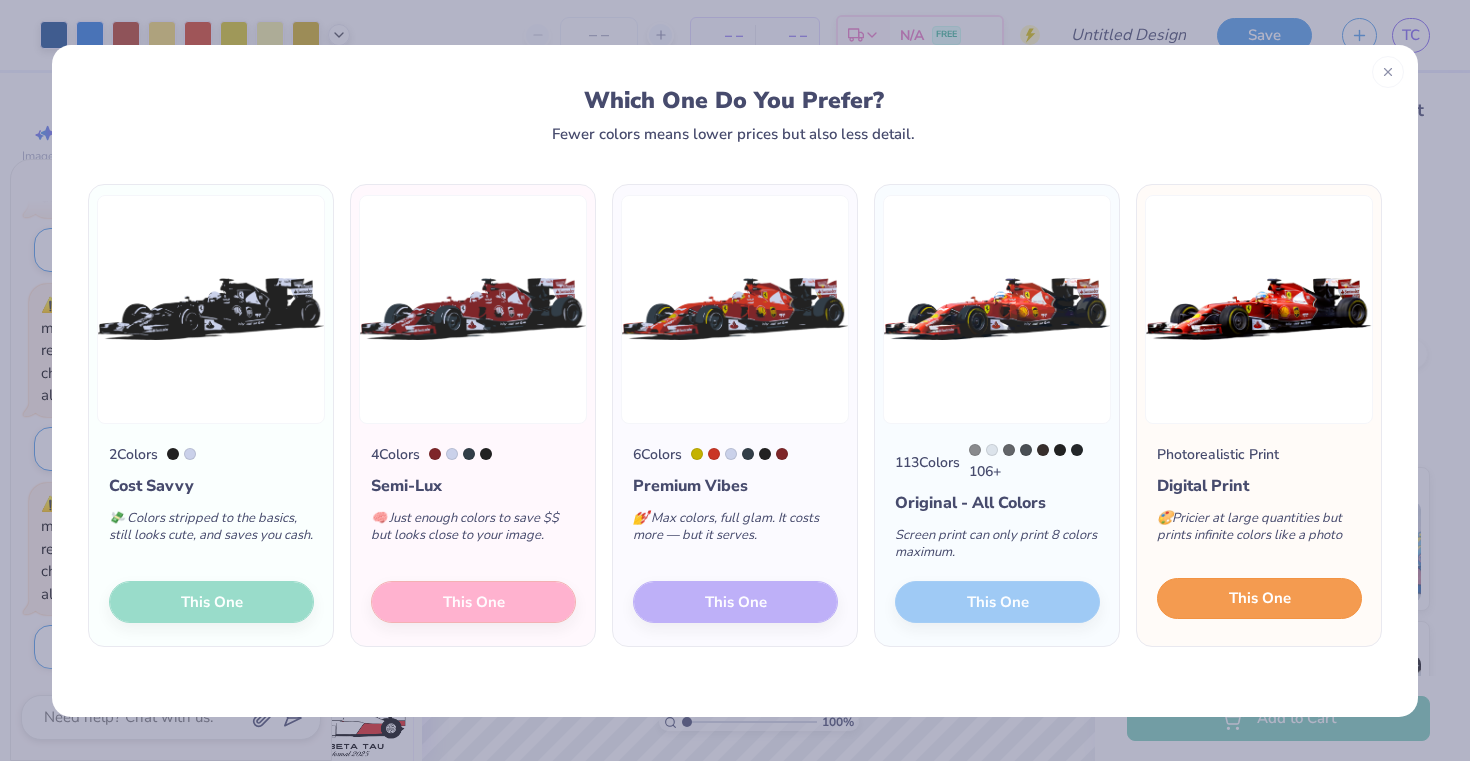 click on "This One" at bounding box center [1259, 599] 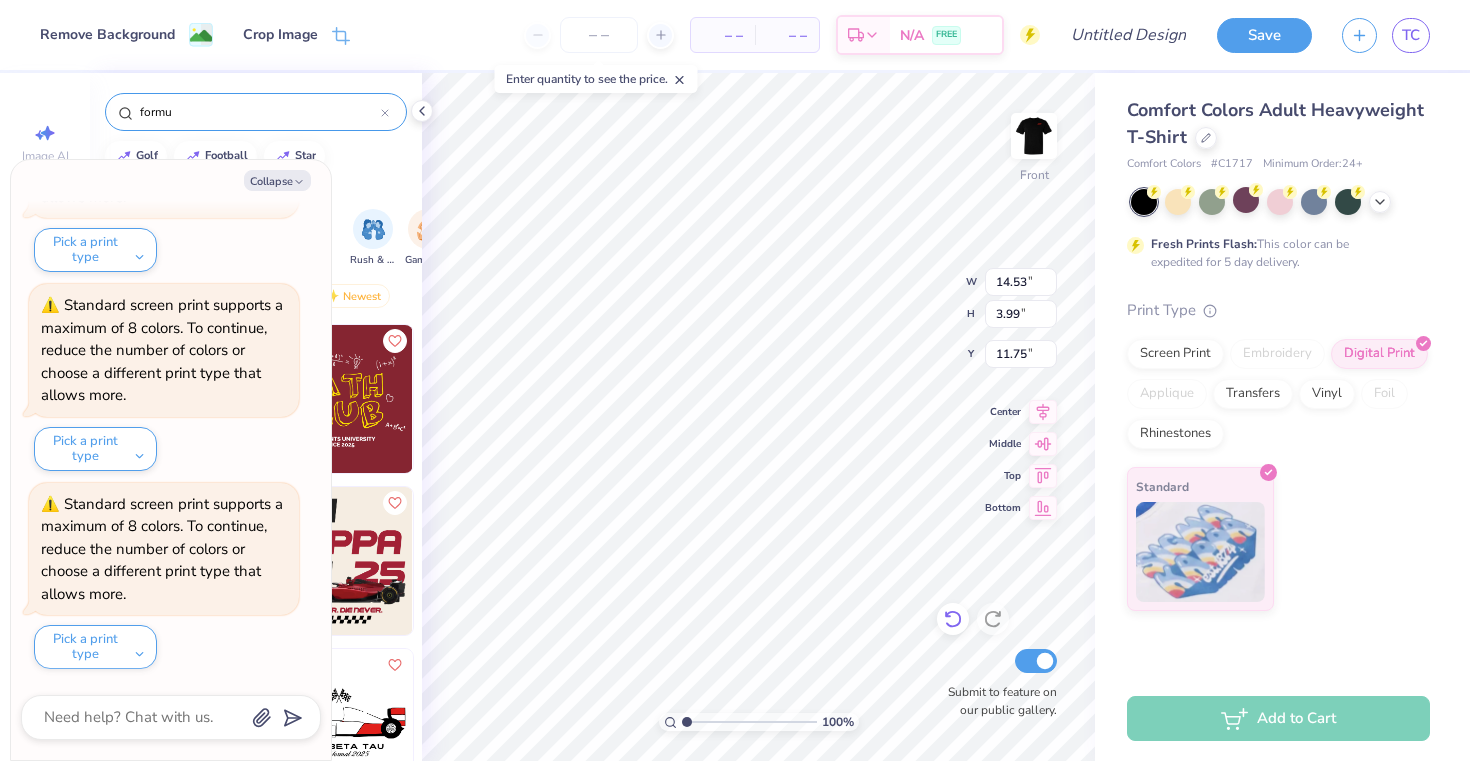type on "x" 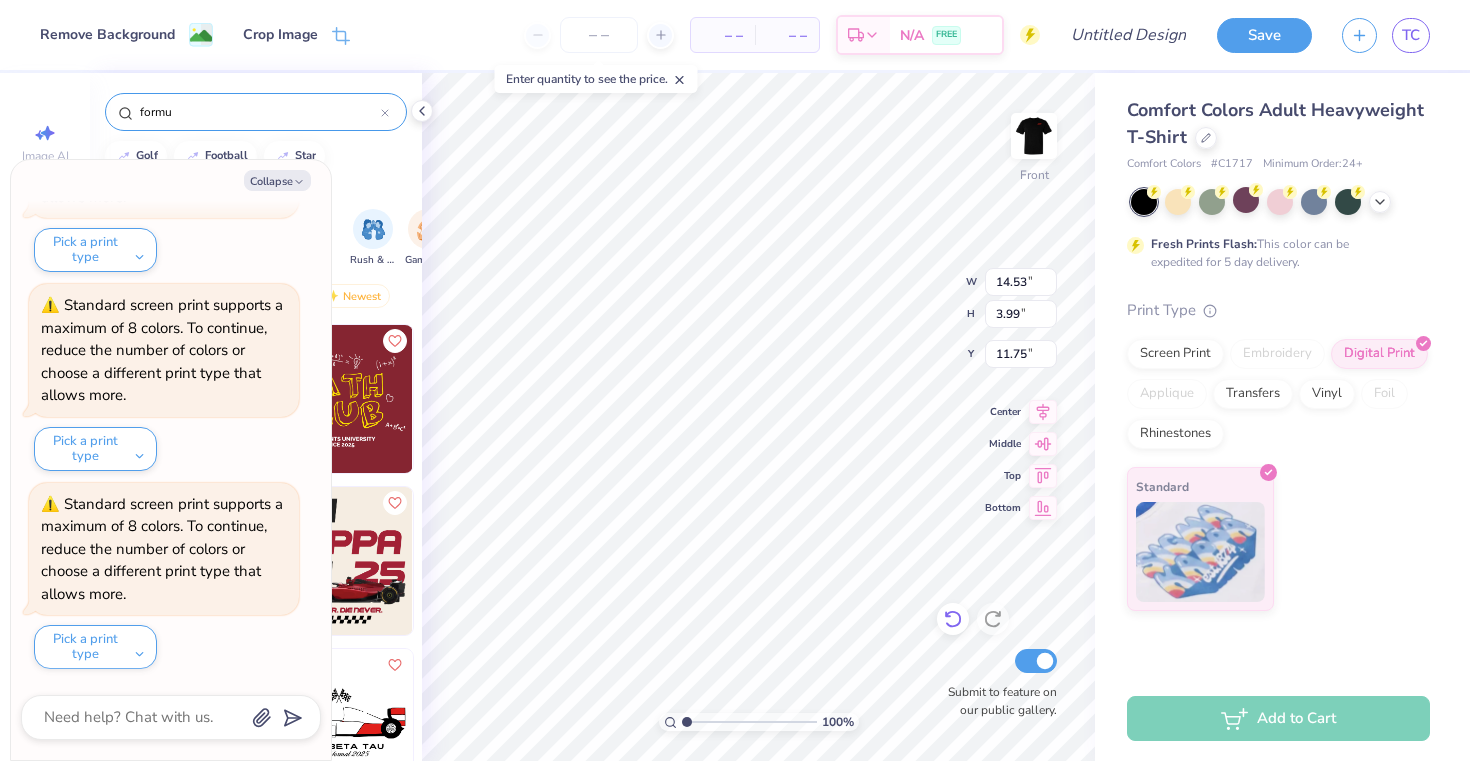 type on "15.05" 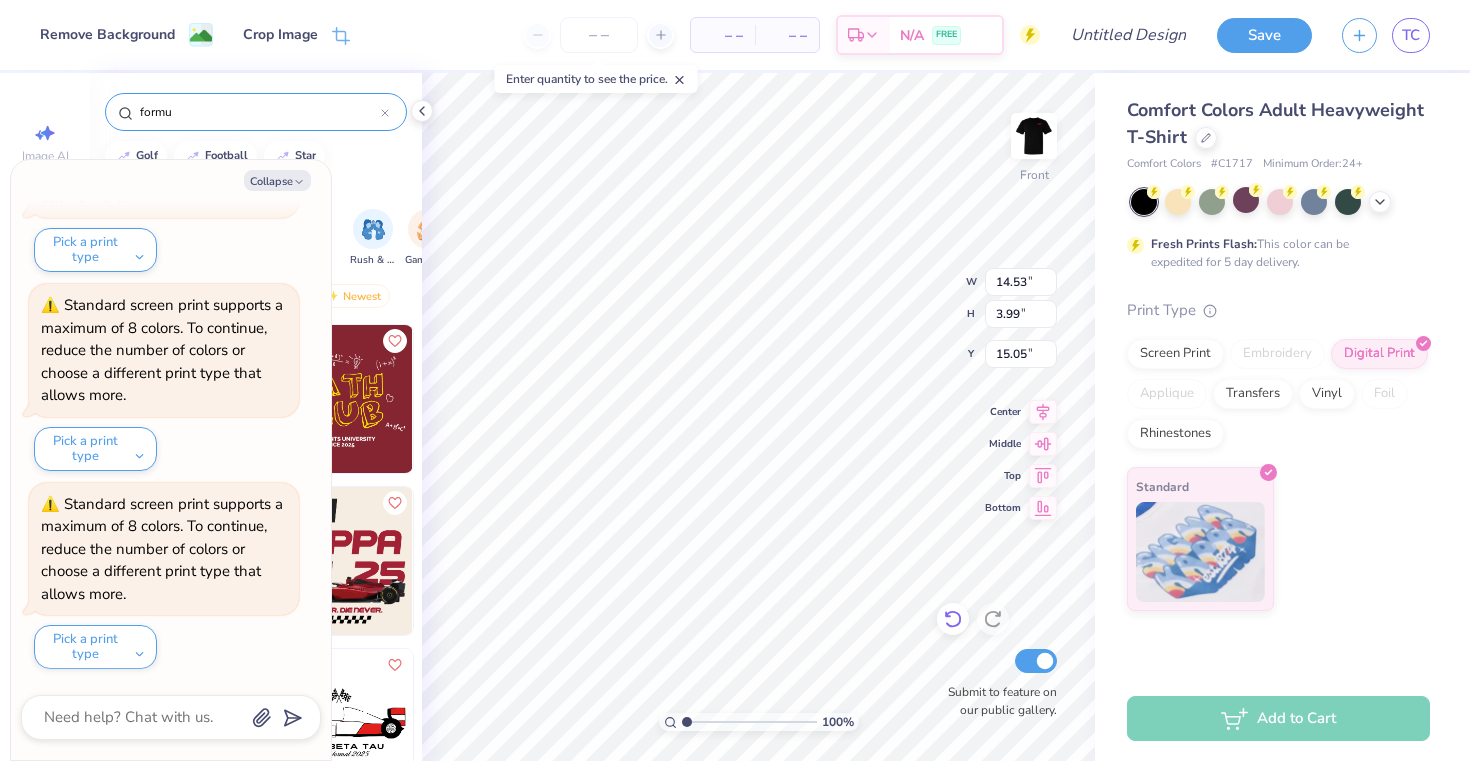 type on "x" 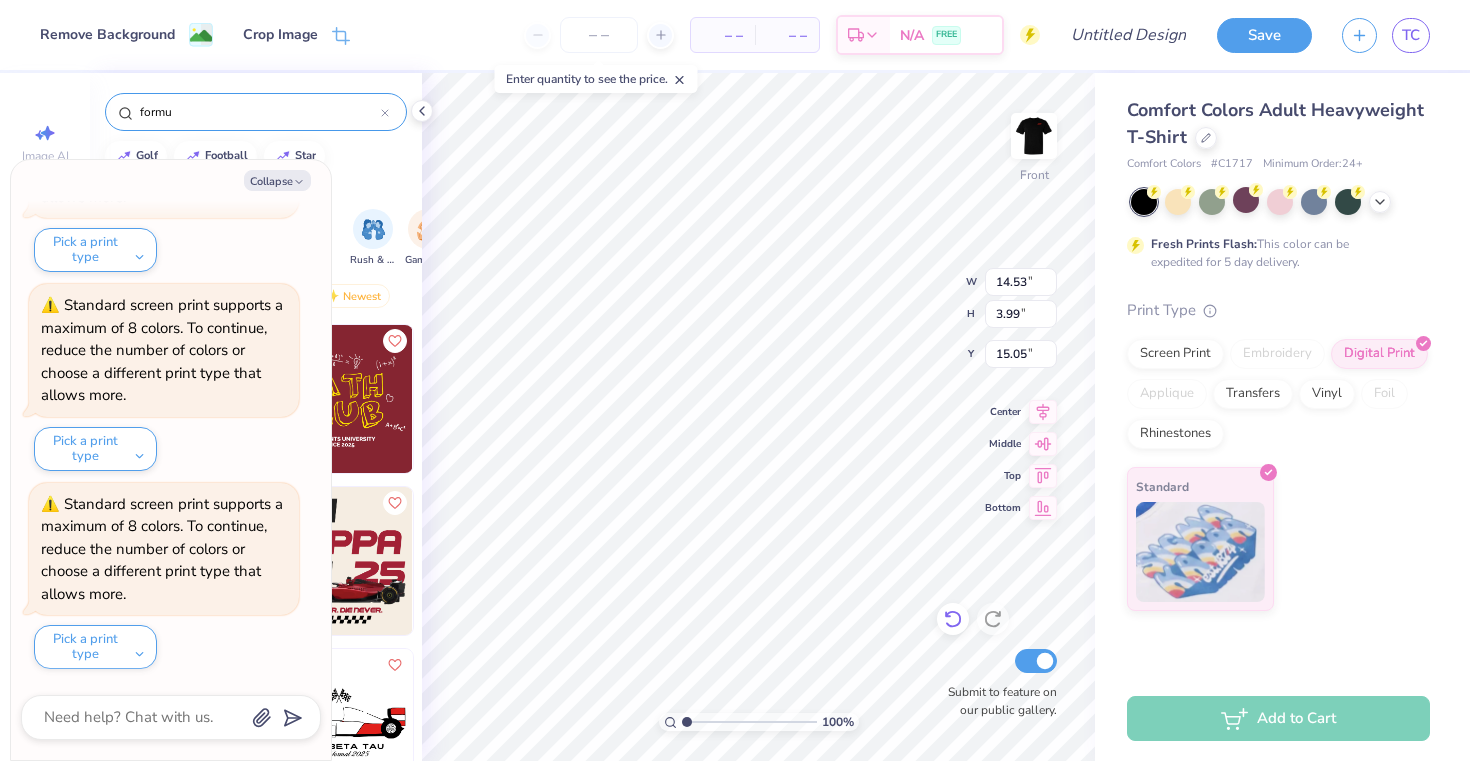 type on "13.53" 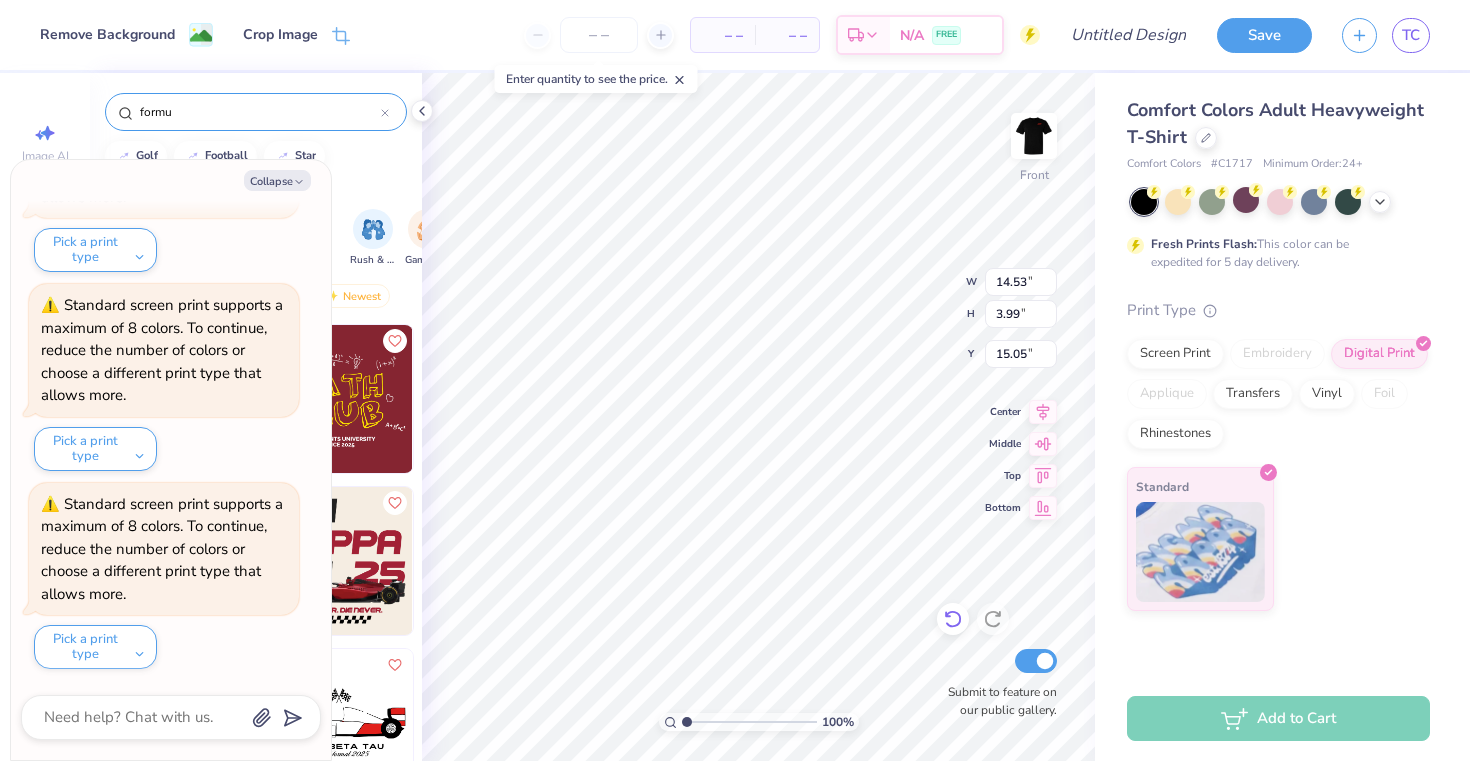 type on "3.72" 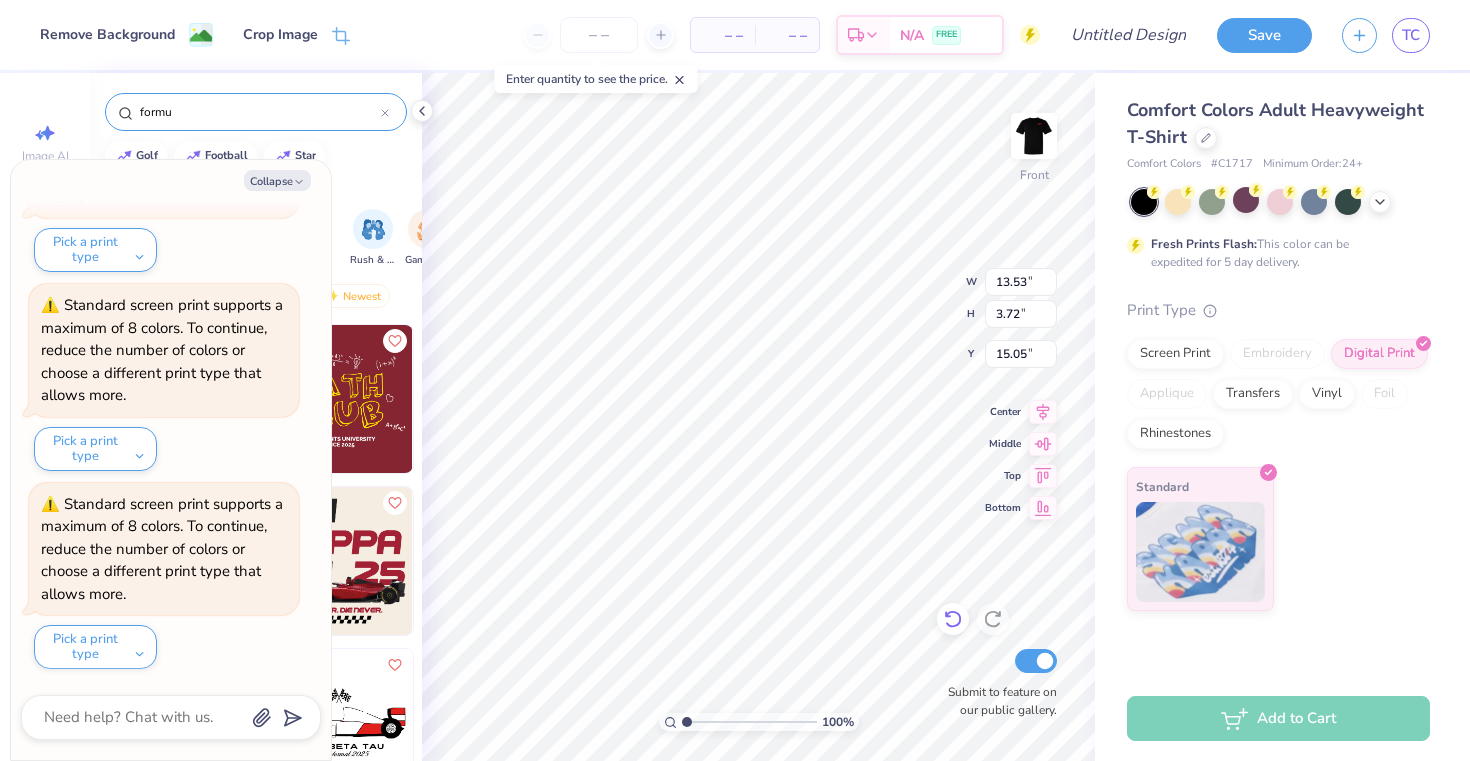 type on "x" 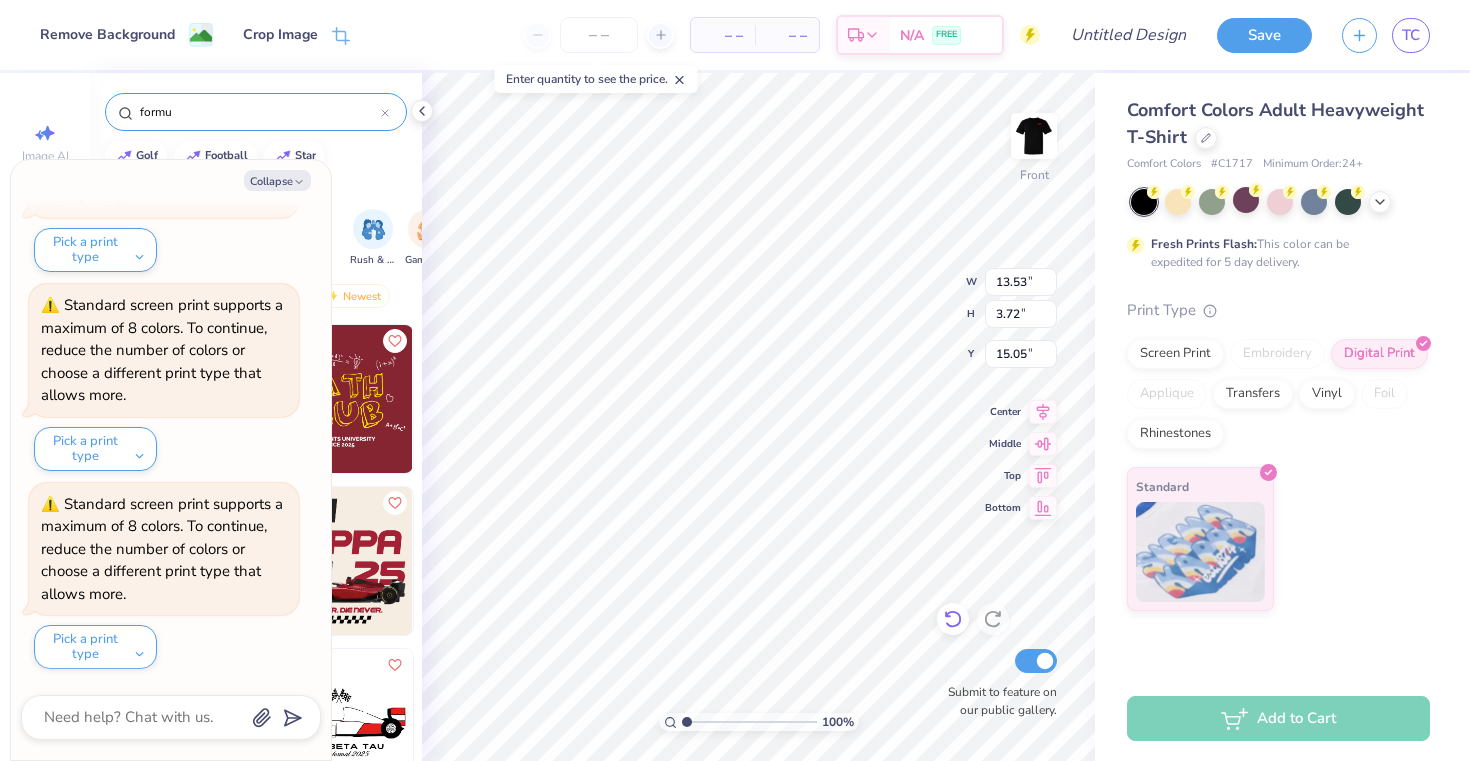 type on "15.06" 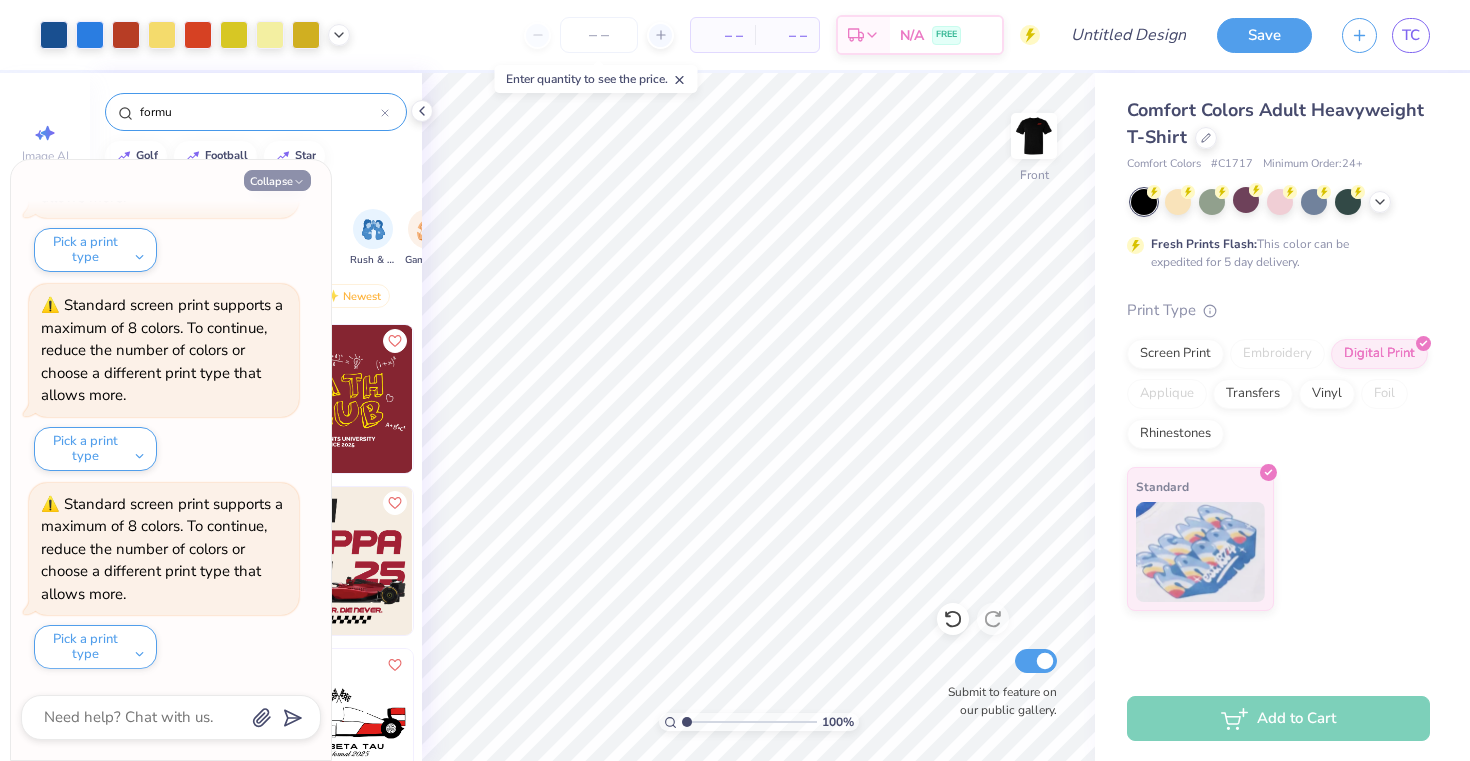 click on "Collapse" at bounding box center (277, 180) 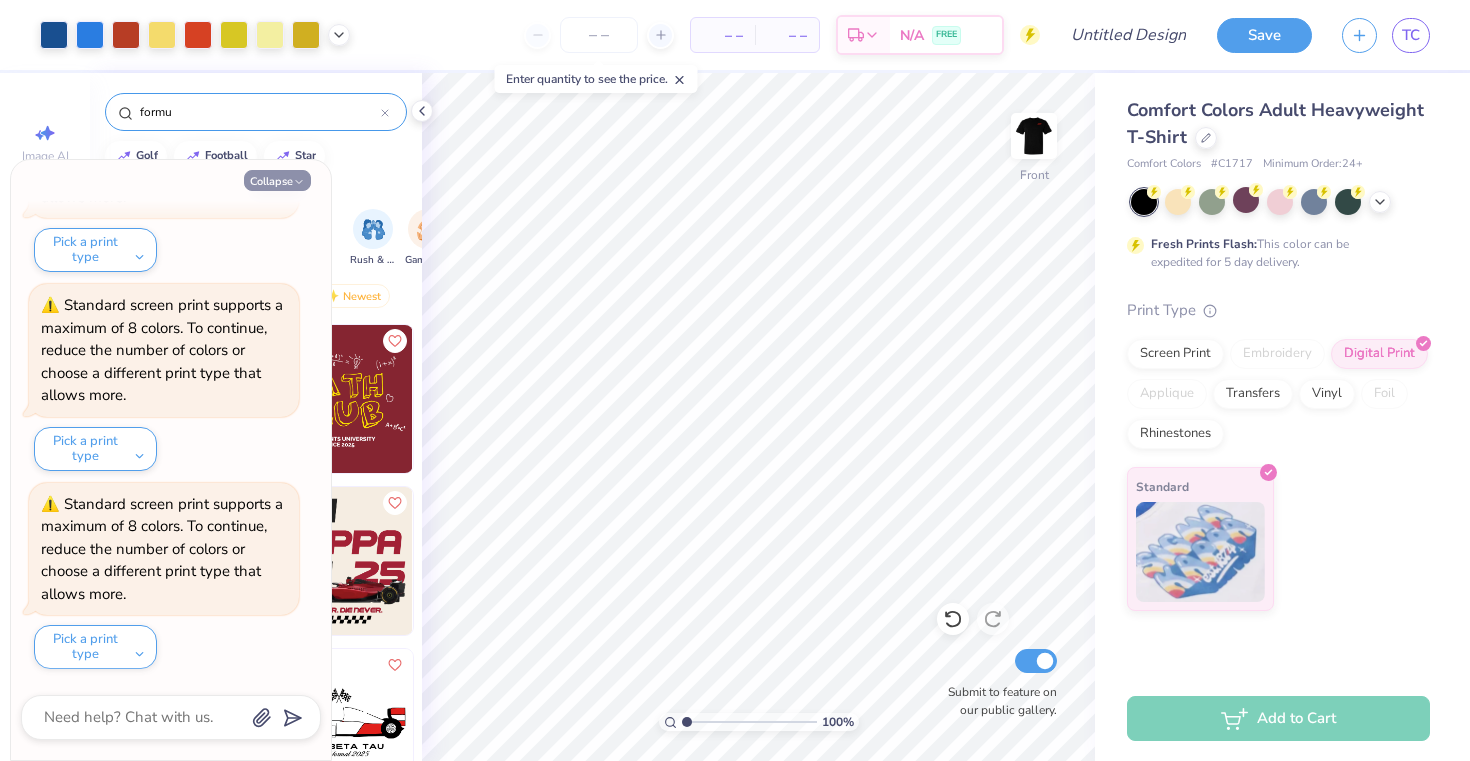 type on "x" 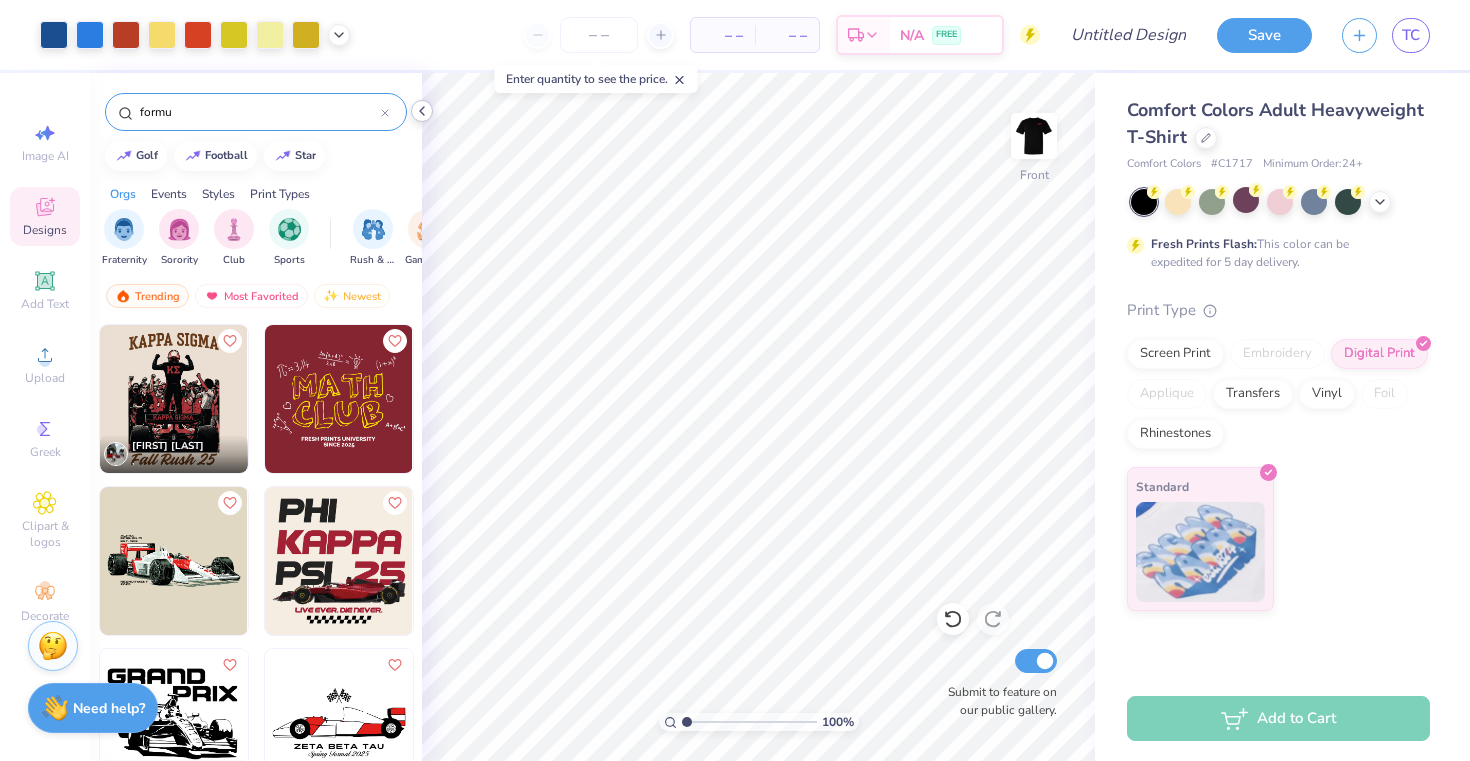 click 